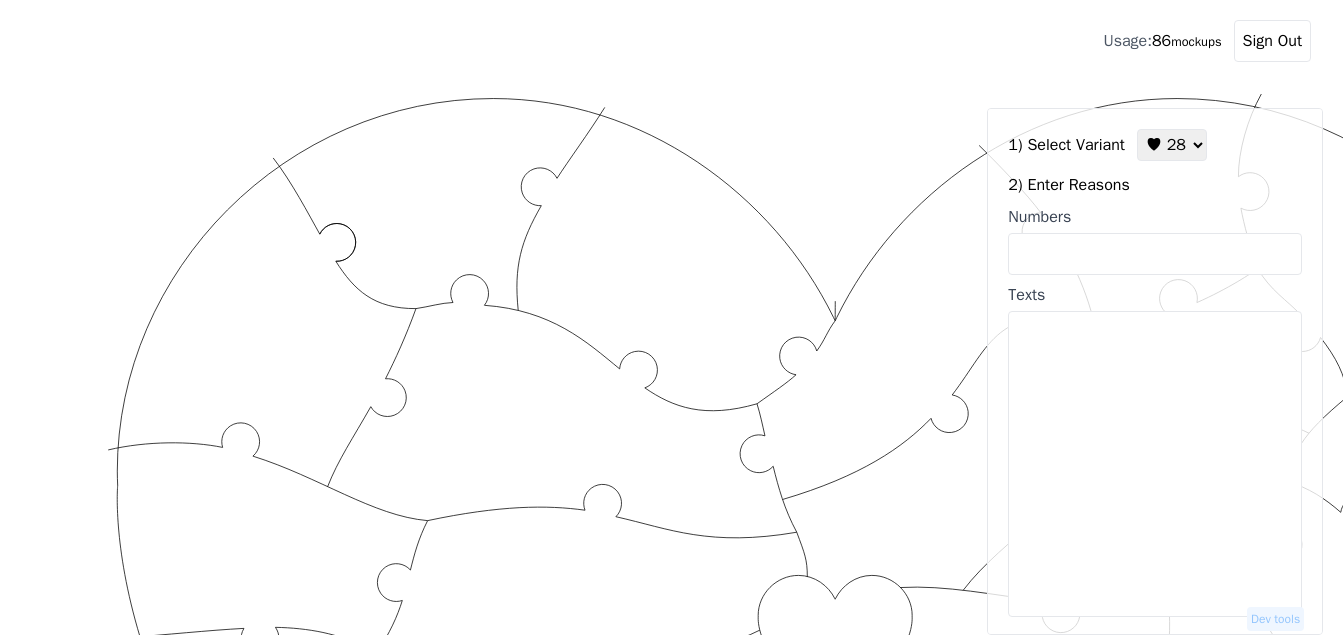 scroll, scrollTop: 0, scrollLeft: 0, axis: both 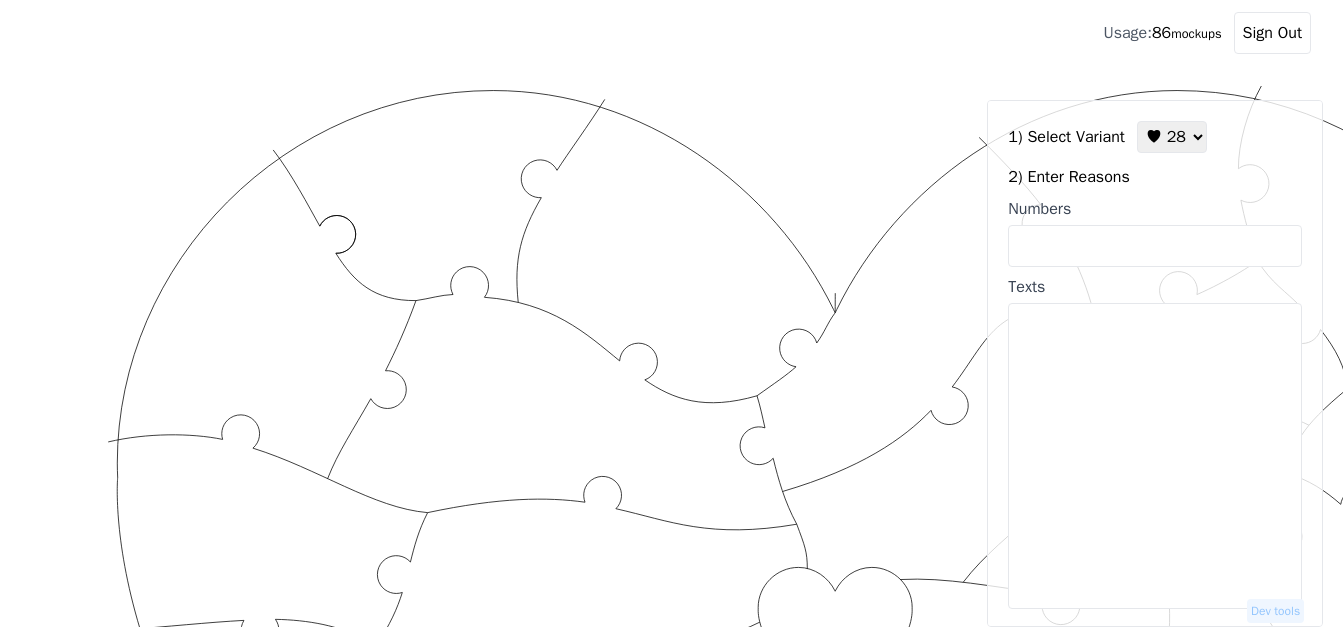 click on "♥ 12 ♥ 18 ♥ 28 ♥ 40 ♥ 50 ♥ 60 ♥ 70" at bounding box center (1172, 137) 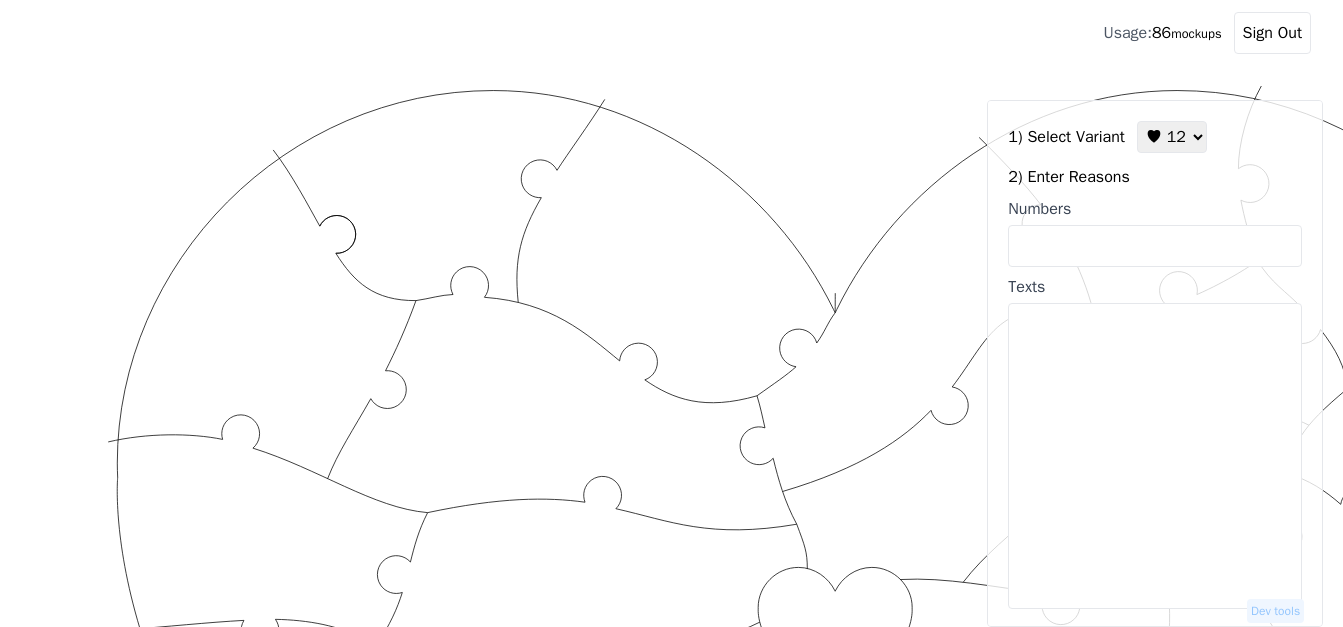 click on "♥ 12 ♥ 18 ♥ 28 ♥ 40 ♥ 50 ♥ 60 ♥ 70" at bounding box center (1172, 137) 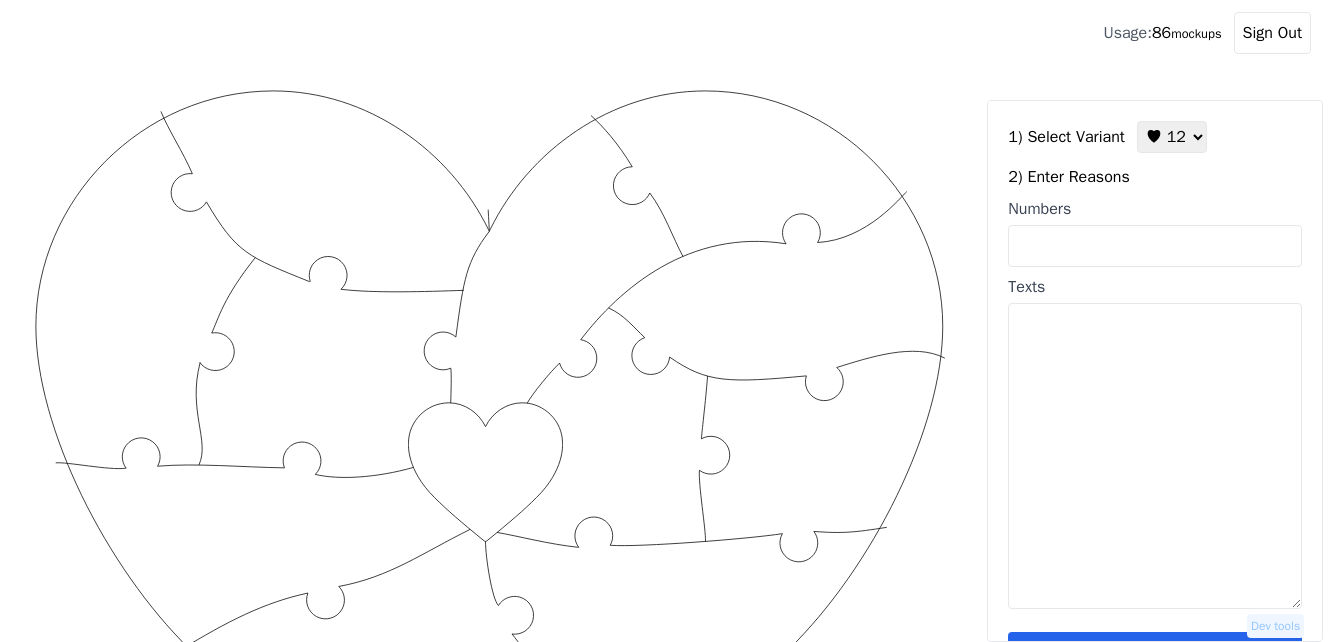click on "Numbers" at bounding box center (1155, 246) 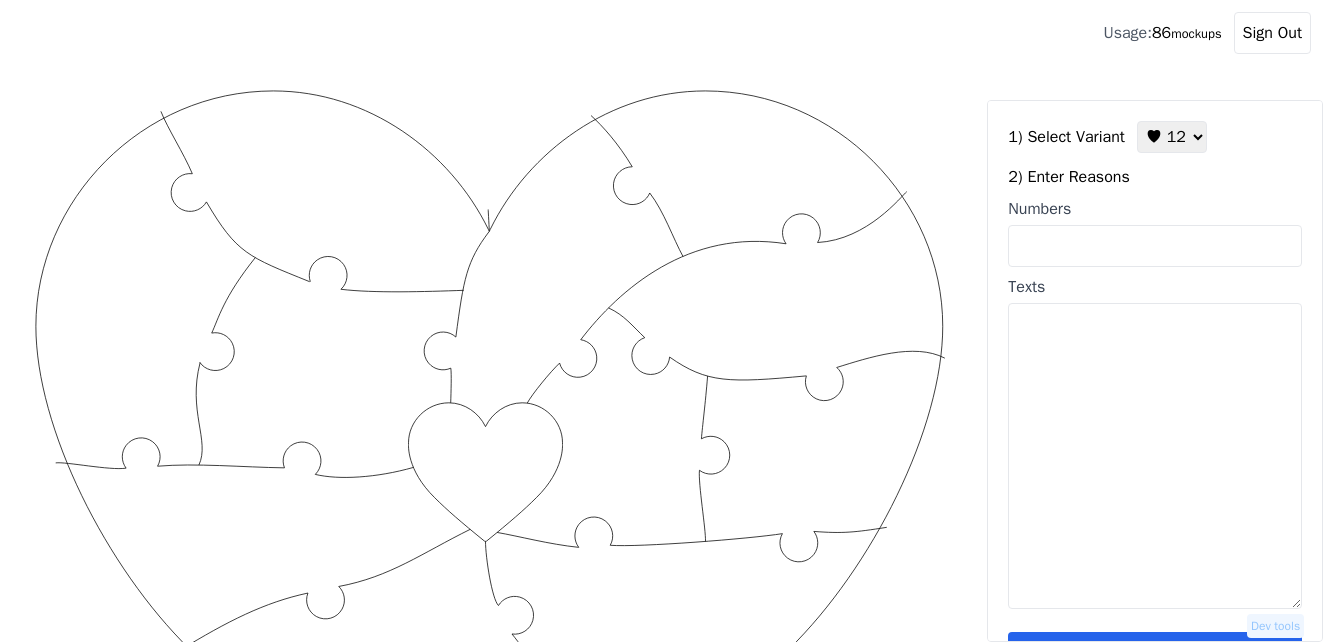 paste on "1,4,5,7,9,13,14,29,28,40, 33, 48" 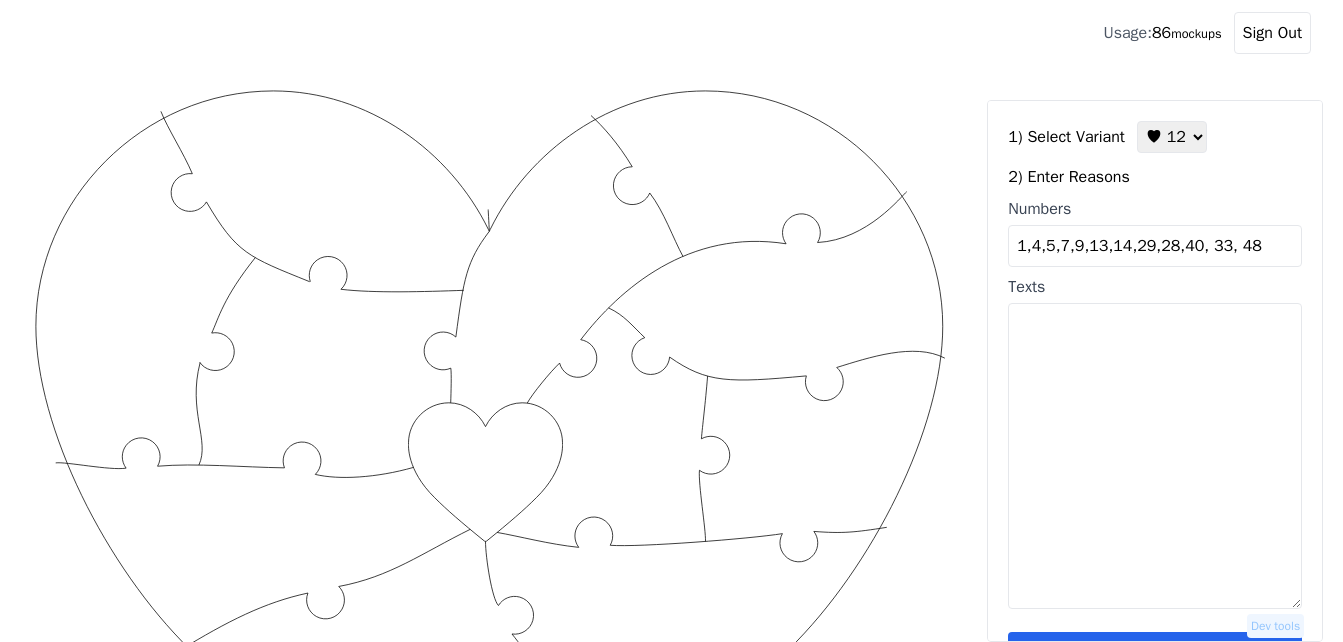 type on "1,4,5,7,9,13,14,29,28,40, 33, 48" 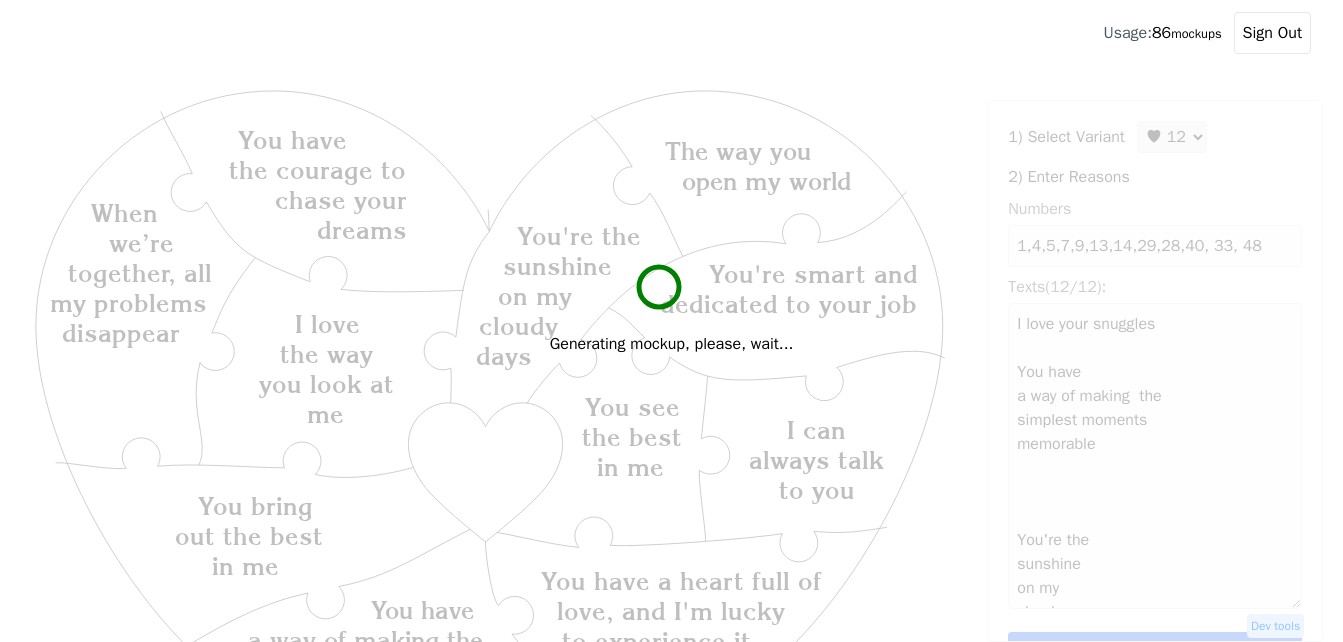 type on "I love your snuggles
You have
a way of making  the
simplest moments
memorable
You're the
sunshine
on my
cloudy
days
I love
the way
you look at
me
You see
the best
in me
When
we’re
together, all
my problems
disappear
You have
the courage to
chase your
dreams
You bring
out the best
in me
I can
always talk
to you
You're smart and
dedicated to your job
You have a heart full of
love, and I'm lucky
to experience it
The way you
open my world" 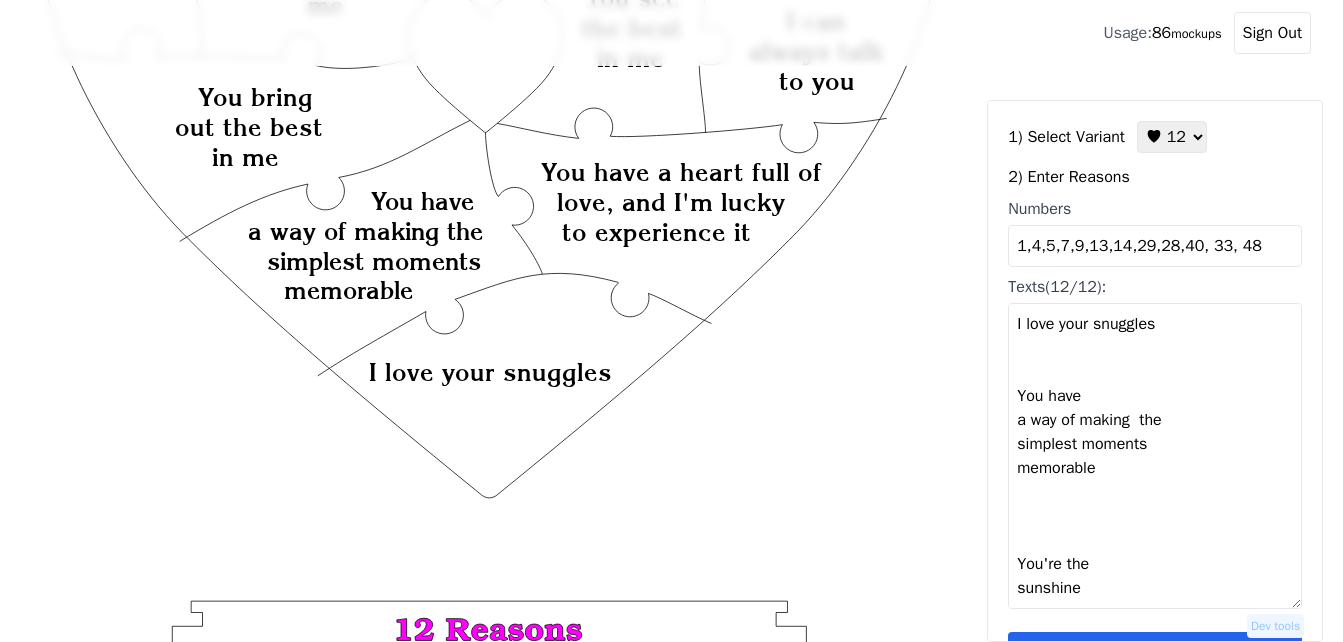 scroll, scrollTop: 500, scrollLeft: 0, axis: vertical 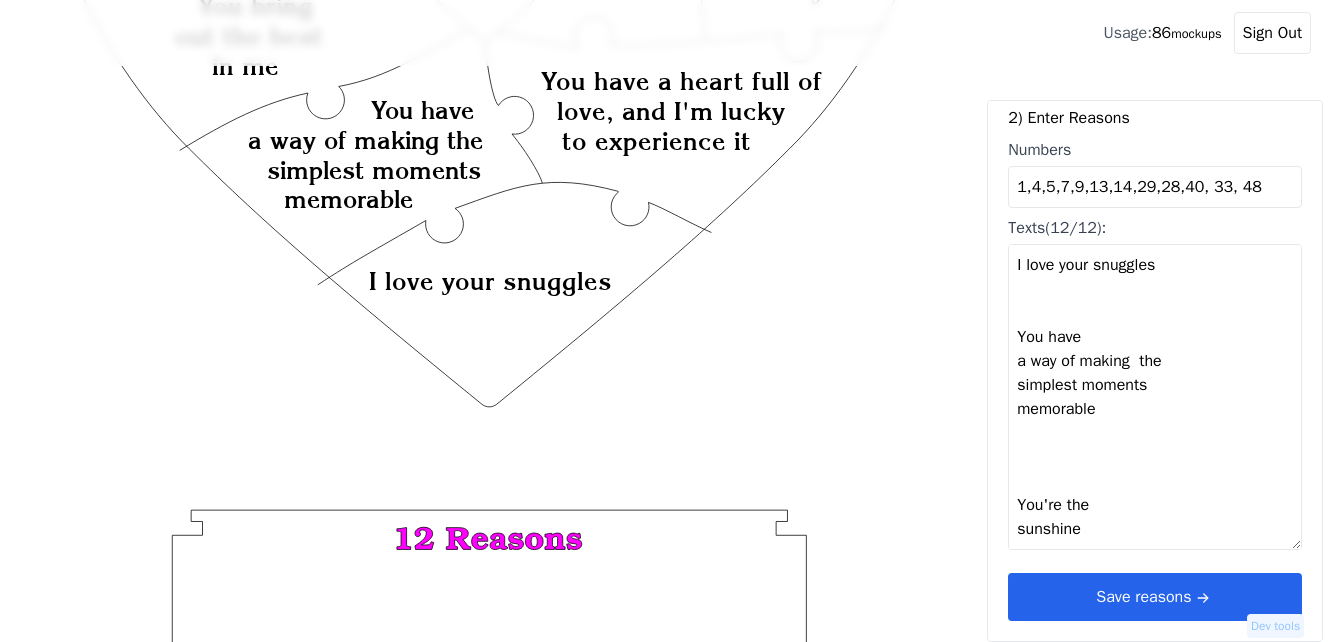 click 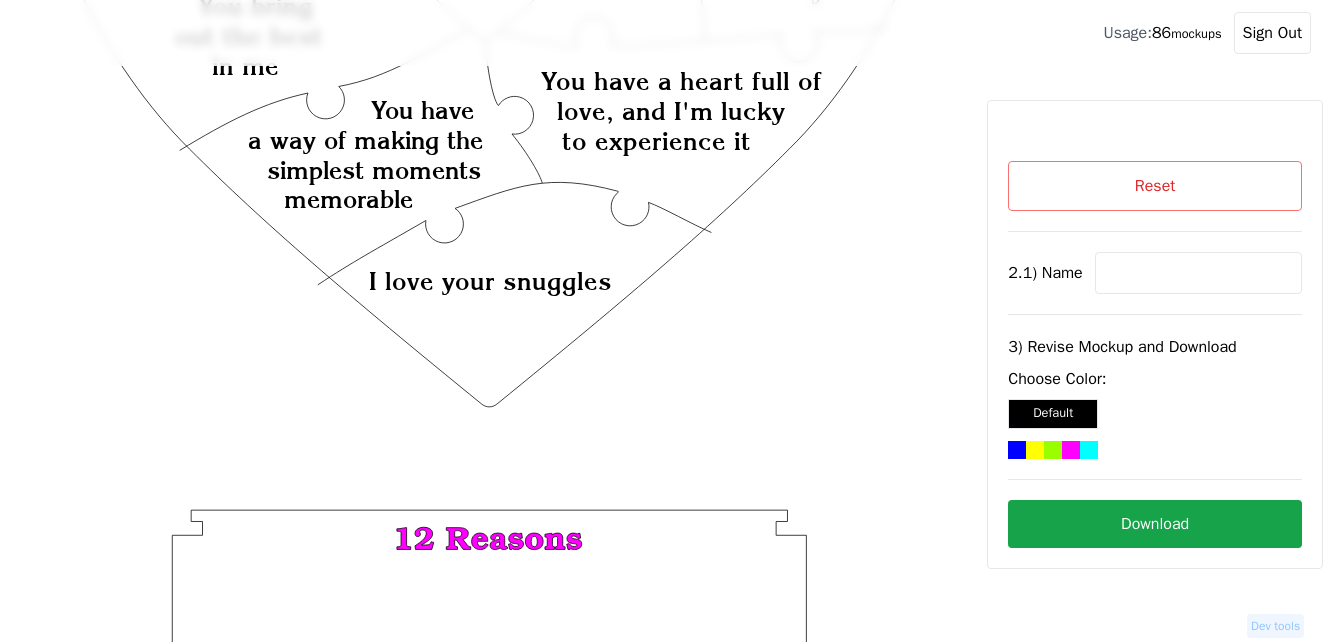 scroll, scrollTop: 0, scrollLeft: 0, axis: both 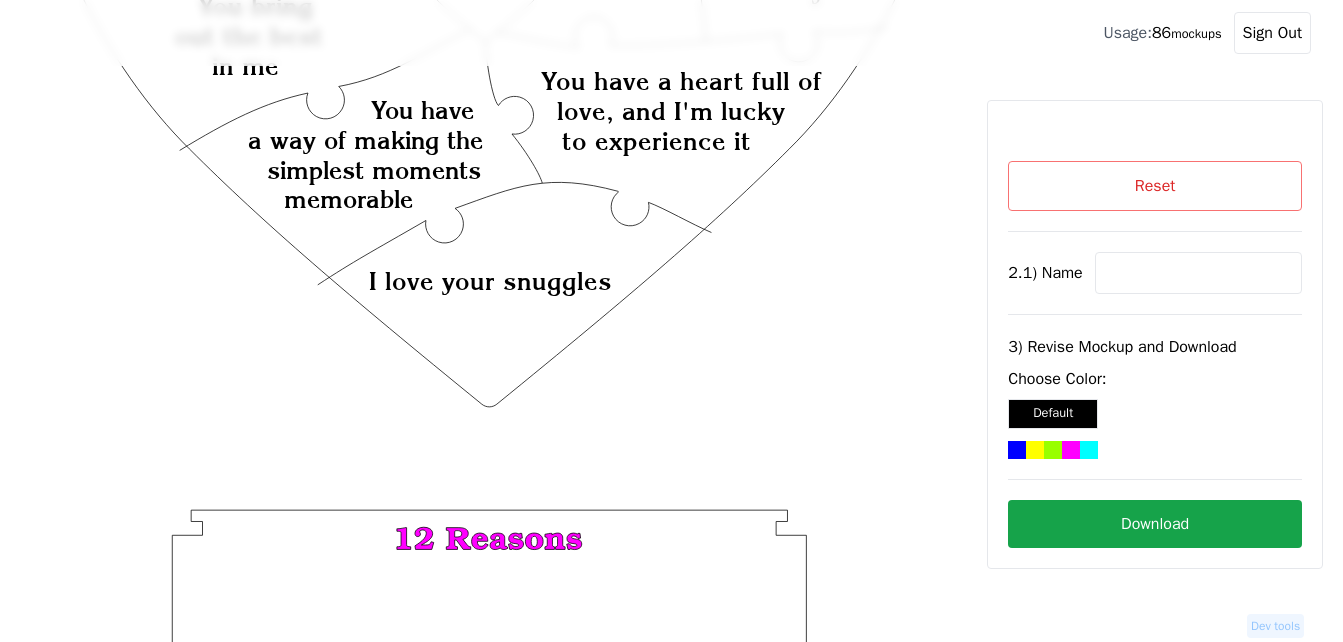 paste on "[PERSON_NAME]" 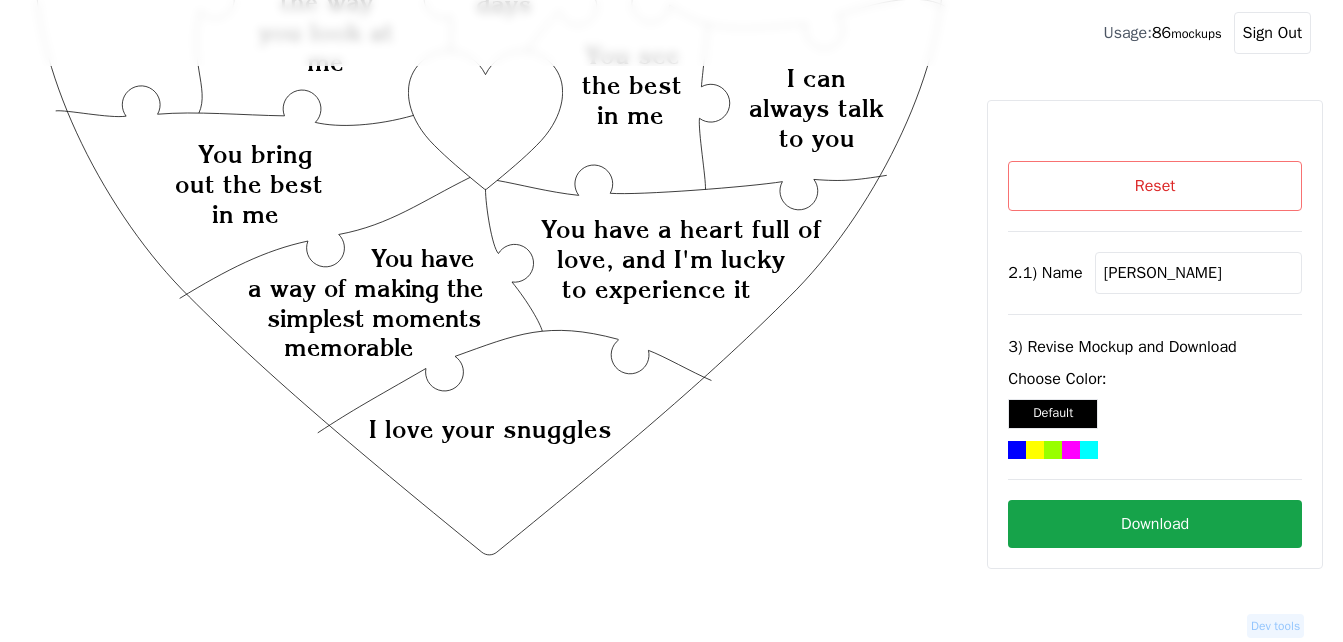 scroll, scrollTop: 300, scrollLeft: 0, axis: vertical 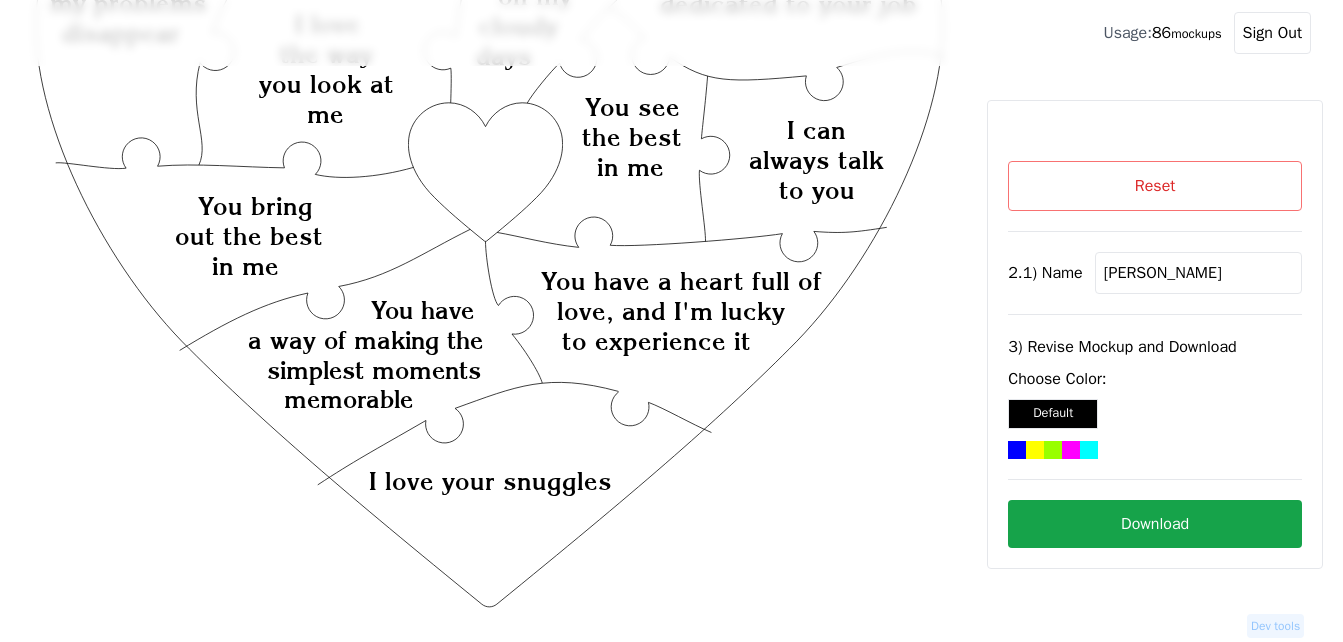 type on "[PERSON_NAME]" 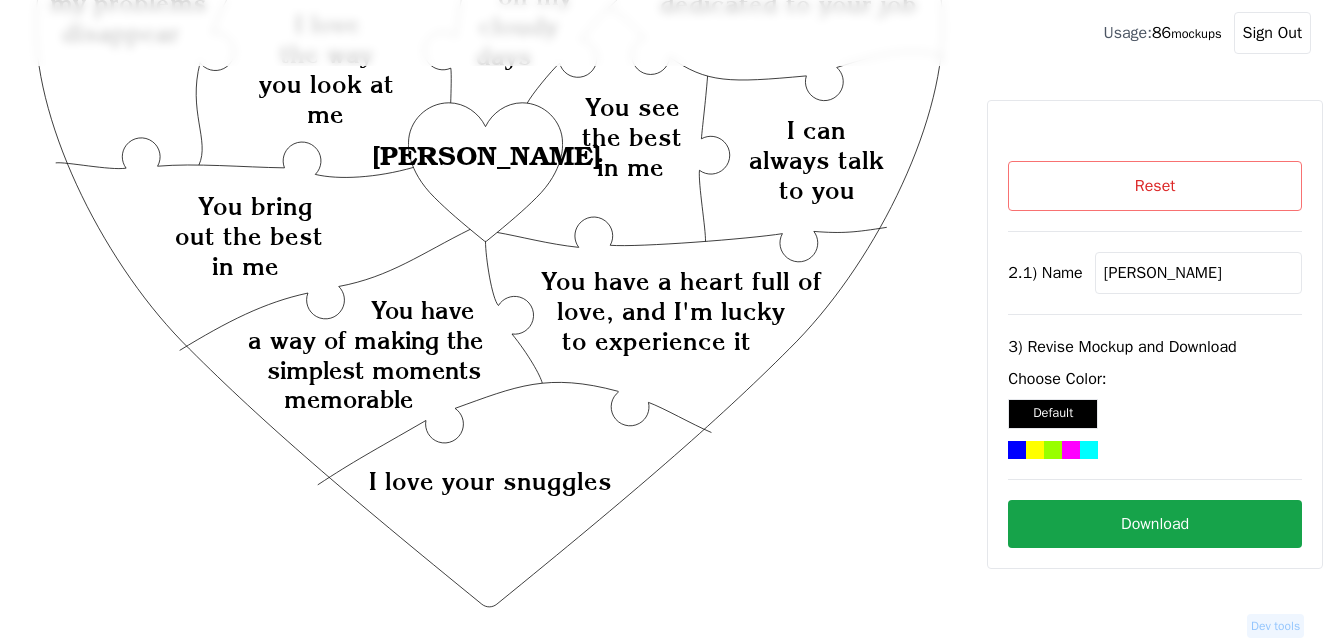 click 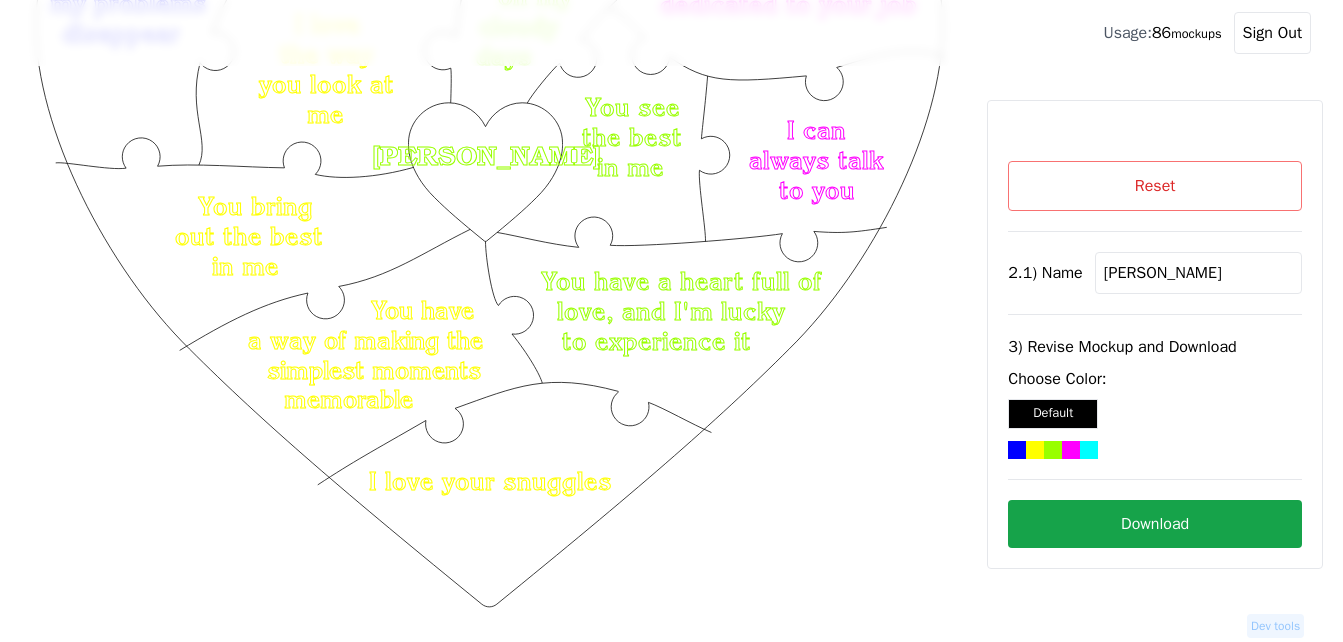 click on "Download" at bounding box center [1155, 524] 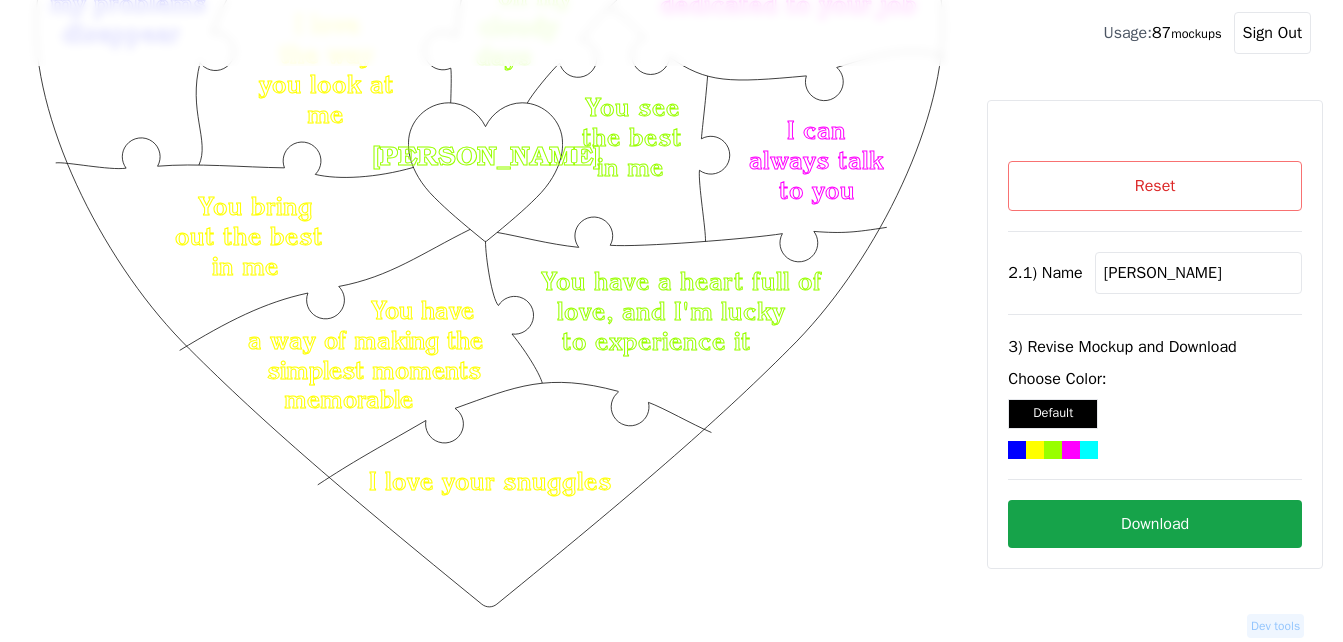 click on "Reset" at bounding box center [1155, 186] 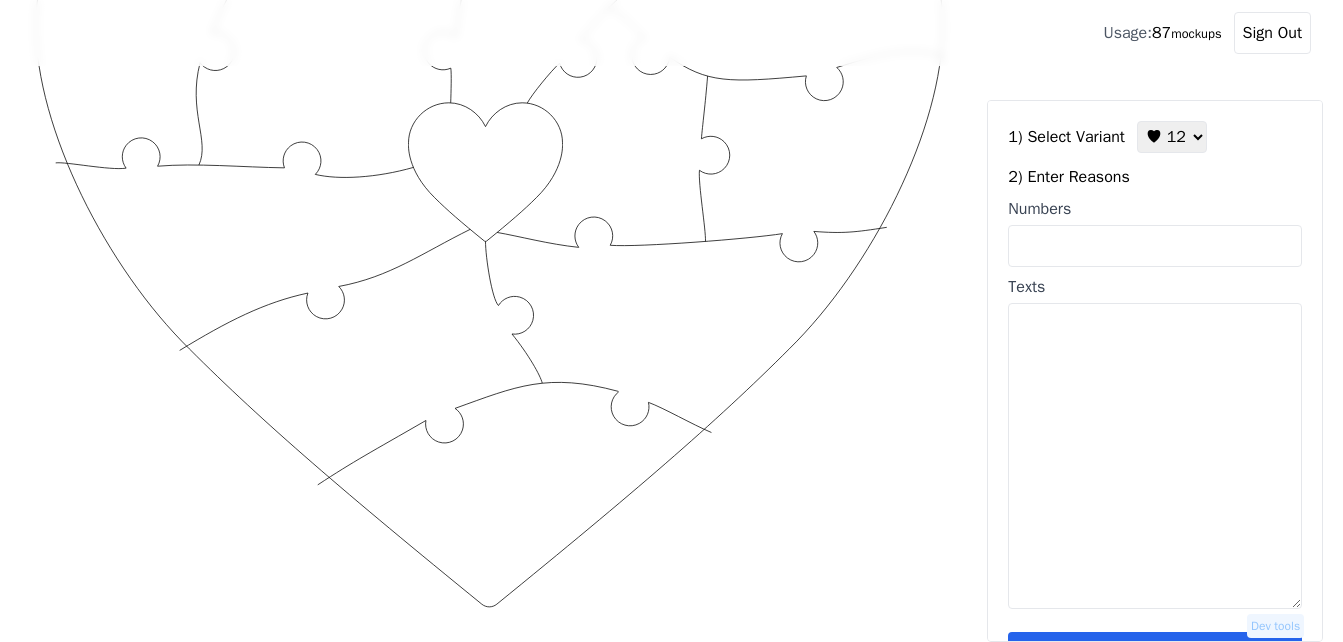 click on "♥ 12 ♥ 18 ♥ 28 ♥ 40 ♥ 50 ♥ 60 ♥ 70" at bounding box center [1172, 137] 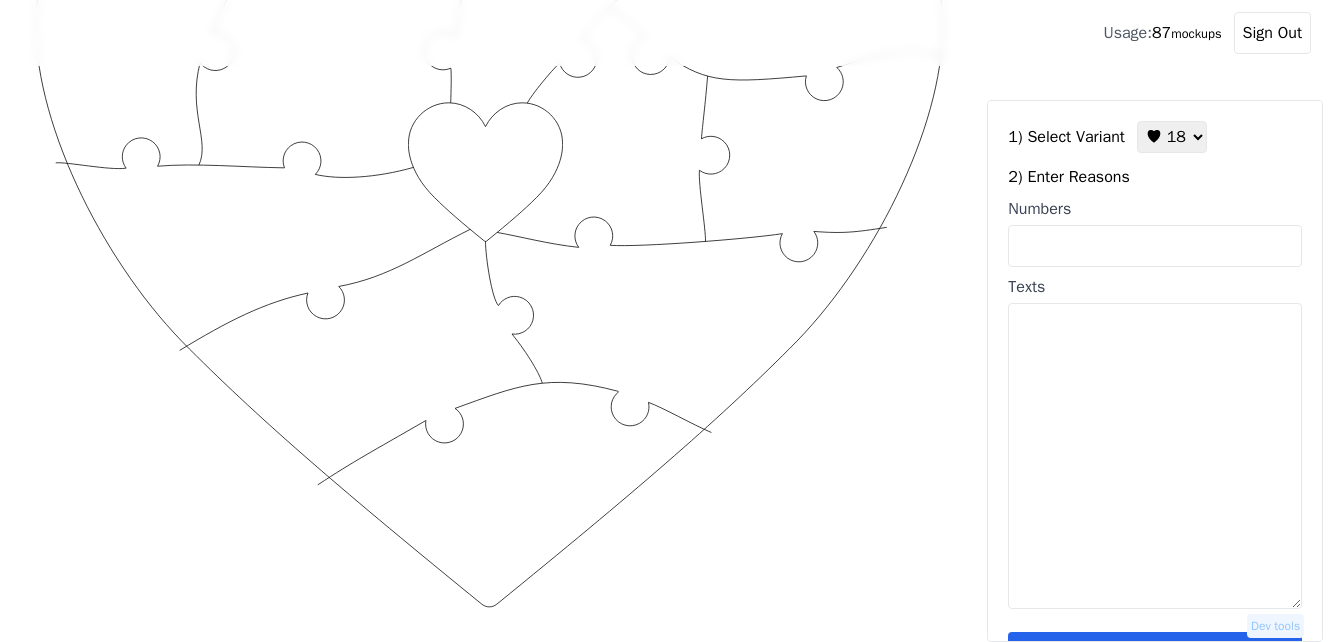 click on "♥ 12 ♥ 18 ♥ 28 ♥ 40 ♥ 50 ♥ 60 ♥ 70" at bounding box center [1172, 137] 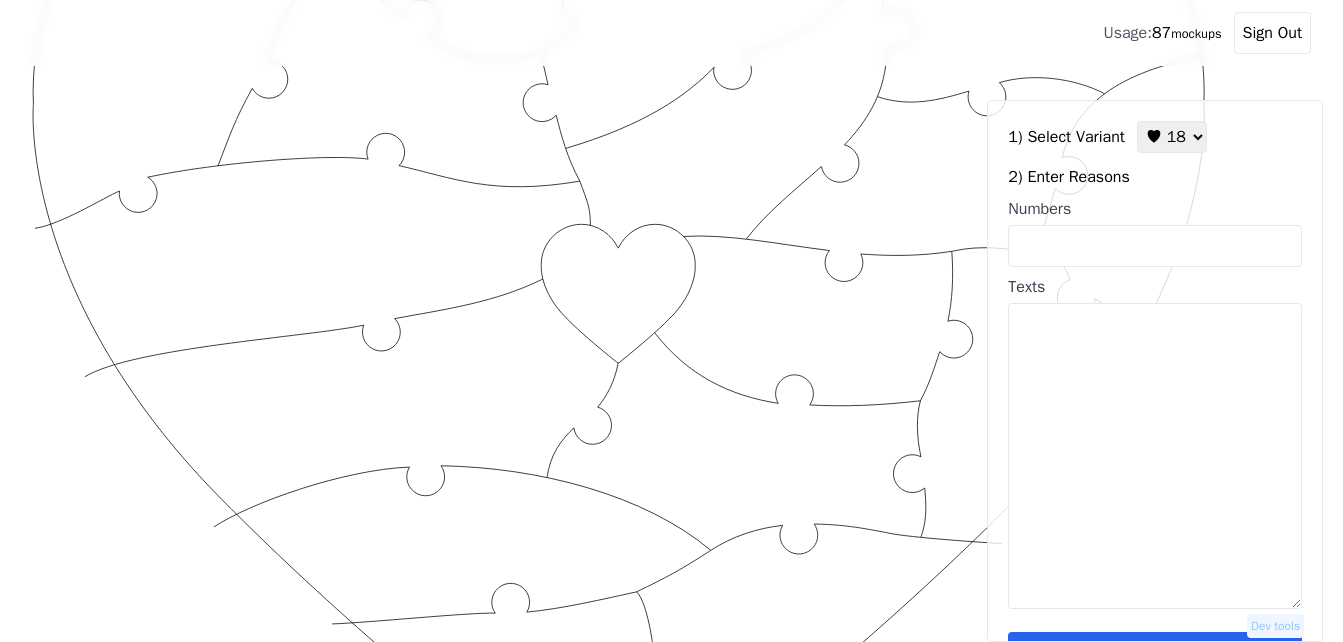 click on "Numbers" at bounding box center (1155, 246) 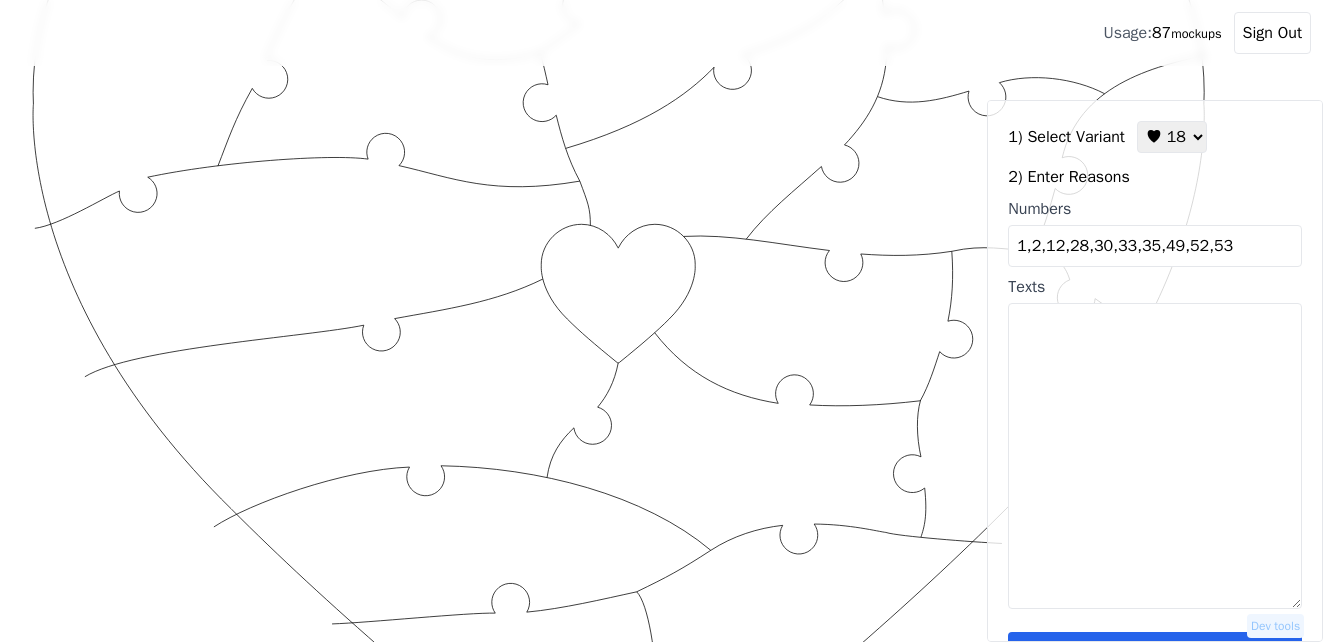 type on "1,2,12,28,30,33,35,49,52,53" 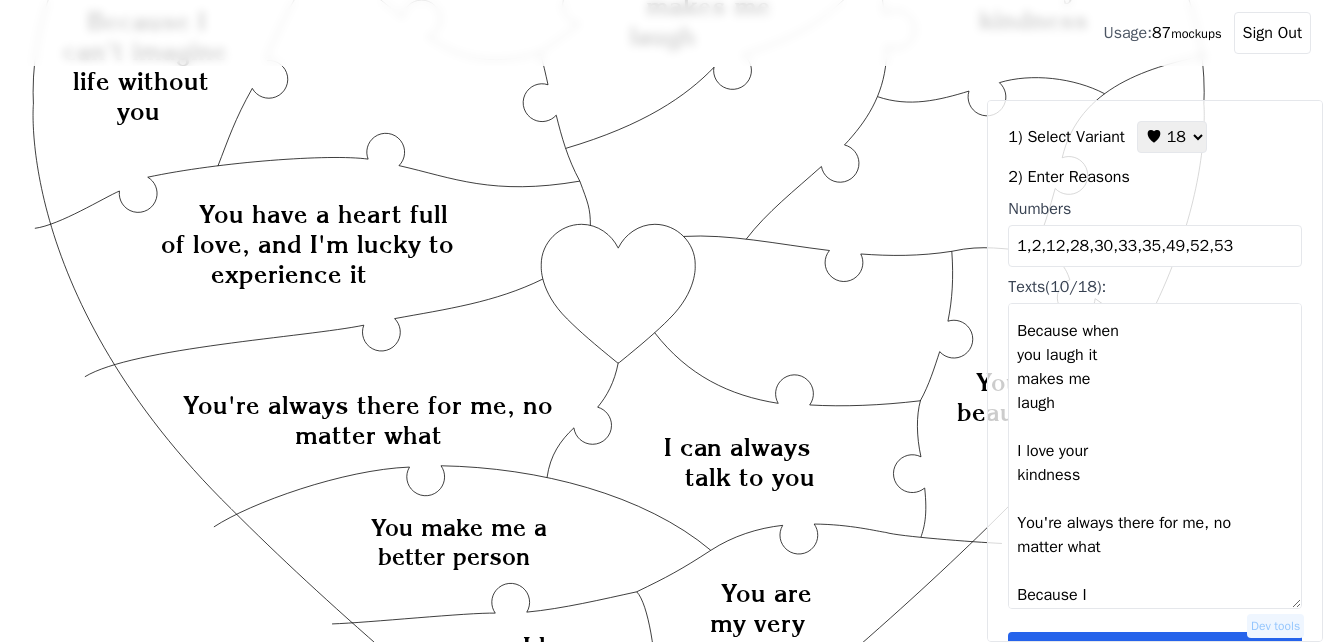 scroll, scrollTop: 600, scrollLeft: 0, axis: vertical 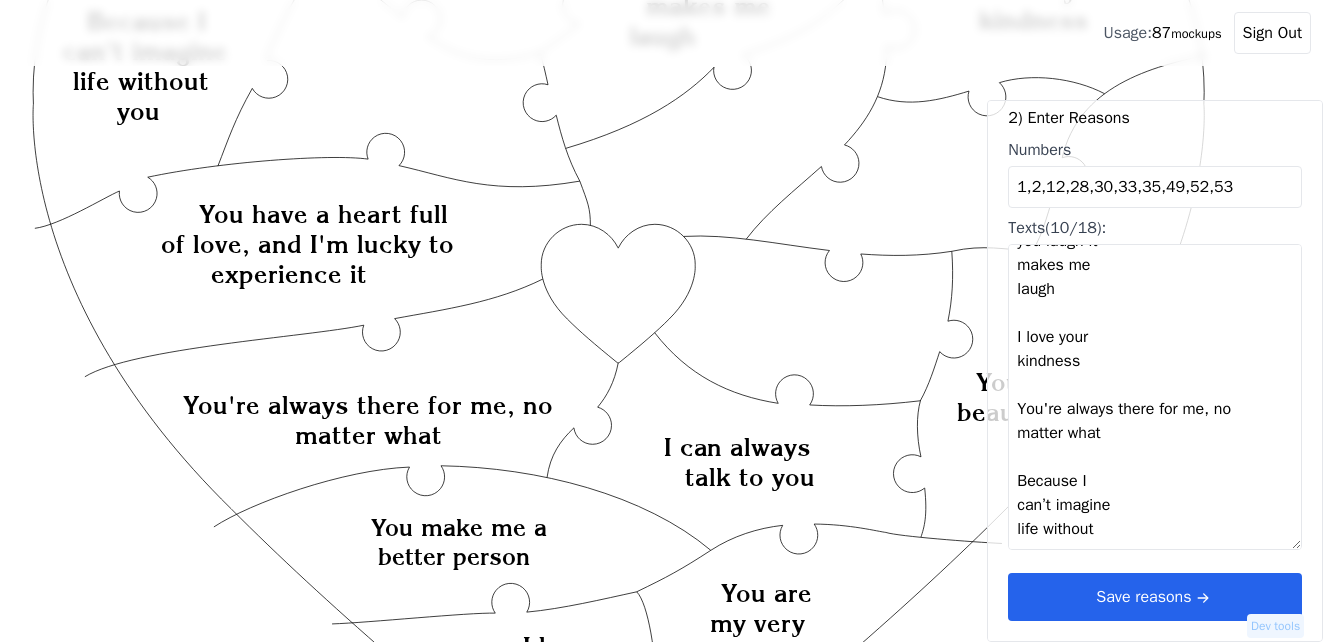 click on "I love
your
snuggles
You are
beautiful
You are
my very
best friend
I can always
talk to you
You make me a
better person
You have a heart full
of love, and I'm lucky to
experience it
Because when
you laugh it
makes me
laugh
I love your
kindness
You're always there for me, no
matter what
Because I
can’t imagine
life without
you" at bounding box center (1155, 397) 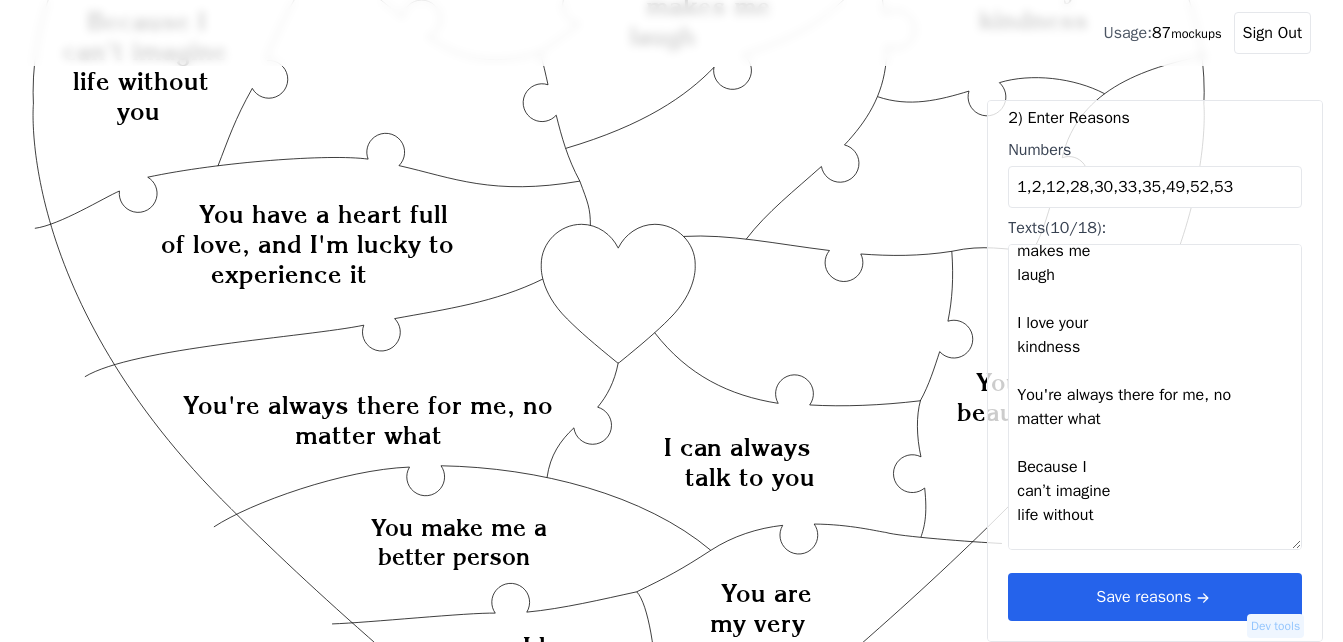scroll, scrollTop: 734, scrollLeft: 0, axis: vertical 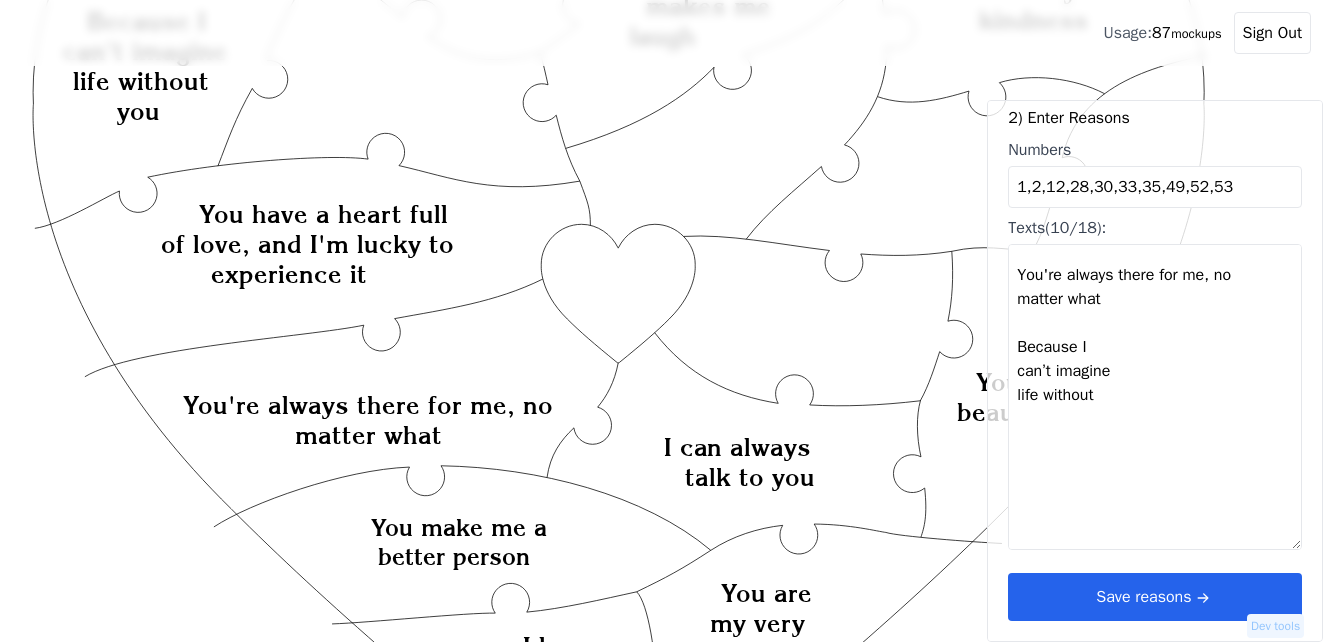 paste on "[PERSON_NAME] is so lucky to have you as a mother" + "You gave me a chance" + "I love being your passenger princess" + "I love your devotion to our family" + "You are a great planner" + "You are a great documenter" + "I love when you laugh at my bad jokes" + "You inspire me to be a better dad"" 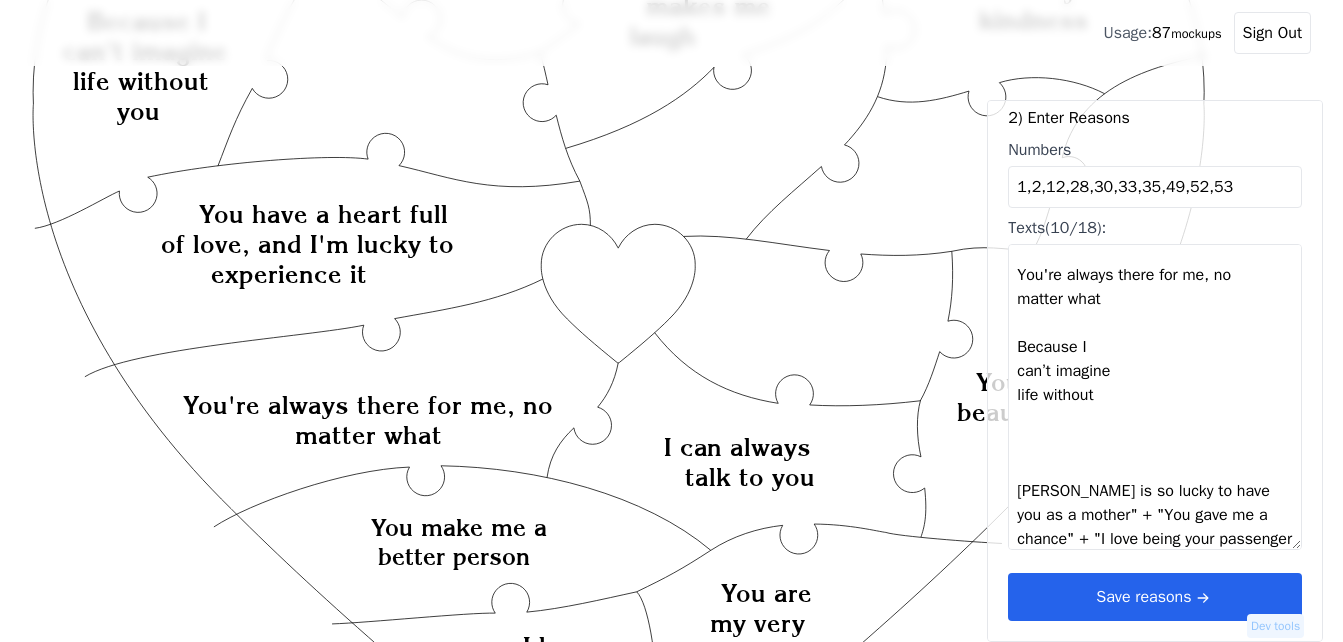 scroll, scrollTop: 878, scrollLeft: 0, axis: vertical 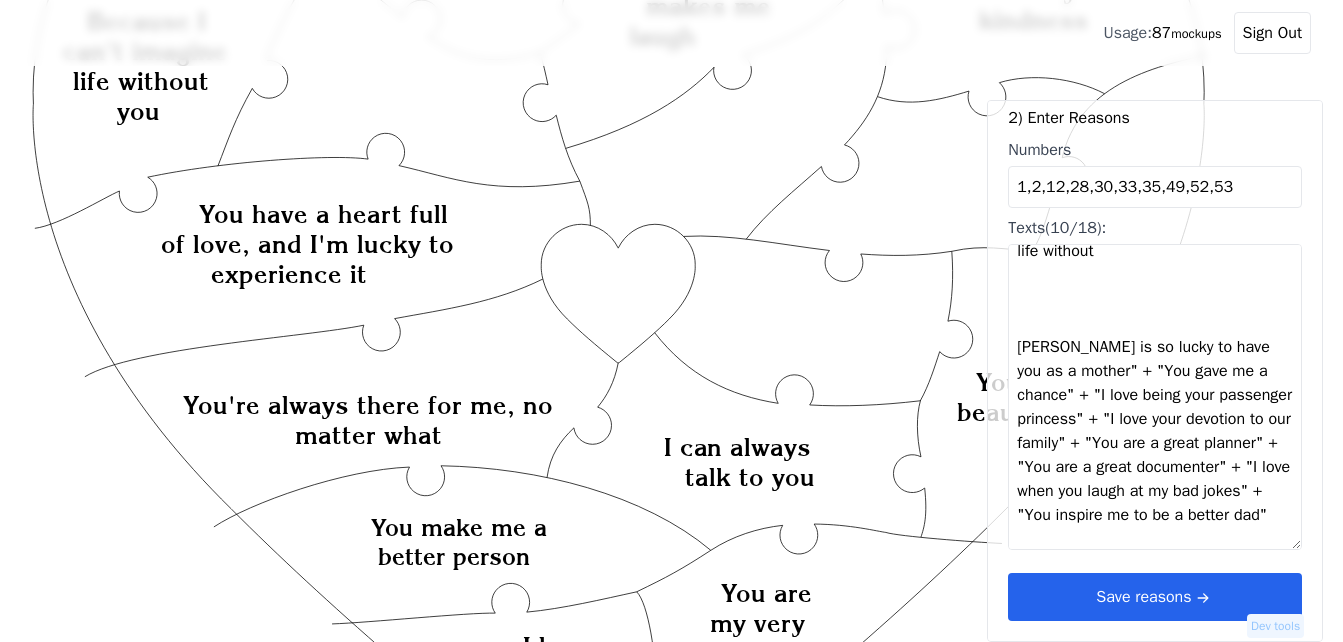 click on "I love
your
snuggles
You are
beautiful
You are
my very
best friend
I can always
talk to you
You make me a
better person
You have a heart full
of love, and I'm lucky to
experience it
Because when
you laugh it
makes me
laugh
I love your
kindness
You're always there for me, no
matter what
Because I
can’t imagine
life without
[PERSON_NAME] is so lucky to have you as a mother" + "You gave me a chance" + "I love being your passenger princess" + "I love your devotion to our family" + "You are a great planner" + "You are a great documenter" + "I love when you laugh at my bad jokes" + "You inspire me to be a better dad"
you" at bounding box center [1155, 397] 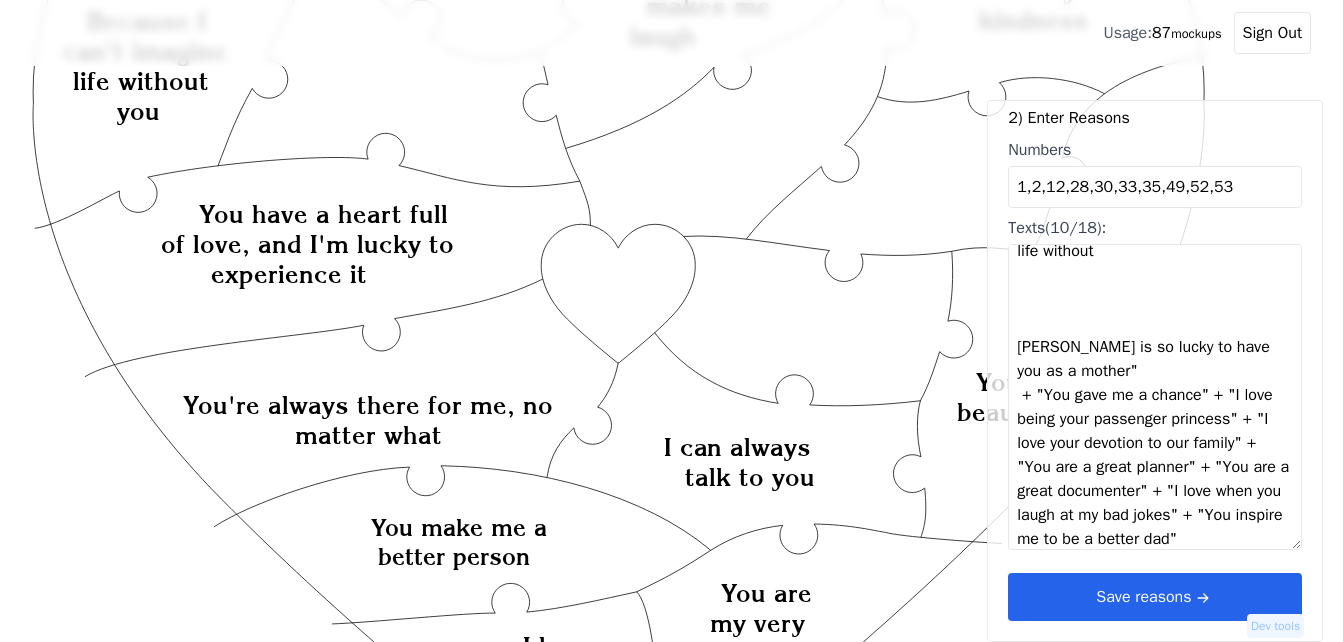 click on "I love
your
snuggles
You are
beautiful
You are
my very
best friend
I can always
talk to you
You make me a
better person
You have a heart full
of love, and I'm lucky to
experience it
Because when
you laugh it
makes me
laugh
I love your
kindness
You're always there for me, no
matter what
Because I
can’t imagine
life without
[PERSON_NAME] is so lucky to have you as a mother"
+ "You gave me a chance" + "I love being your passenger princess" + "I love your devotion to our family" + "You are a great planner" + "You are a great documenter" + "I love when you laugh at my bad jokes" + "You inspire me to be a better dad"
you" at bounding box center [1155, 397] 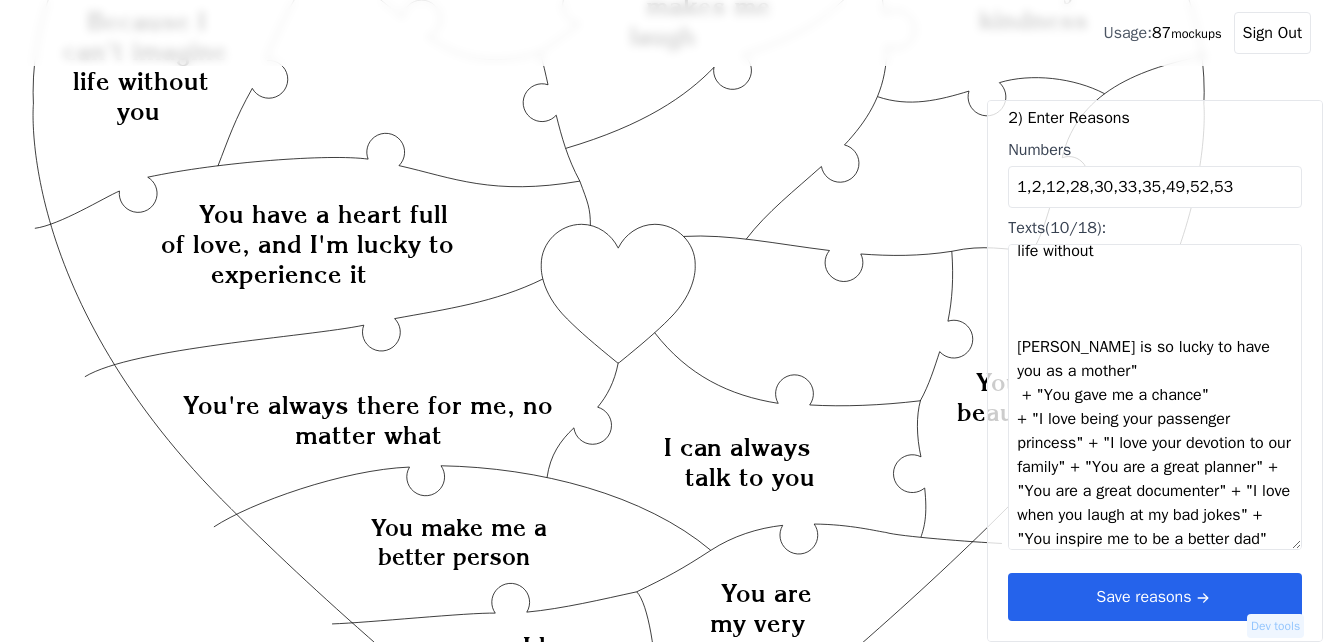 click on "I love
your
snuggles
You are
beautiful
You are
my very
best friend
I can always
talk to you
You make me a
better person
You have a heart full
of love, and I'm lucky to
experience it
Because when
you laugh it
makes me
laugh
I love your
kindness
You're always there for me, no
matter what
Because I
can’t imagine
life without
[PERSON_NAME] is so lucky to have you as a mother"
+ "You gave me a chance"
+ "I love being your passenger princess" + "I love your devotion to our family" + "You are a great planner" + "You are a great documenter" + "I love when you laugh at my bad jokes" + "You inspire me to be a better dad"
you" at bounding box center [1155, 397] 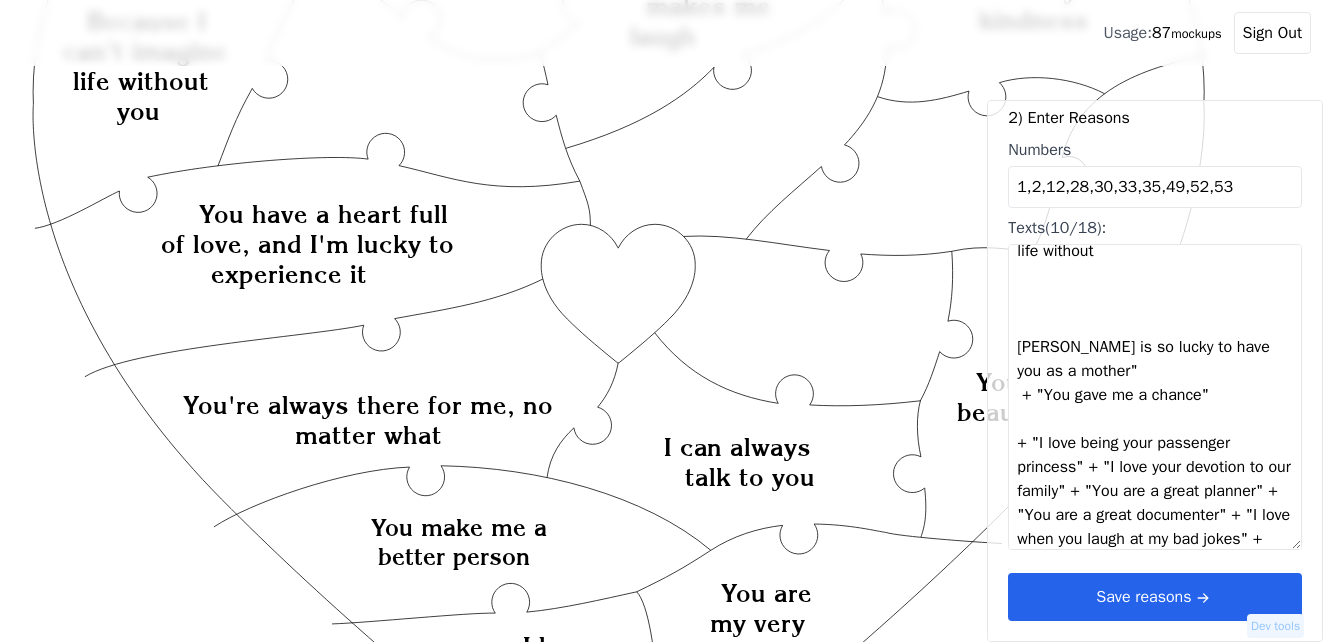 click on "I love
your
snuggles
You are
beautiful
You are
my very
best friend
I can always
talk to you
You make me a
better person
You have a heart full
of love, and I'm lucky to
experience it
Because when
you laugh it
makes me
laugh
I love your
kindness
You're always there for me, no
matter what
Because I
can’t imagine
life without
[PERSON_NAME] is so lucky to have you as a mother"
+ "You gave me a chance"
+ "I love being your passenger princess" + "I love your devotion to our family" + "You are a great planner" + "You are a great documenter" + "I love when you laugh at my bad jokes" + "You inspire me to be a better dad"
you" at bounding box center (1155, 397) 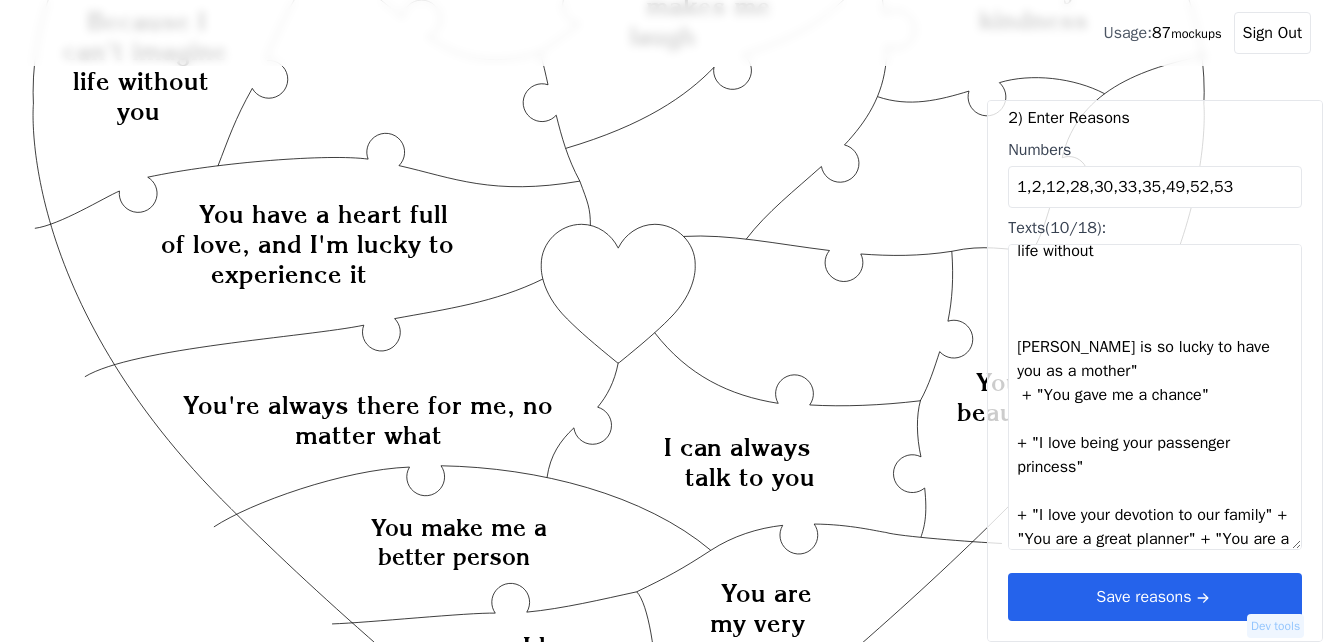 click on "I love
your
snuggles
You are
beautiful
You are
my very
best friend
I can always
talk to you
You make me a
better person
You have a heart full
of love, and I'm lucky to
experience it
Because when
you laugh it
makes me
laugh
I love your
kindness
You're always there for me, no
matter what
Because I
can’t imagine
life without
[PERSON_NAME] is so lucky to have you as a mother"
+ "You gave me a chance"
+ "I love being your passenger princess"
+ "I love your devotion to our family" + "You are a great planner" + "You are a great documenter" + "I love when you laugh at my bad jokes" + "You inspire me to be a better dad"
you" at bounding box center [1155, 397] 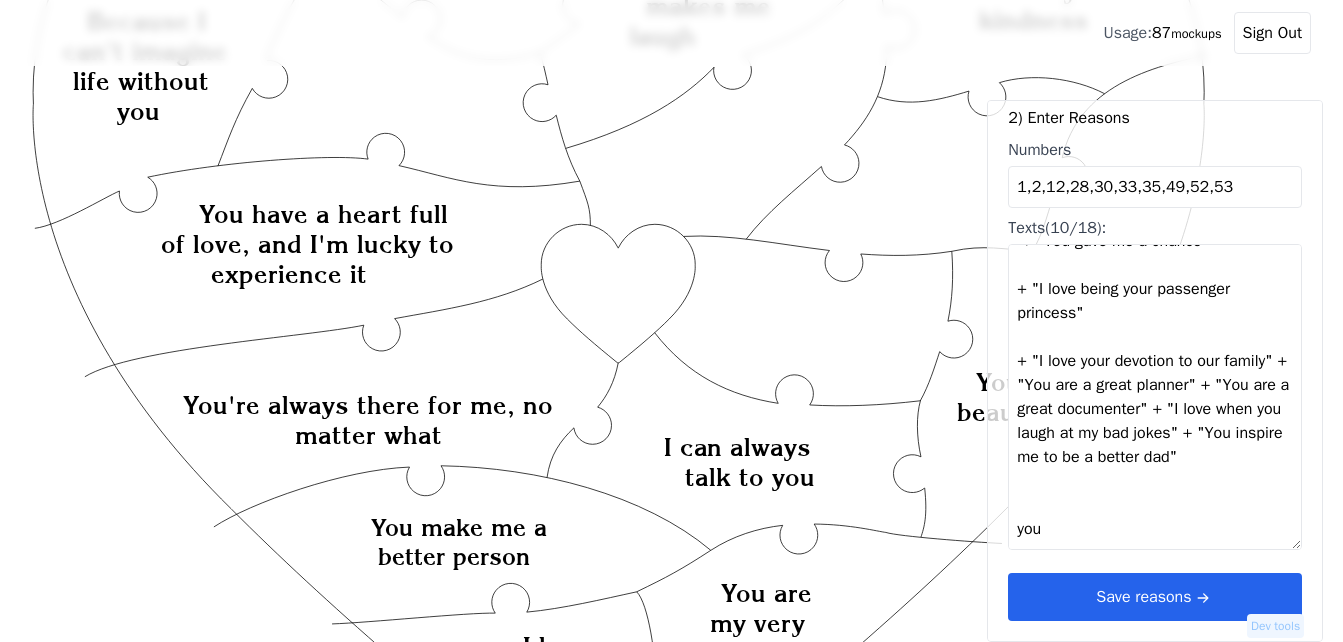 scroll, scrollTop: 1078, scrollLeft: 0, axis: vertical 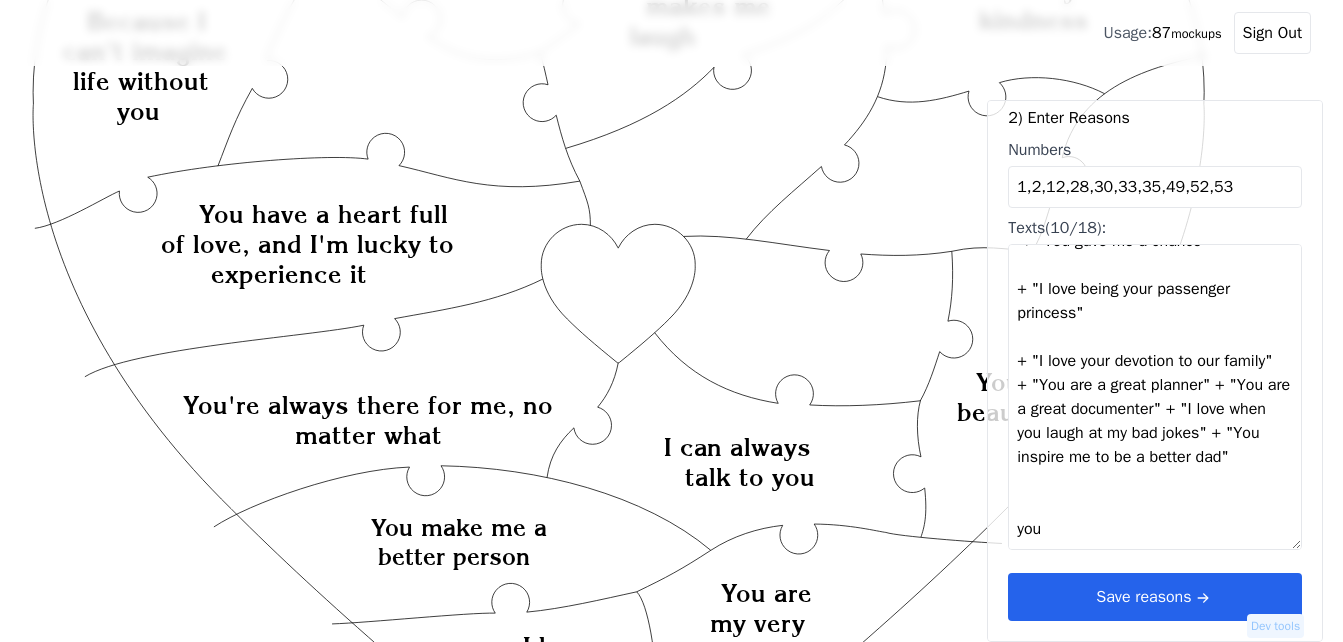 click on "I love
your
snuggles
You are
beautiful
You are
my very
best friend
I can always
talk to you
You make me a
better person
You have a heart full
of love, and I'm lucky to
experience it
Because when
you laugh it
makes me
laugh
I love your
kindness
You're always there for me, no
matter what
Because I
can’t imagine
life without
[PERSON_NAME] is so lucky to have you as a mother"
+ "You gave me a chance"
+ "I love being your passenger princess"
+ "I love your devotion to our family"
+ "You are a great planner" + "You are a great documenter" + "I love when you laugh at my bad jokes" + "You inspire me to be a better dad"
you" at bounding box center (1155, 397) 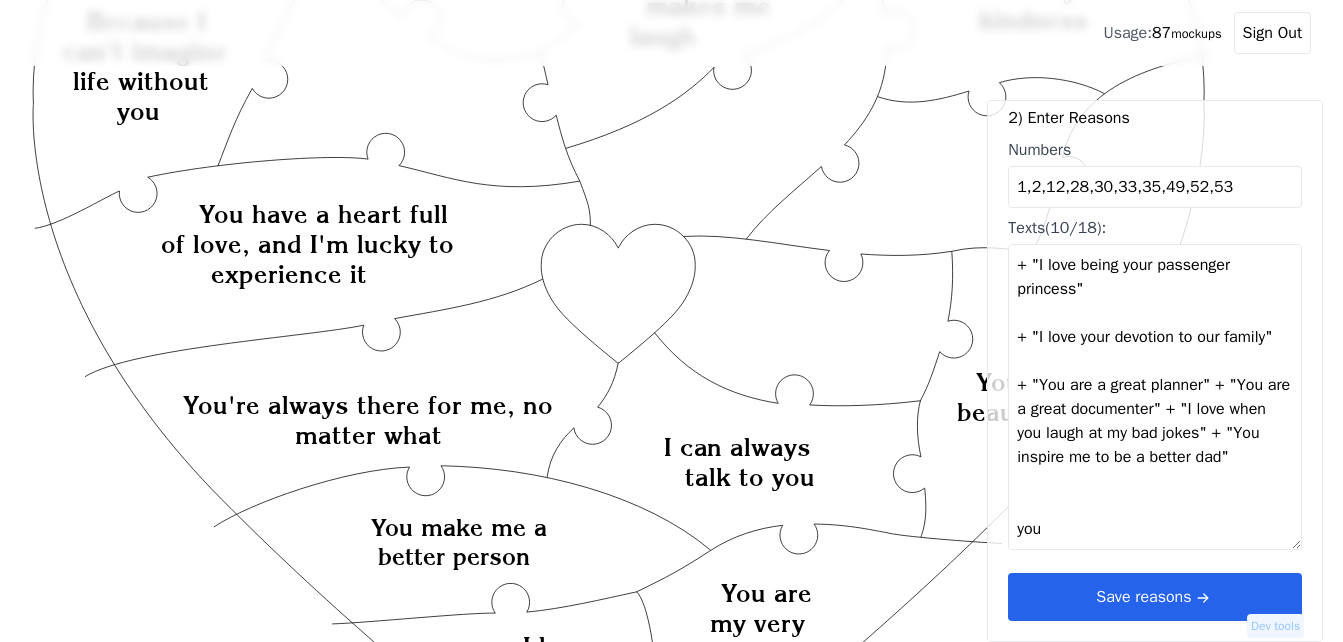 click on "I love
your
snuggles
You are
beautiful
You are
my very
best friend
I can always
talk to you
You make me a
better person
You have a heart full
of love, and I'm lucky to
experience it
Because when
you laugh it
makes me
laugh
I love your
kindness
You're always there for me, no
matter what
Because I
can’t imagine
life without
[PERSON_NAME] is so lucky to have you as a mother"
+ "You gave me a chance"
+ "I love being your passenger princess"
+ "I love your devotion to our family"
+ "You are a great planner" + "You are a great documenter" + "I love when you laugh at my bad jokes" + "You inspire me to be a better dad"
you" at bounding box center (1155, 397) 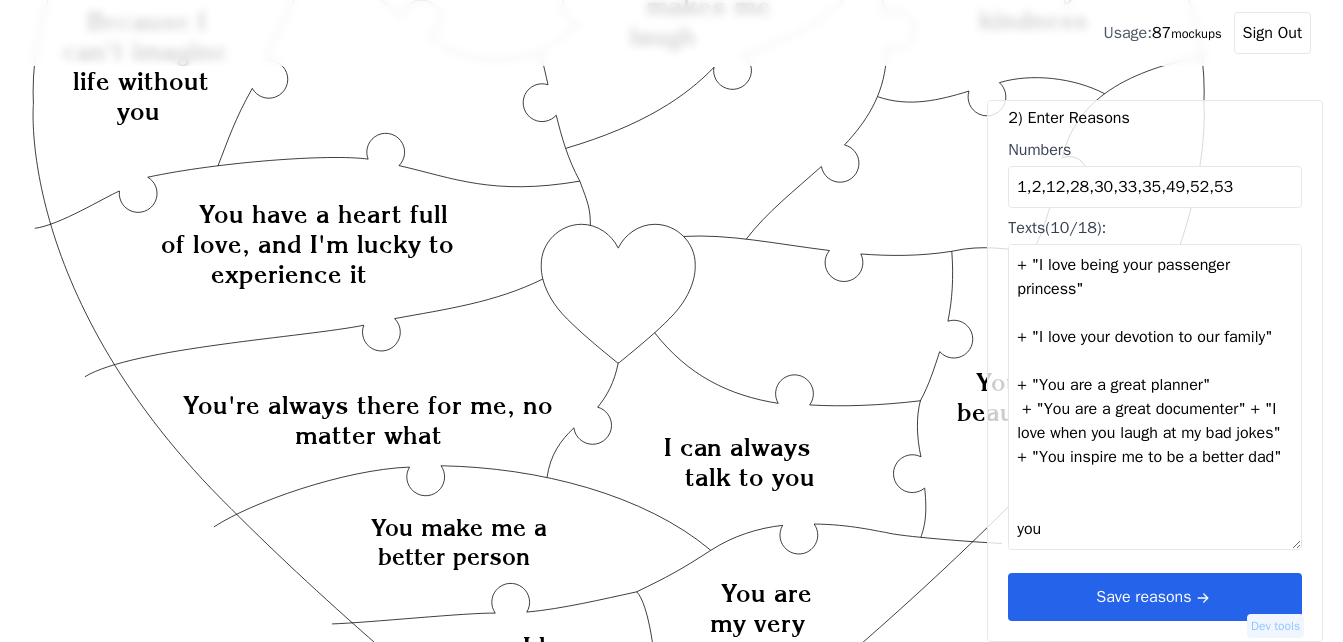 click on "I love
your
snuggles
You are
beautiful
You are
my very
best friend
I can always
talk to you
You make me a
better person
You have a heart full
of love, and I'm lucky to
experience it
Because when
you laugh it
makes me
laugh
I love your
kindness
You're always there for me, no
matter what
Because I
can’t imagine
life without
[PERSON_NAME] is so lucky to have you as a mother"
+ "You gave me a chance"
+ "I love being your passenger princess"
+ "I love your devotion to our family"
+ "You are a great planner"
+ "You are a great documenter" + "I love when you laugh at my bad jokes" + "You inspire me to be a better dad"
you" at bounding box center (1155, 397) 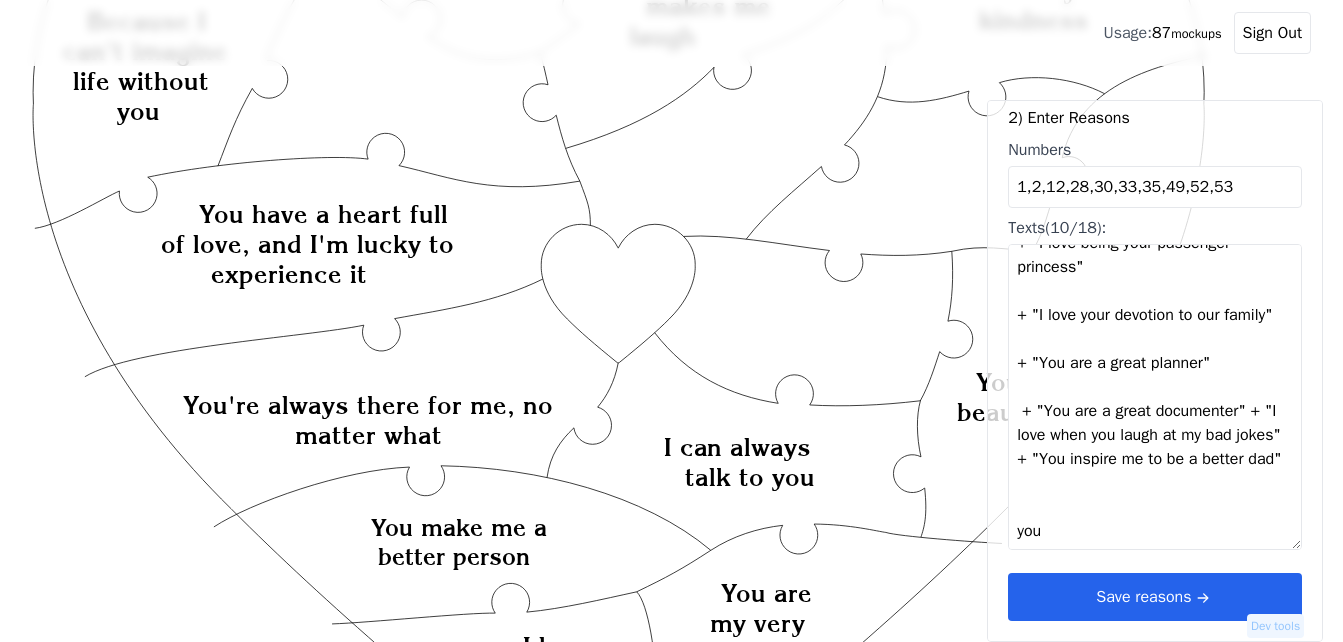 click on "I love
your
snuggles
You are
beautiful
You are
my very
best friend
I can always
talk to you
You make me a
better person
You have a heart full
of love, and I'm lucky to
experience it
Because when
you laugh it
makes me
laugh
I love your
kindness
You're always there for me, no
matter what
Because I
can’t imagine
life without
[PERSON_NAME] is so lucky to have you as a mother"
+ "You gave me a chance"
+ "I love being your passenger princess"
+ "I love your devotion to our family"
+ "You are a great planner"
+ "You are a great documenter" + "I love when you laugh at my bad jokes" + "You inspire me to be a better dad"
you" at bounding box center (1155, 397) 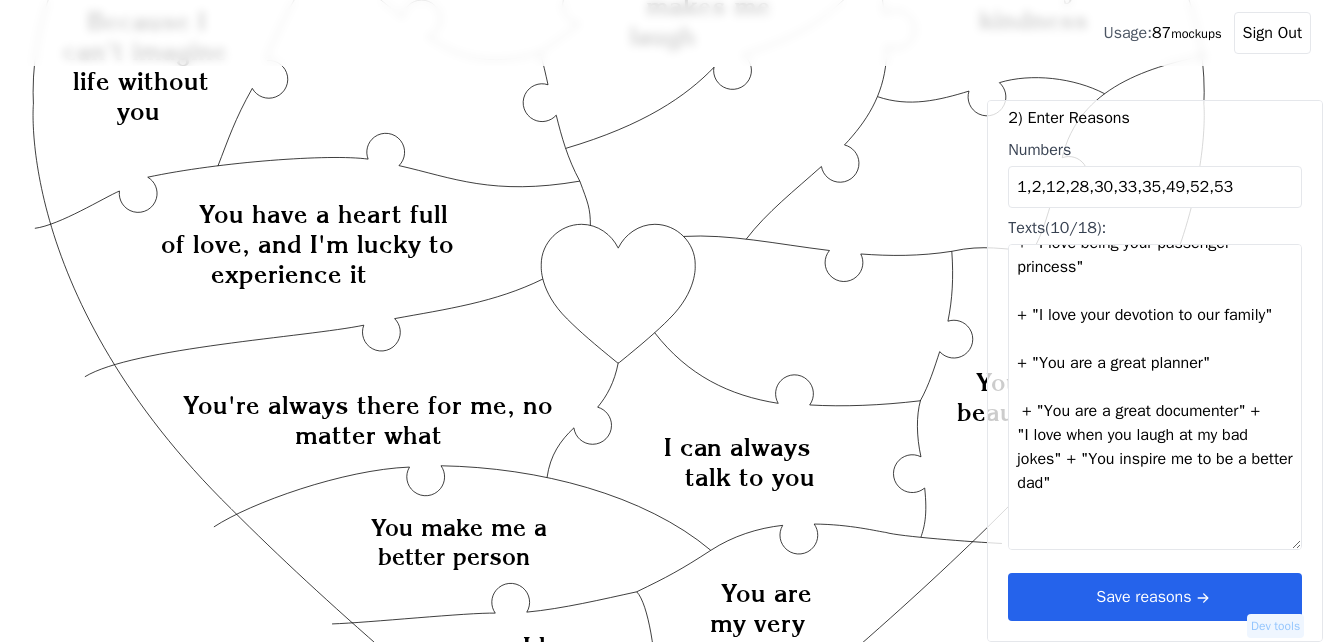 click on "I love
your
snuggles
You are
beautiful
You are
my very
best friend
I can always
talk to you
You make me a
better person
You have a heart full
of love, and I'm lucky to
experience it
Because when
you laugh it
makes me
laugh
I love your
kindness
You're always there for me, no
matter what
Because I
can’t imagine
life without
[PERSON_NAME] is so lucky to have you as a mother"
+ "You gave me a chance"
+ "I love being your passenger princess"
+ "I love your devotion to our family"
+ "You are a great planner"
+ "You are a great documenter" +
"I love when you laugh at my bad jokes" + "You inspire me to be a better dad"
you" at bounding box center [1155, 397] 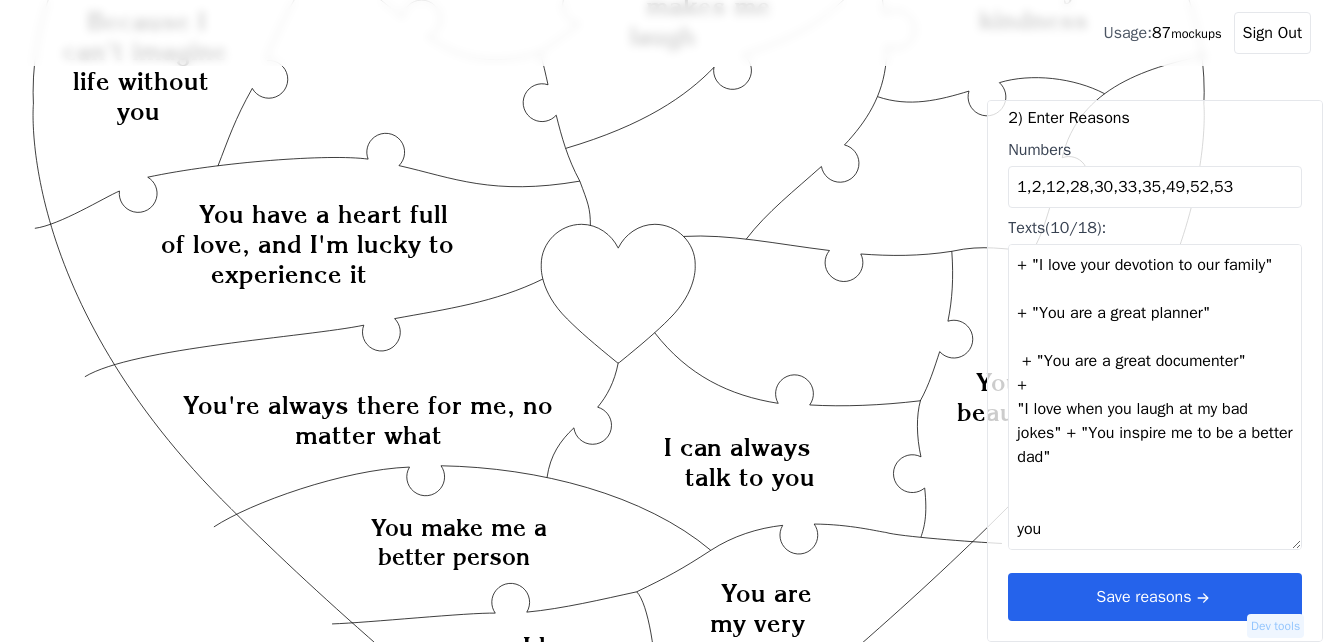 scroll, scrollTop: 1178, scrollLeft: 0, axis: vertical 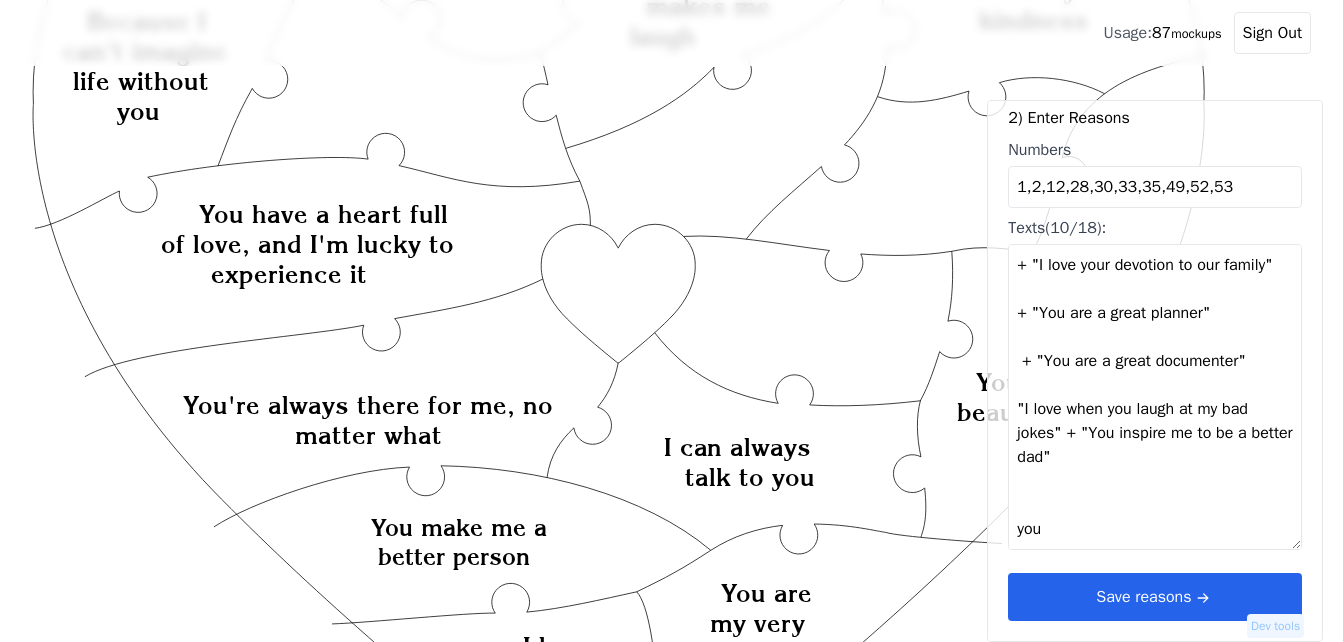 click on "I love
your
snuggles
You are
beautiful
You are
my very
best friend
I can always
talk to you
You make me a
better person
You have a heart full
of love, and I'm lucky to
experience it
Because when
you laugh it
makes me
laugh
I love your
kindness
You're always there for me, no
matter what
Because I
can’t imagine
life without
[PERSON_NAME] is so lucky to have you as a mother"
+ "You gave me a chance"
+ "I love being your passenger princess"
+ "I love your devotion to our family"
+ "You are a great planner"
+ "You are a great documenter"
"I love when you laugh at my bad jokes" + "You inspire me to be a better dad"
you" at bounding box center [1155, 397] 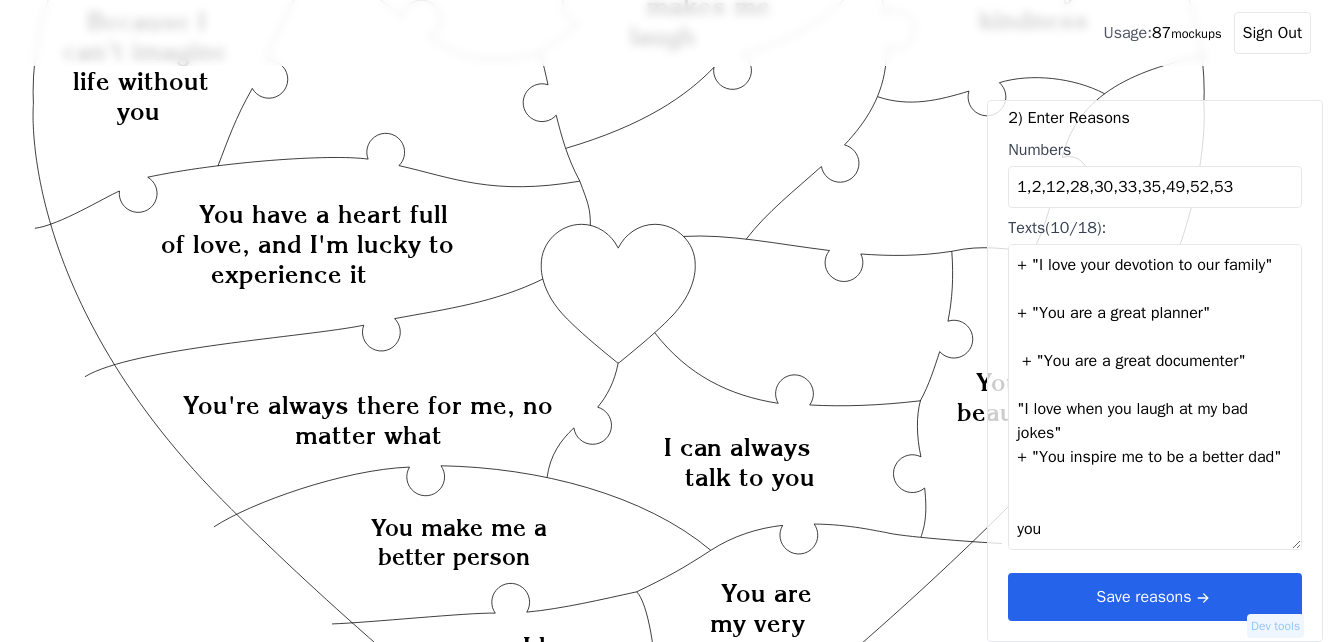 click on "I love
your
snuggles
You are
beautiful
You are
my very
best friend
I can always
talk to you
You make me a
better person
You have a heart full
of love, and I'm lucky to
experience it
Because when
you laugh it
makes me
laugh
I love your
kindness
You're always there for me, no
matter what
Because I
can’t imagine
life without
[PERSON_NAME] is so lucky to have you as a mother"
+ "You gave me a chance"
+ "I love being your passenger princess"
+ "I love your devotion to our family"
+ "You are a great planner"
+ "You are a great documenter"
"I love when you laugh at my bad jokes"
+ "You inspire me to be a better dad"
you" at bounding box center (1155, 397) 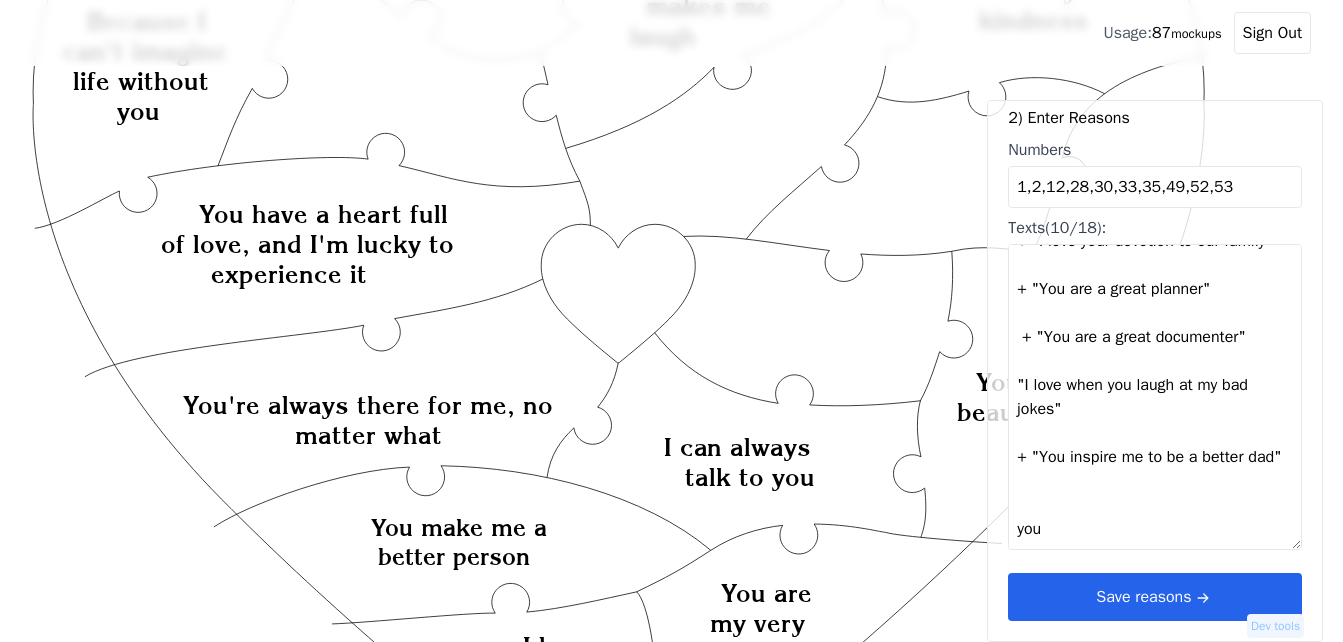 scroll, scrollTop: 1248, scrollLeft: 0, axis: vertical 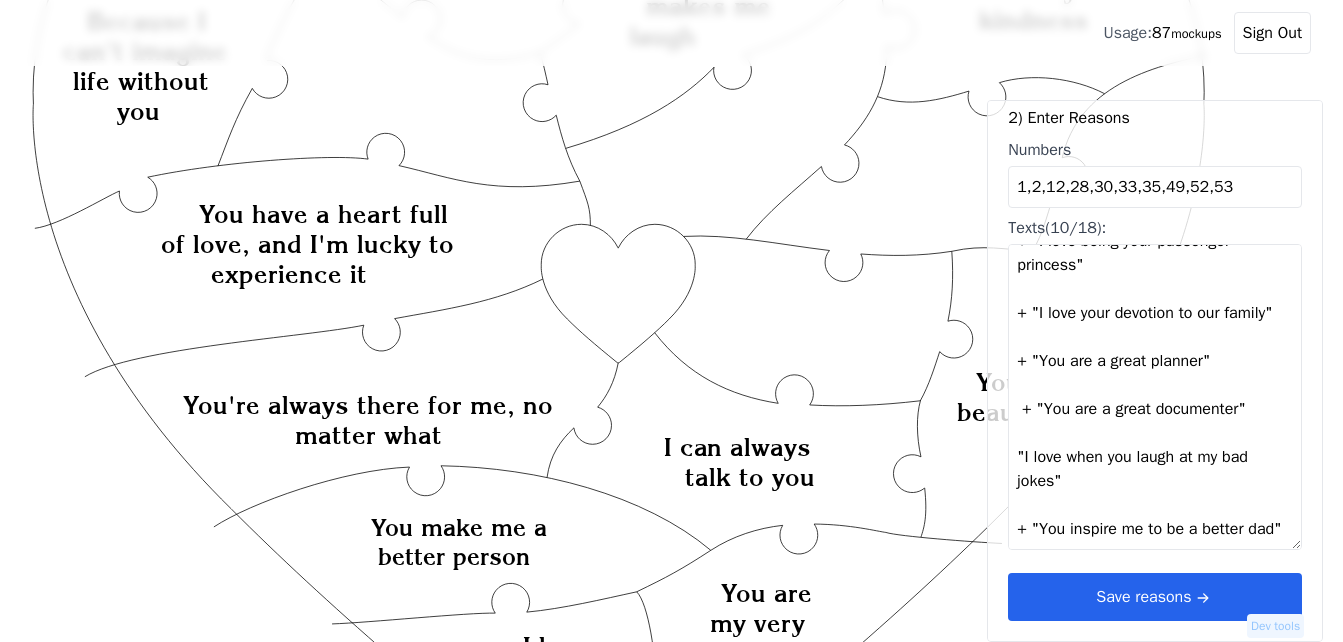 type on "I love
your
snuggles
You are
beautiful
You are
my very
best friend
I can always
talk to you
You make me a
better person
You have a heart full
of love, and I'm lucky to
experience it
Because when
you laugh it
makes me
laugh
I love your
kindness
You're always there for me, no
matter what
Because I
can’t imagine
life without
[PERSON_NAME] is so lucky to have you as a mother"
+ "You gave me a chance"
+ "I love being your passenger princess"
+ "I love your devotion to our family"
+ "You are a great planner"
+ "You are a great documenter"
"I love when you laugh at my bad jokes"
+ "You inspire me to be a better dad"" 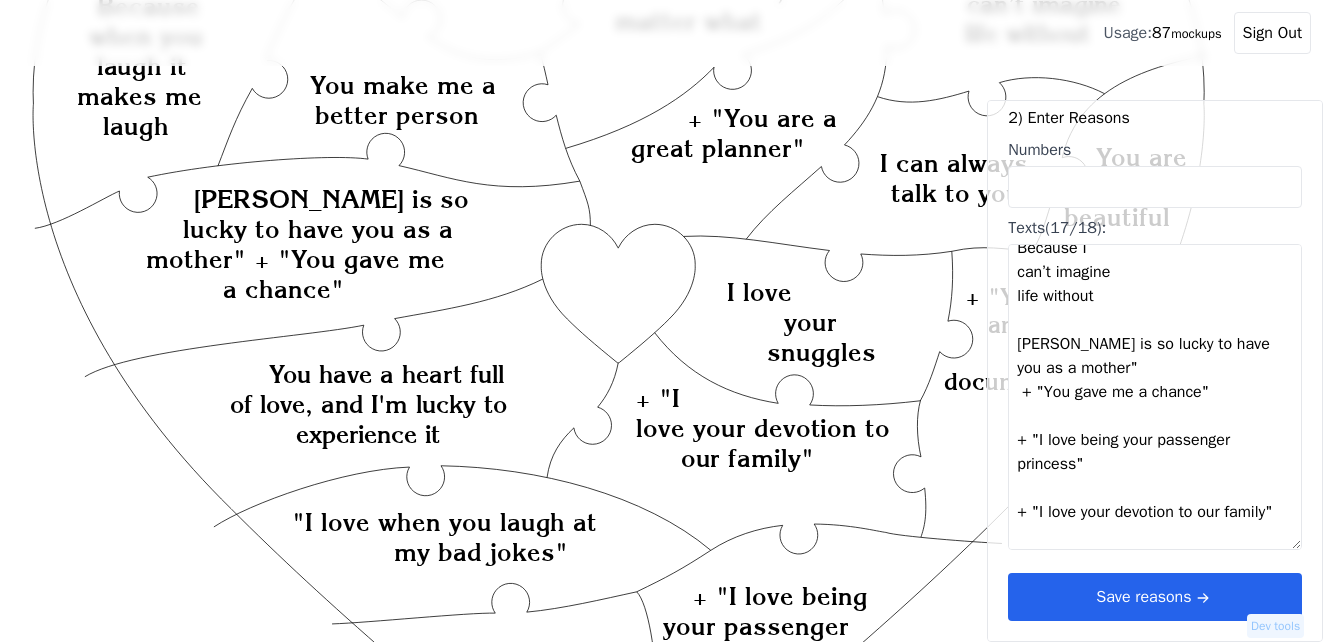scroll, scrollTop: 780, scrollLeft: 0, axis: vertical 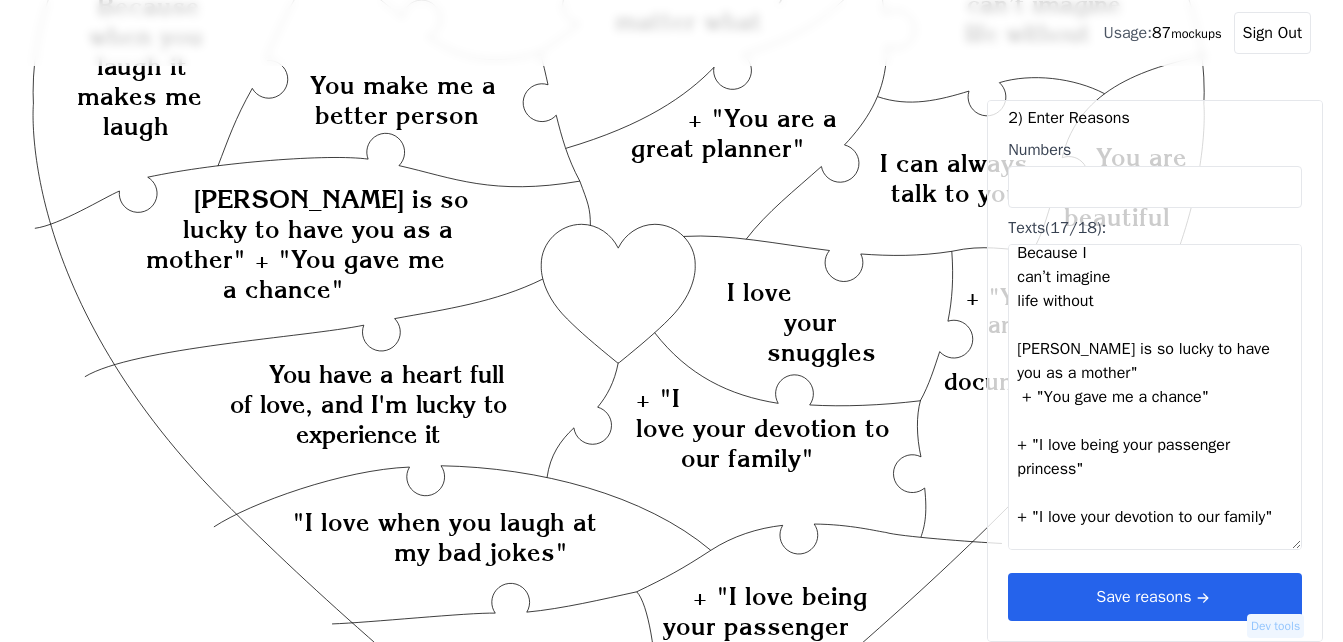 click on "I love
your
snuggles
You are
beautiful
You are
my very
best friend
I can always
talk to you
You make me a
better person
You have a heart full
of love, and I'm lucky to
experience it
Because when
you laugh it
makes me
laugh
I love your
kindness
You're always there for me, no
matter what
Because I
can’t imagine
life without
[PERSON_NAME] is so lucky to have you as a mother"
+ "You gave me a chance"
+ "I love being your passenger princess"
+ "I love your devotion to our family"
+ "You are a great planner"
+ "You are a great documenter"
"I love when you laugh at my bad jokes"
+ "You inspire me to be a better dad"" at bounding box center [1155, 397] 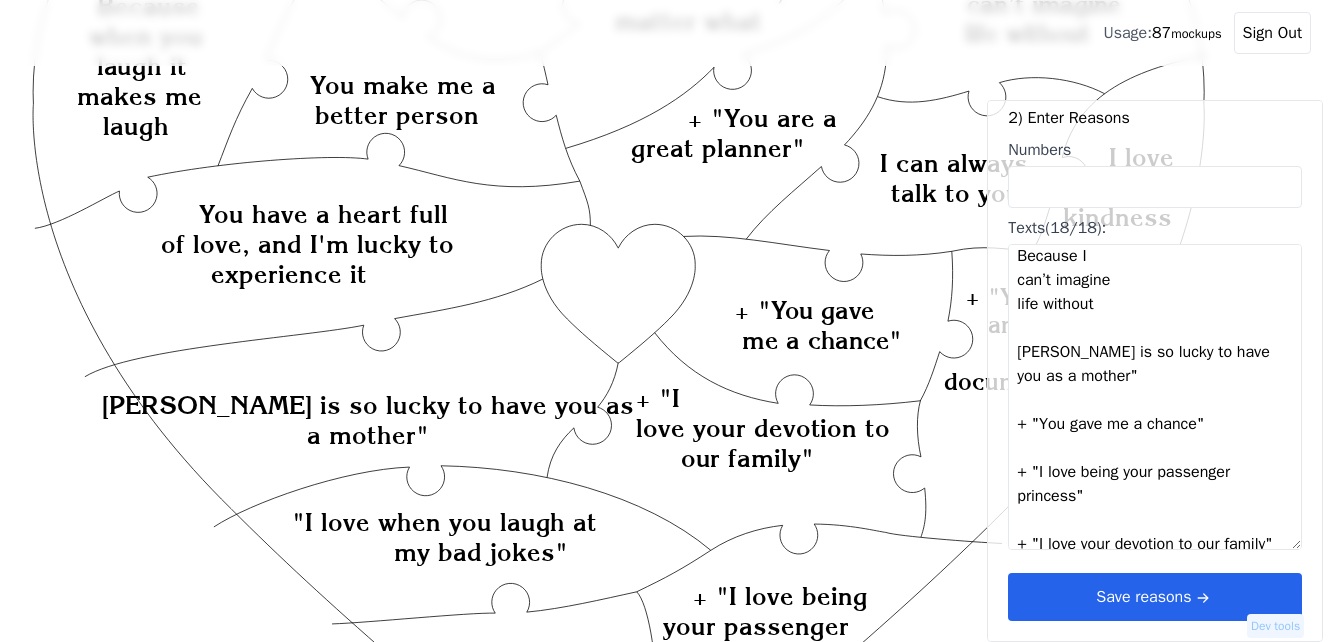 scroll, scrollTop: 780, scrollLeft: 0, axis: vertical 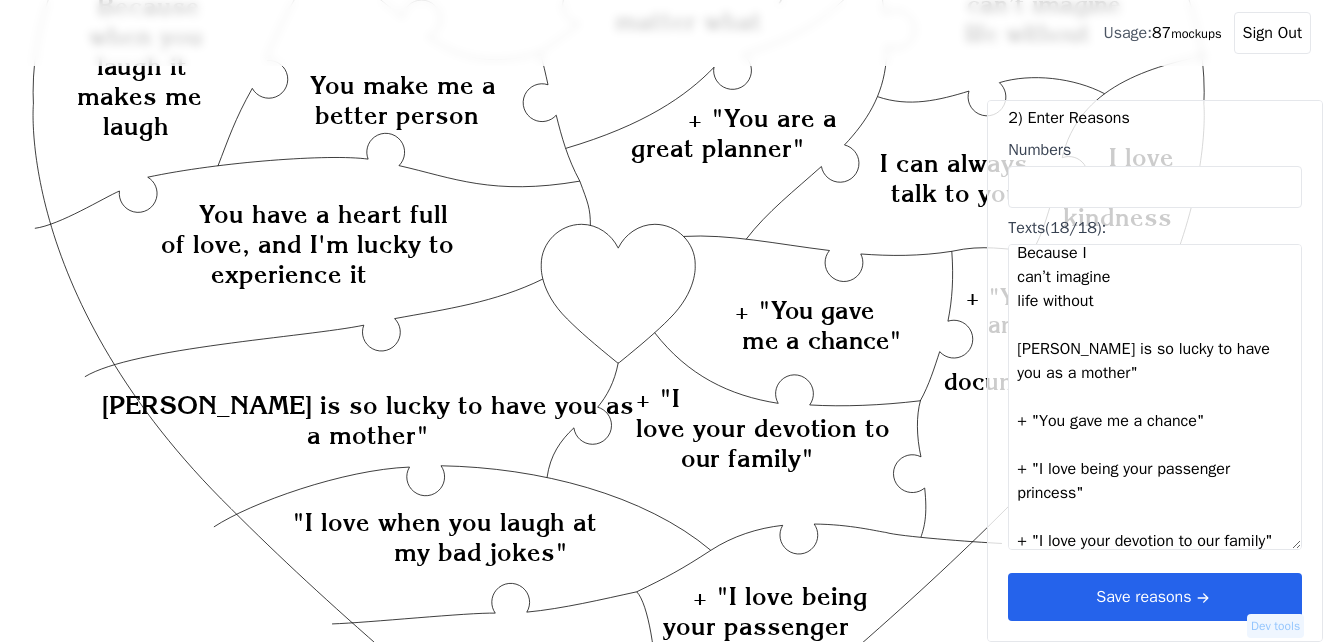 click on "I love
your
snuggles
You are
beautiful
You are
my very
best friend
I can always
talk to you
You make me a
better person
You have a heart full
of love, and I'm lucky to
experience it
Because when
you laugh it
makes me
laugh
I love your
kindness
You're always there for me, no
matter what
Because I
can’t imagine
life without
[PERSON_NAME] is so lucky to have you as a mother"
+ "You gave me a chance"
+ "I love being your passenger princess"
+ "I love your devotion to our family"
+ "You are a great planner"
+ "You are a great documenter"
"I love when you laugh at my bad jokes"
+ "You inspire me to be a better dad"" at bounding box center (1155, 397) 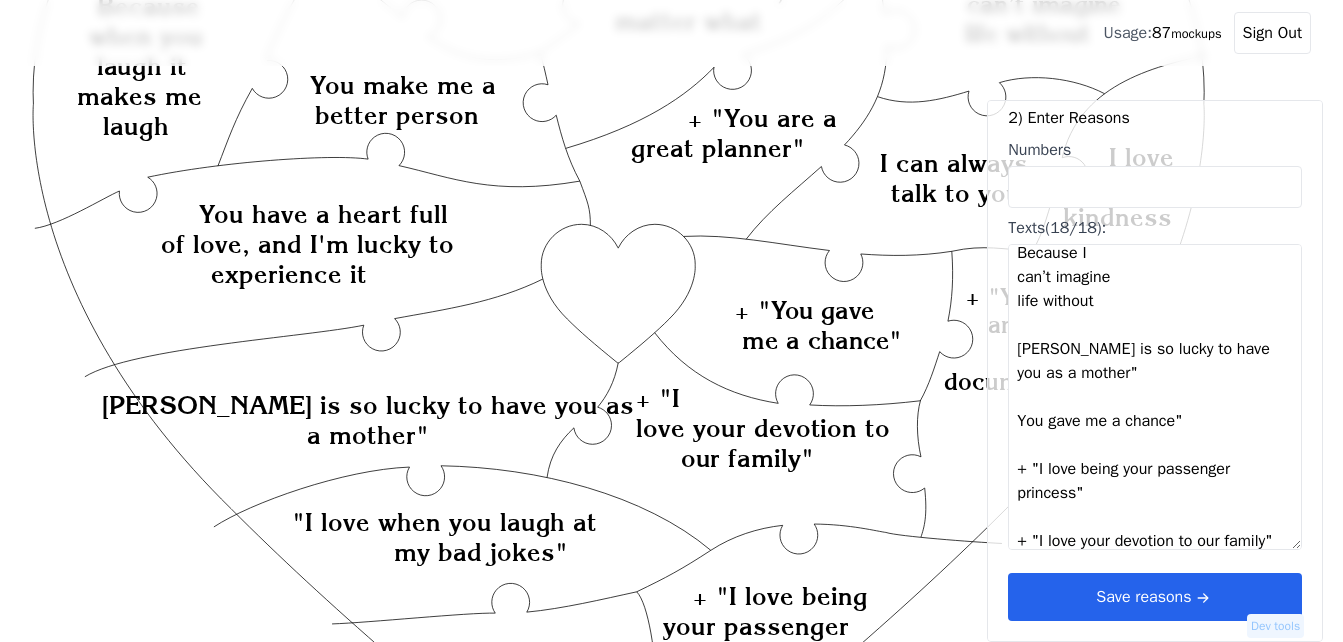 click on "I love
your
snuggles
You are
beautiful
You are
my very
best friend
I can always
talk to you
You make me a
better person
You have a heart full
of love, and I'm lucky to
experience it
Because when
you laugh it
makes me
laugh
I love your
kindness
You're always there for me, no
matter what
Because I
can’t imagine
life without
[PERSON_NAME] is so lucky to have you as a mother"
You gave me a chance"
+ "I love being your passenger princess"
+ "I love your devotion to our family"
+ "You are a great planner"
+ "You are a great documenter"
"I love when you laugh at my bad jokes"
+ "You inspire me to be a better dad"" at bounding box center [1155, 397] 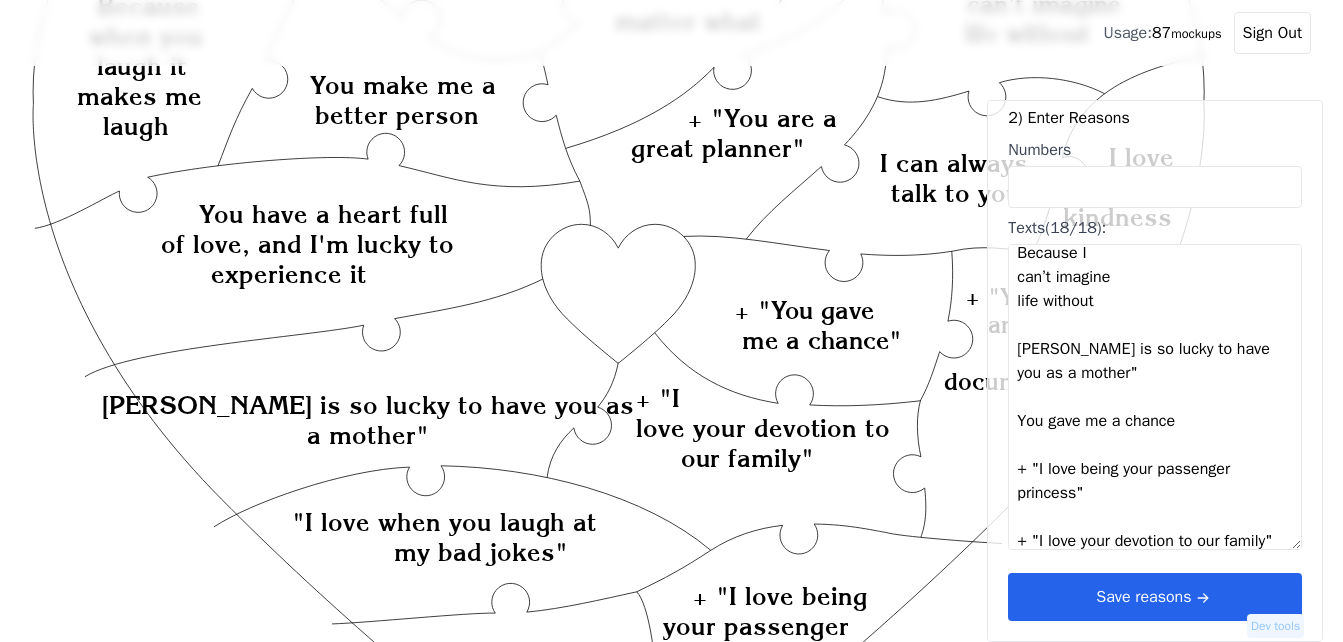 drag, startPoint x: 1038, startPoint y: 465, endPoint x: 1020, endPoint y: 465, distance: 18 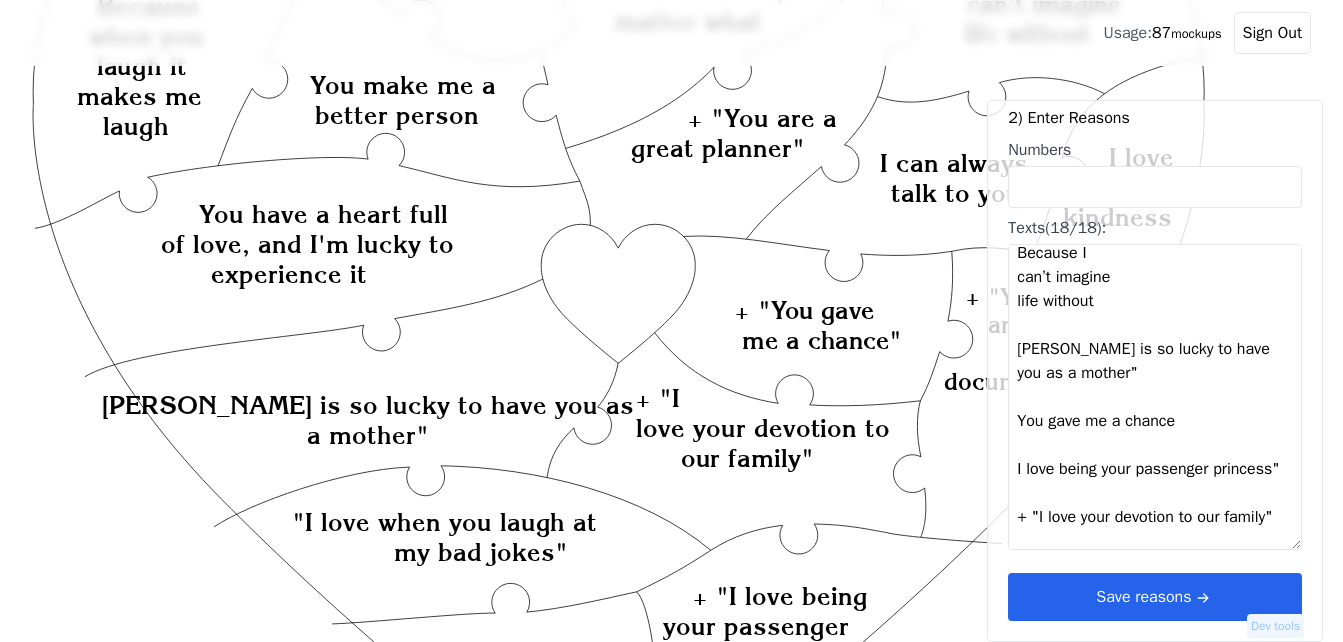 click on "I love
your
snuggles
You are
beautiful
You are
my very
best friend
I can always
talk to you
You make me a
better person
You have a heart full
of love, and I'm lucky to
experience it
Because when
you laugh it
makes me
laugh
I love your
kindness
You're always there for me, no
matter what
Because I
can’t imagine
life without
[PERSON_NAME] is so lucky to have you as a mother"
You gave me a chance
I love being your passenger princess"
+ "I love your devotion to our family"
+ "You are a great planner"
+ "You are a great documenter"
"I love when you laugh at my bad jokes"
+ "You inspire me to be a better dad"" at bounding box center (1155, 397) 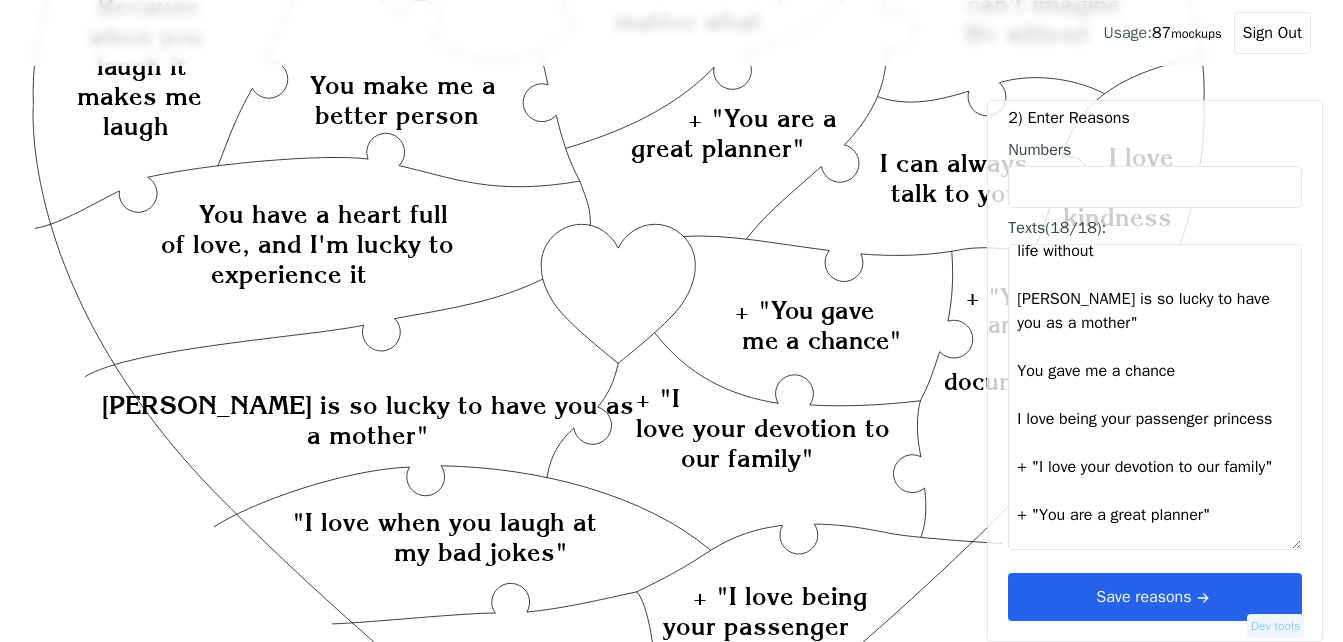 scroll, scrollTop: 880, scrollLeft: 0, axis: vertical 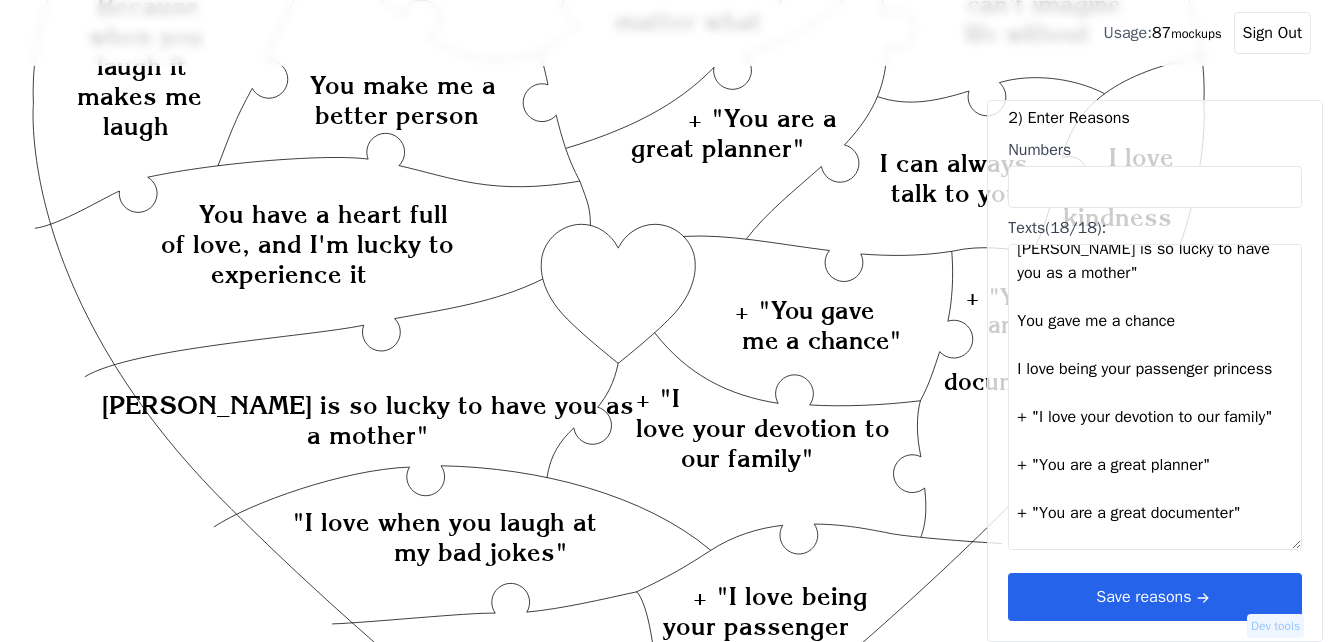 click on "I love
your
snuggles
You are
beautiful
You are
my very
best friend
I can always
talk to you
You make me a
better person
You have a heart full
of love, and I'm lucky to
experience it
Because when
you laugh it
makes me
laugh
I love your
kindness
You're always there for me, no
matter what
Because I
can’t imagine
life without
[PERSON_NAME] is so lucky to have you as a mother"
You gave me a chance
I love being your passenger princess
+ "I love your devotion to our family"
+ "You are a great planner"
+ "You are a great documenter"
"I love when you laugh at my bad jokes"
+ "You inspire me to be a better dad"" at bounding box center [1155, 397] 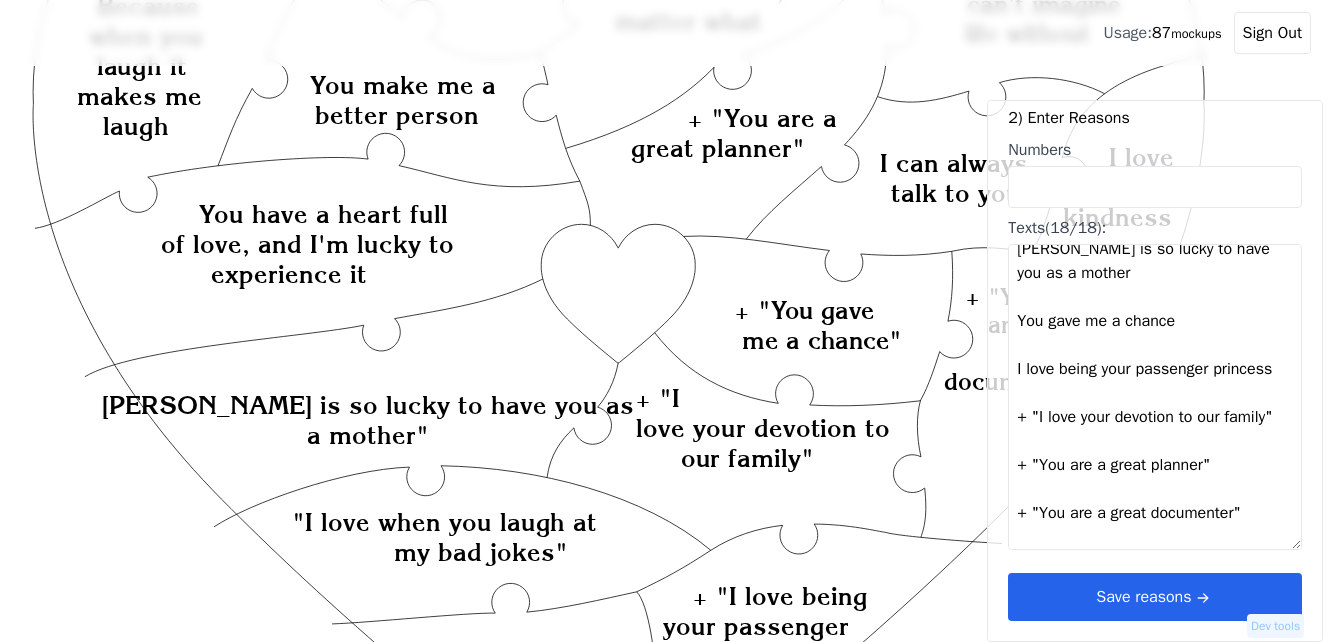 drag, startPoint x: 1040, startPoint y: 436, endPoint x: 1021, endPoint y: 438, distance: 19.104973 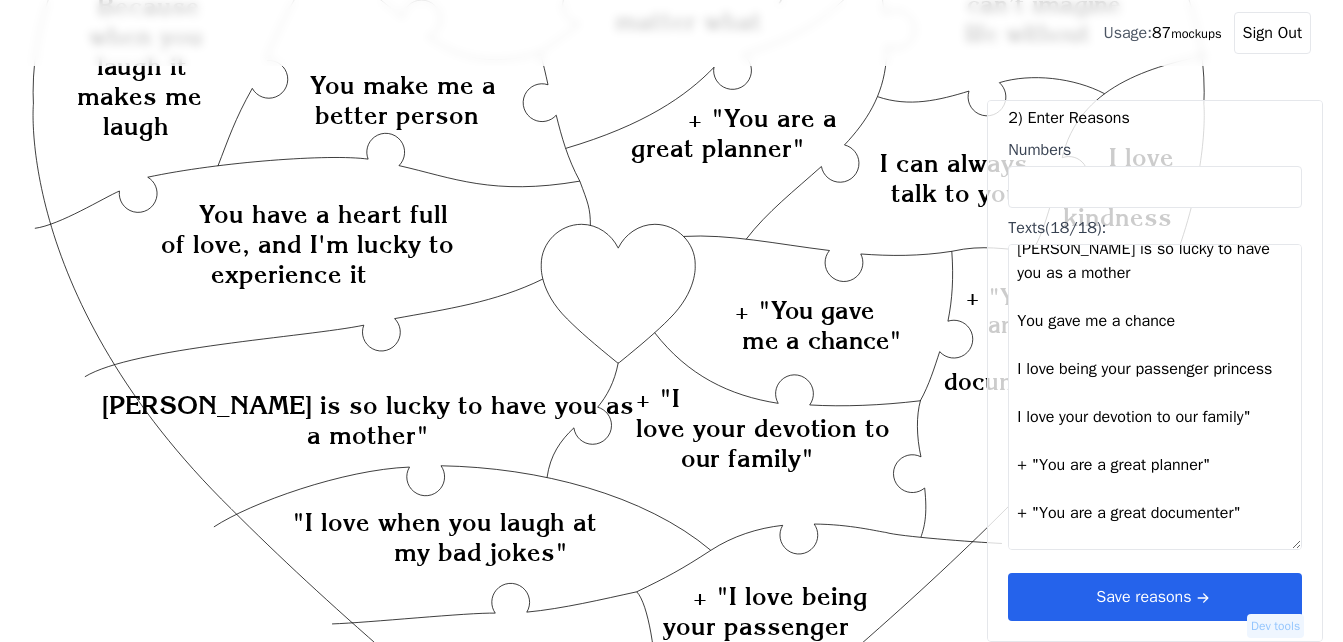 click on "I love
your
snuggles
You are
beautiful
You are
my very
best friend
I can always
talk to you
You make me a
better person
You have a heart full
of love, and I'm lucky to
experience it
Because when
you laugh it
makes me
laugh
I love your
kindness
You're always there for me, no
matter what
Because I
can’t imagine
life without
[PERSON_NAME] is so lucky to have you as a mother
You gave me a chance
I love being your passenger princess
I love your devotion to our family"
+ "You are a great planner"
+ "You are a great documenter"
"I love when you laugh at my bad jokes"
+ "You inspire me to be a better dad"" at bounding box center (1155, 397) 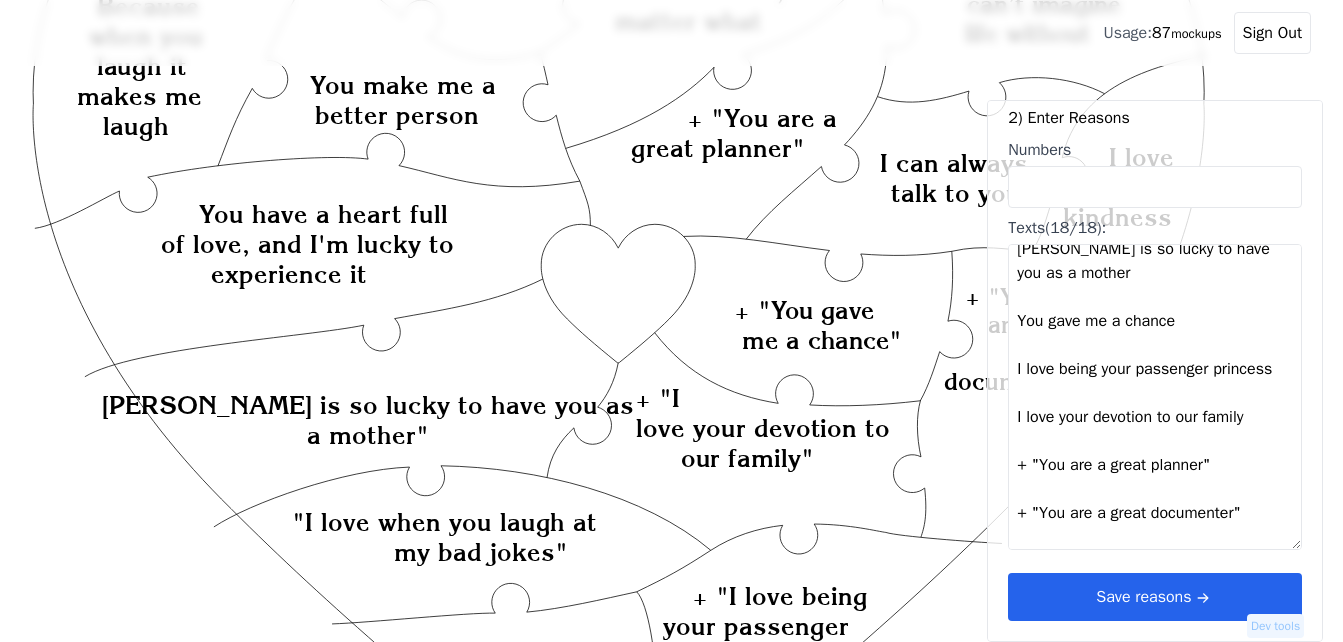click on "I love
your
snuggles
You are
beautiful
You are
my very
best friend
I can always
talk to you
You make me a
better person
You have a heart full
of love, and I'm lucky to
experience it
Because when
you laugh it
makes me
laugh
I love your
kindness
You're always there for me, no
matter what
Because I
can’t imagine
life without
[PERSON_NAME] is so lucky to have you as a mother
You gave me a chance
I love being your passenger princess
I love your devotion to our family
+ "You are a great planner"
+ "You are a great documenter"
"I love when you laugh at my bad jokes"
+ "You inspire me to be a better dad"" at bounding box center [1155, 397] 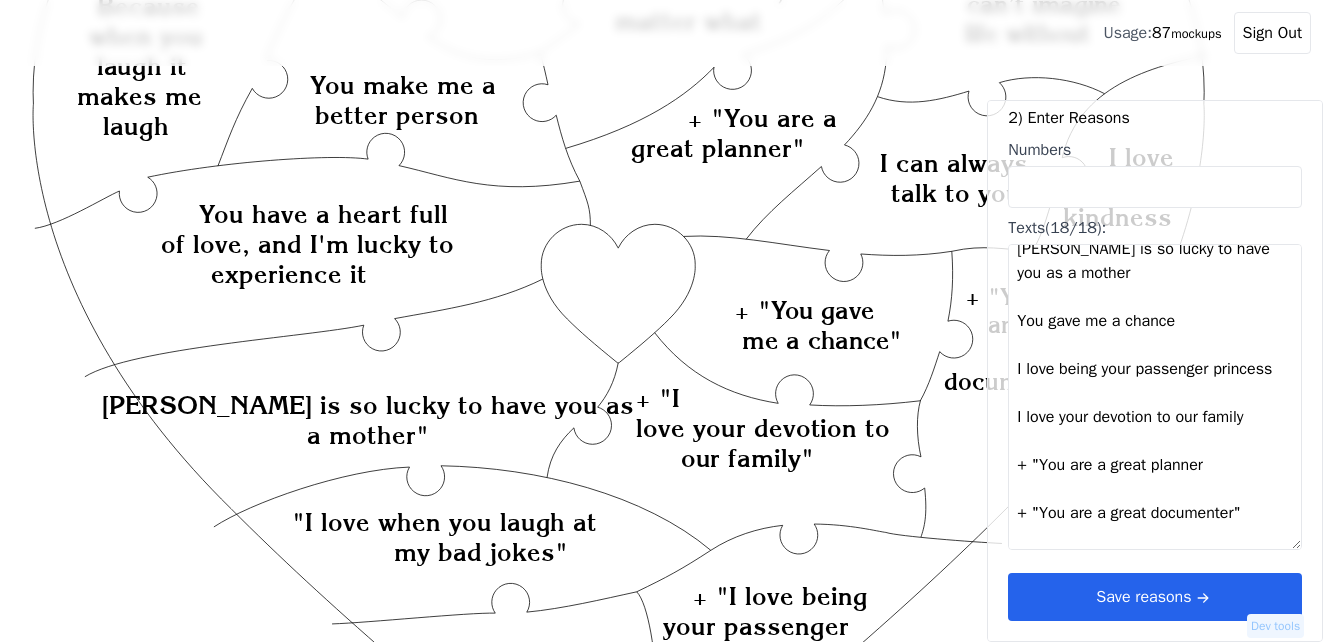 drag, startPoint x: 1038, startPoint y: 488, endPoint x: 1021, endPoint y: 485, distance: 17.262676 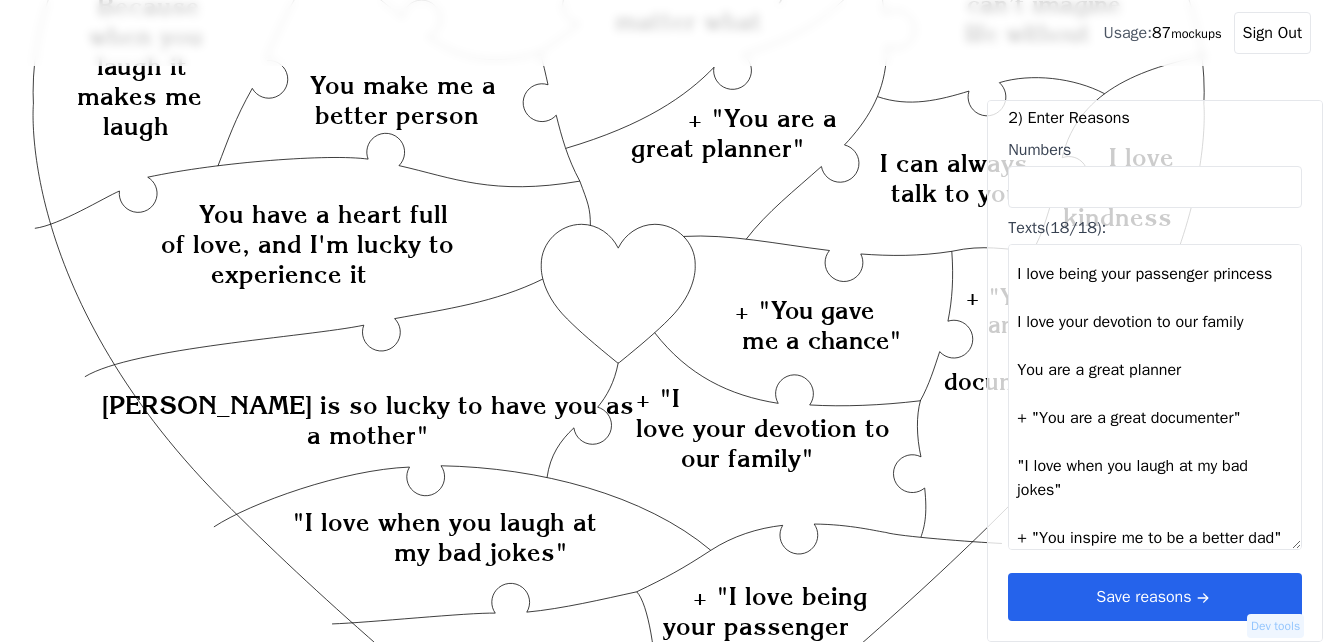scroll, scrollTop: 980, scrollLeft: 0, axis: vertical 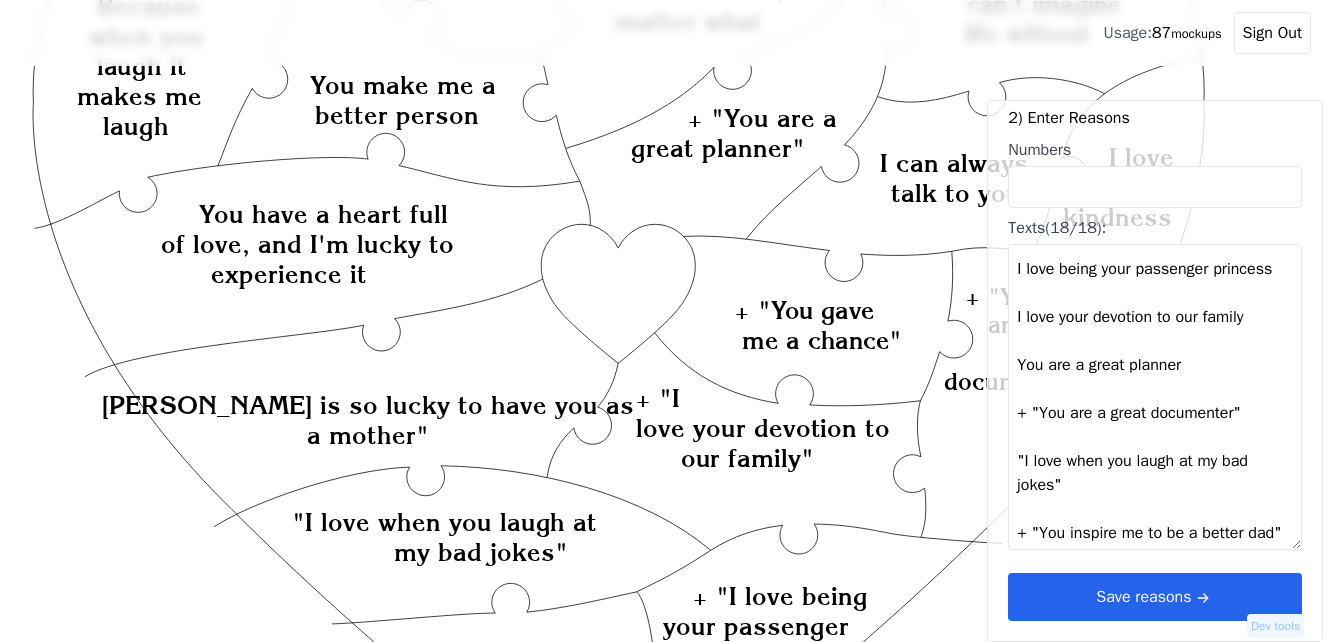 drag, startPoint x: 1039, startPoint y: 436, endPoint x: 1021, endPoint y: 435, distance: 18.027756 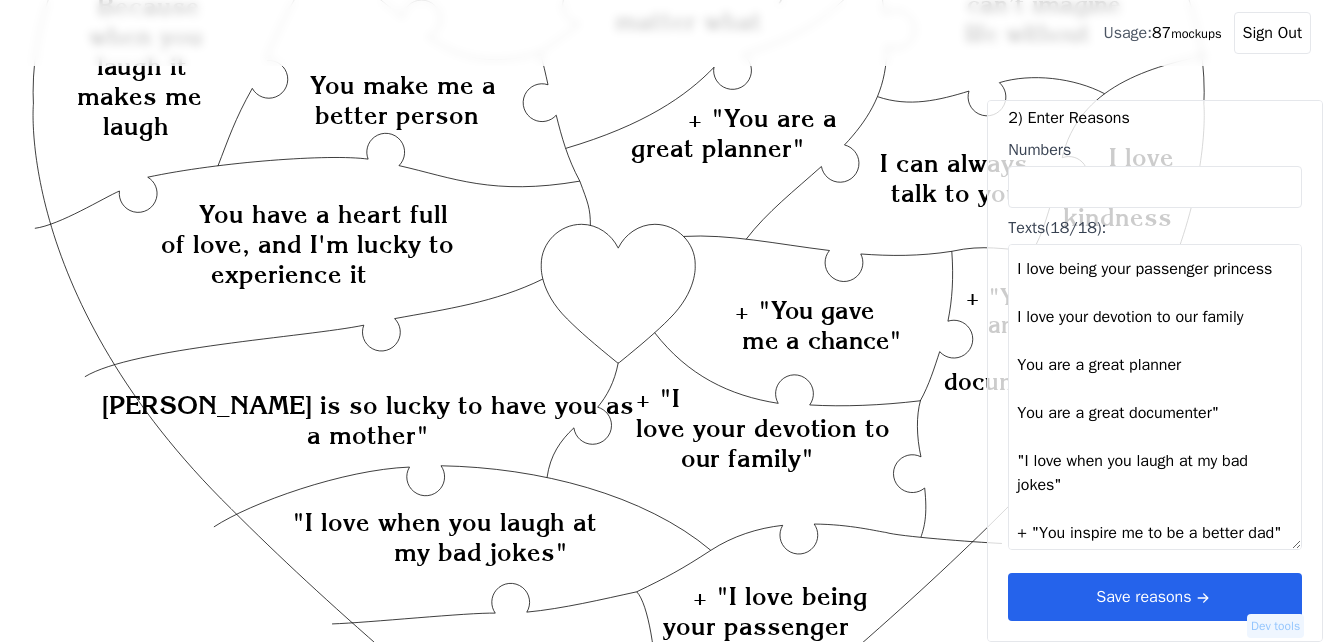 click on "I love
your
snuggles
You are
beautiful
You are
my very
best friend
I can always
talk to you
You make me a
better person
You have a heart full
of love, and I'm lucky to
experience it
Because when
you laugh it
makes me
laugh
I love your
kindness
You're always there for me, no
matter what
Because I
can’t imagine
life without
[PERSON_NAME] is so lucky to have you as a mother
You gave me a chance
I love being your passenger princess
I love your devotion to our family
You are a great planner
You are a great documenter"
"I love when you laugh at my bad jokes"
+ "You inspire me to be a better dad"" at bounding box center (1155, 397) 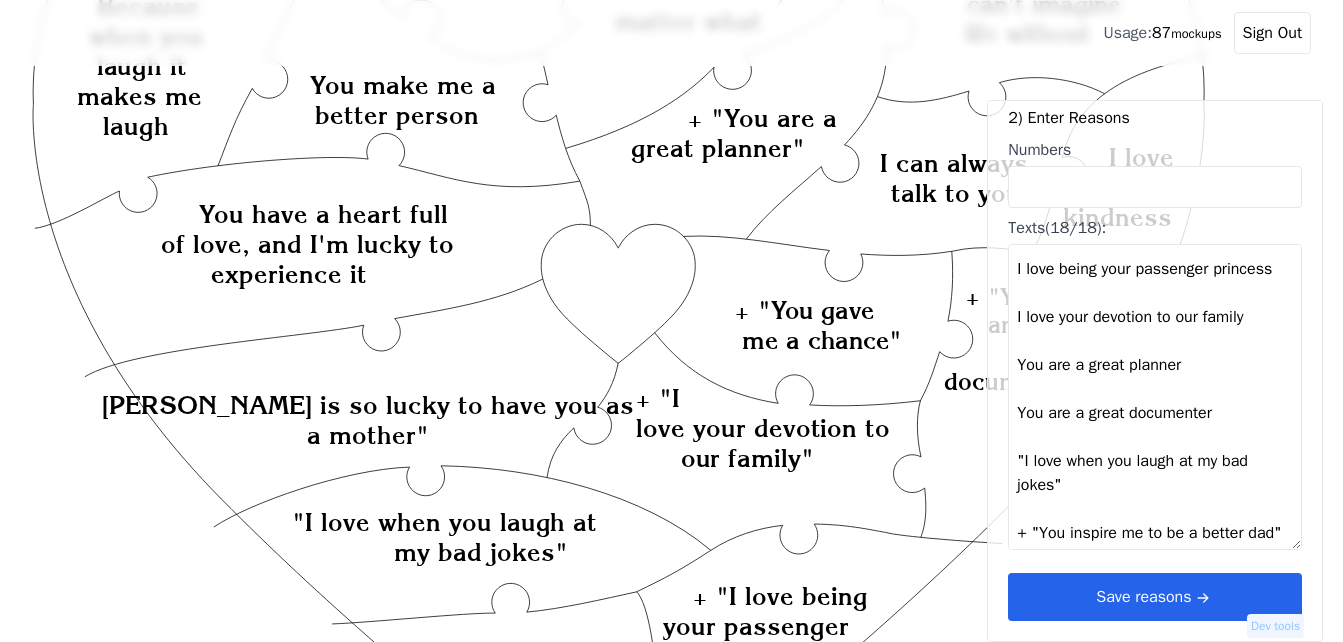 click on "I love
your
snuggles
You are
beautiful
You are
my very
best friend
I can always
talk to you
You make me a
better person
You have a heart full
of love, and I'm lucky to
experience it
Because when
you laugh it
makes me
laugh
I love your
kindness
You're always there for me, no
matter what
Because I
can’t imagine
life without
[PERSON_NAME] is so lucky to have you as a mother
You gave me a chance
I love being your passenger princess
I love your devotion to our family
You are a great planner
You are a great documenter
"I love when you laugh at my bad jokes"
+ "You inspire me to be a better dad"" at bounding box center [1155, 397] 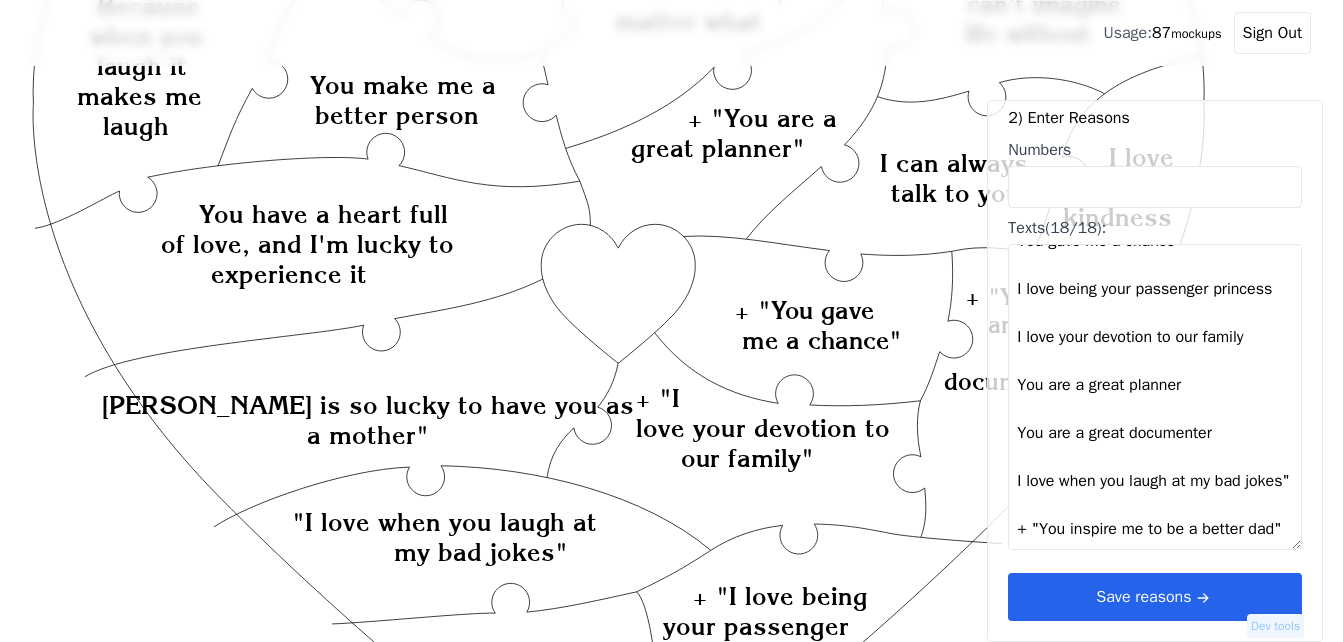 click on "I love
your
snuggles
You are
beautiful
You are
my very
best friend
I can always
talk to you
You make me a
better person
You have a heart full
of love, and I'm lucky to
experience it
Because when
you laugh it
makes me
laugh
I love your
kindness
You're always there for me, no
matter what
Because I
can’t imagine
life without
[PERSON_NAME] is so lucky to have you as a mother
You gave me a chance
I love being your passenger princess
I love your devotion to our family
You are a great planner
You are a great documenter
I love when you laugh at my bad jokes"
+ "You inspire me to be a better dad"" at bounding box center [1155, 397] 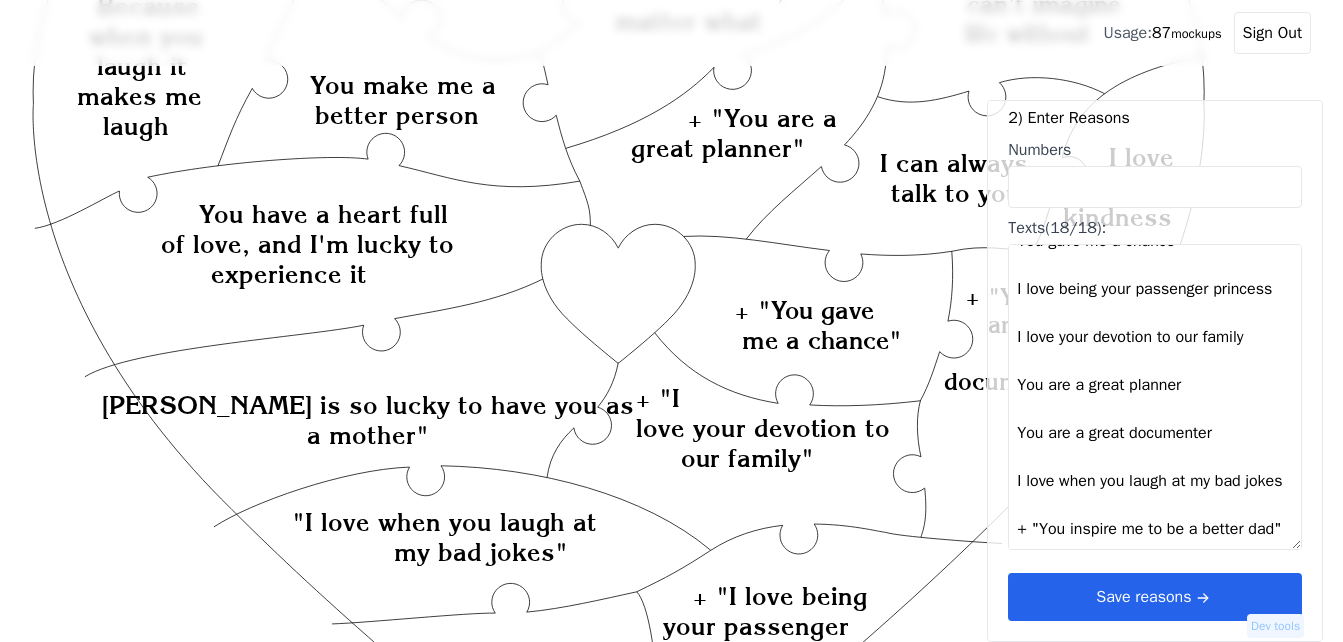 scroll, scrollTop: 1080, scrollLeft: 0, axis: vertical 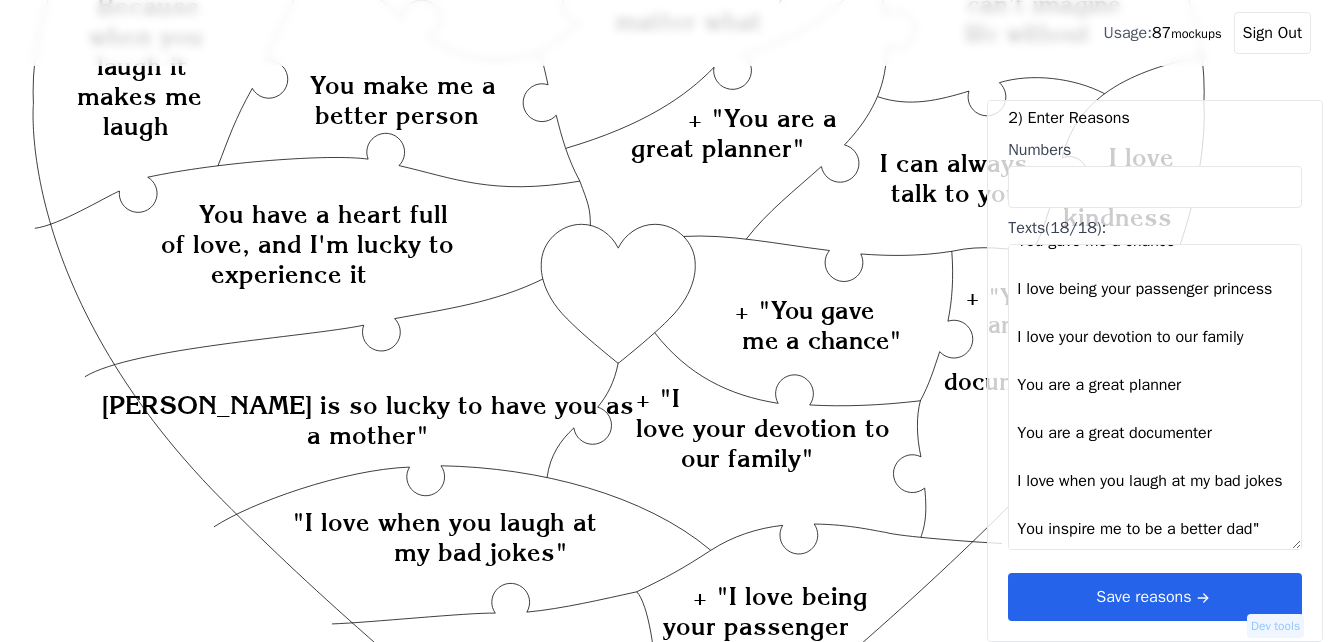 click on "I love
your
snuggles
You are
beautiful
You are
my very
best friend
I can always
talk to you
You make me a
better person
You have a heart full
of love, and I'm lucky to
experience it
Because when
you laugh it
makes me
laugh
I love your
kindness
You're always there for me, no
matter what
Because I
can’t imagine
life without
[PERSON_NAME] is so lucky to have you as a mother
You gave me a chance
I love being your passenger princess
I love your devotion to our family
You are a great planner
You are a great documenter
I love when you laugh at my bad jokes
You inspire me to be a better dad"" at bounding box center [1155, 397] 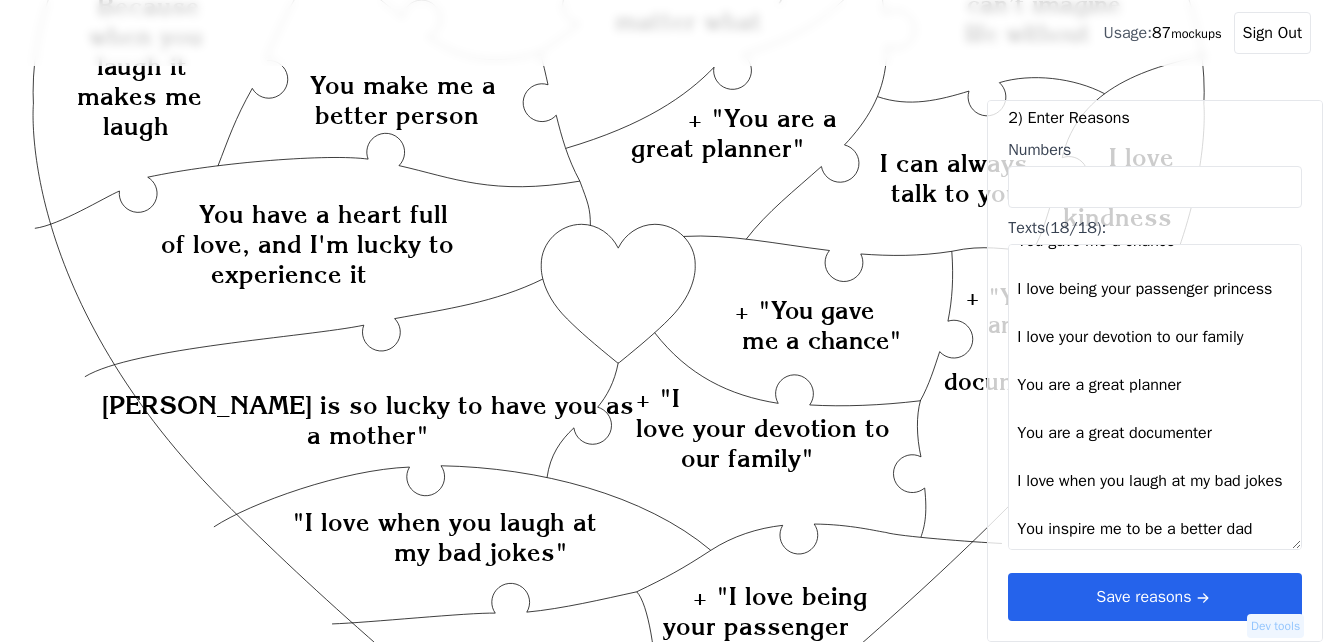 type on "I love
your
snuggles
You are
beautiful
You are
my very
best friend
I can always
talk to you
You make me a
better person
You have a heart full
of love, and I'm lucky to
experience it
Because when
you laugh it
makes me
laugh
I love your
kindness
You're always there for me, no
matter what
Because I
can’t imagine
life without
[PERSON_NAME] is so lucky to have you as a mother
You gave me a chance
I love being your passenger princess
I love your devotion to our family
You are a great planner
You are a great documenter
I love when you laugh at my bad jokes
You inspire me to be a better dad" 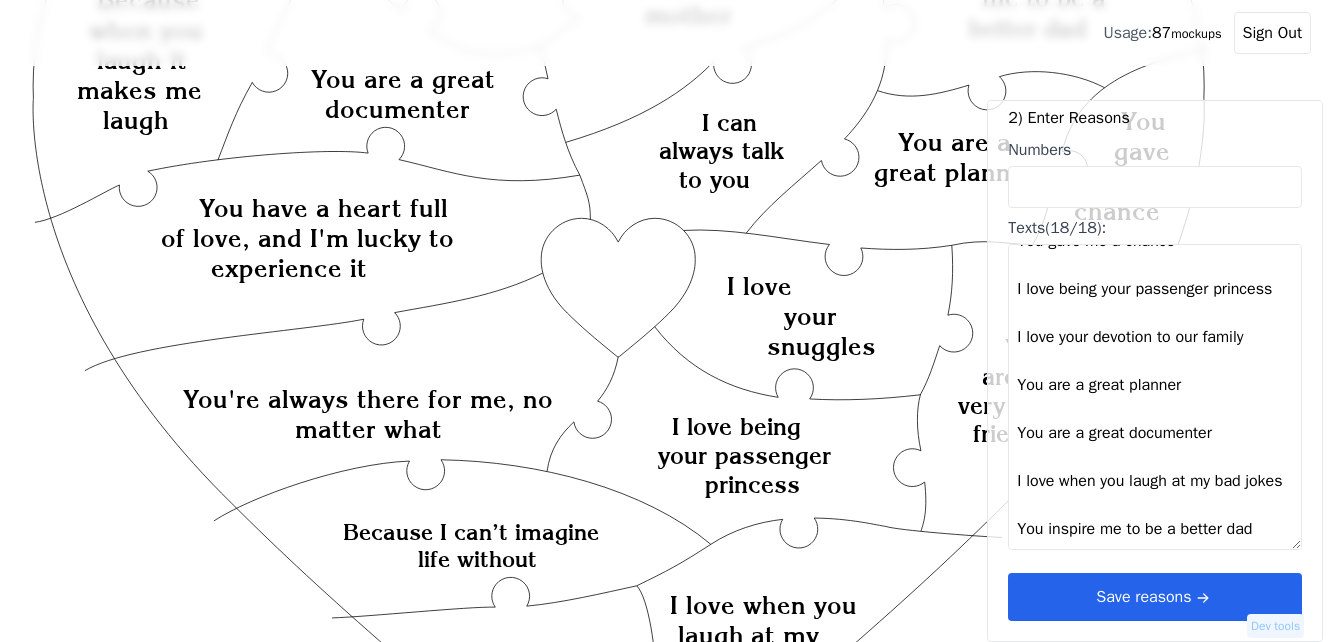 scroll, scrollTop: 400, scrollLeft: 0, axis: vertical 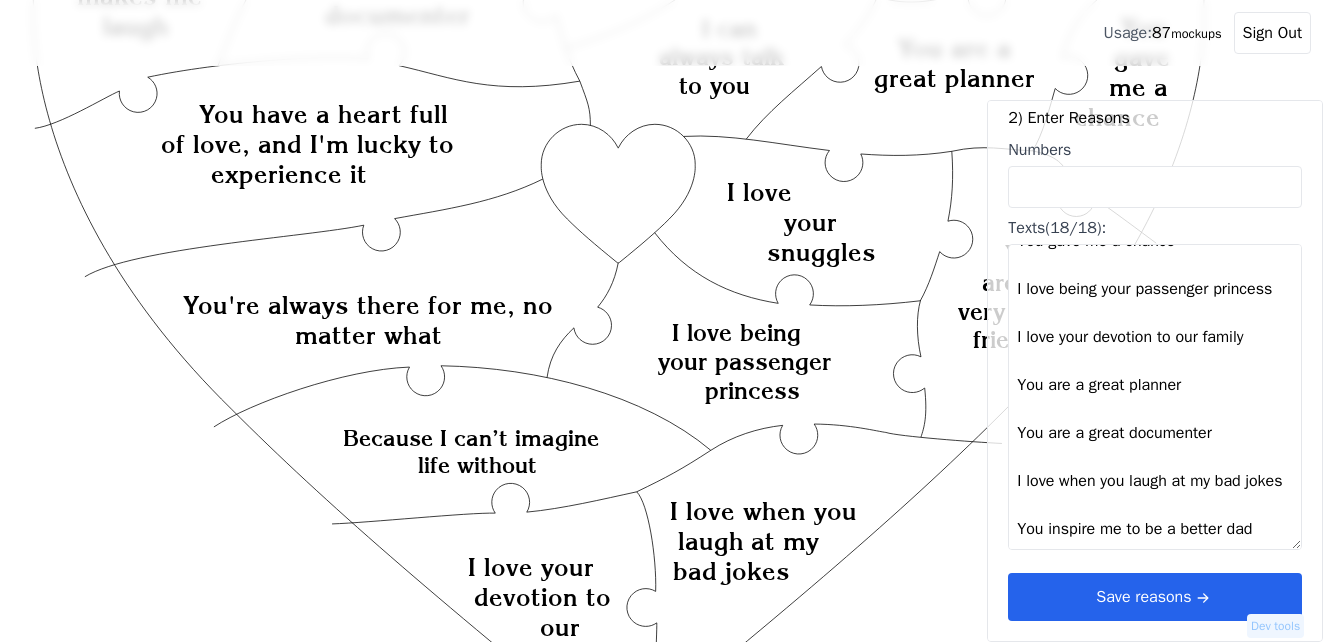 click on "Save reasons" at bounding box center (1155, 597) 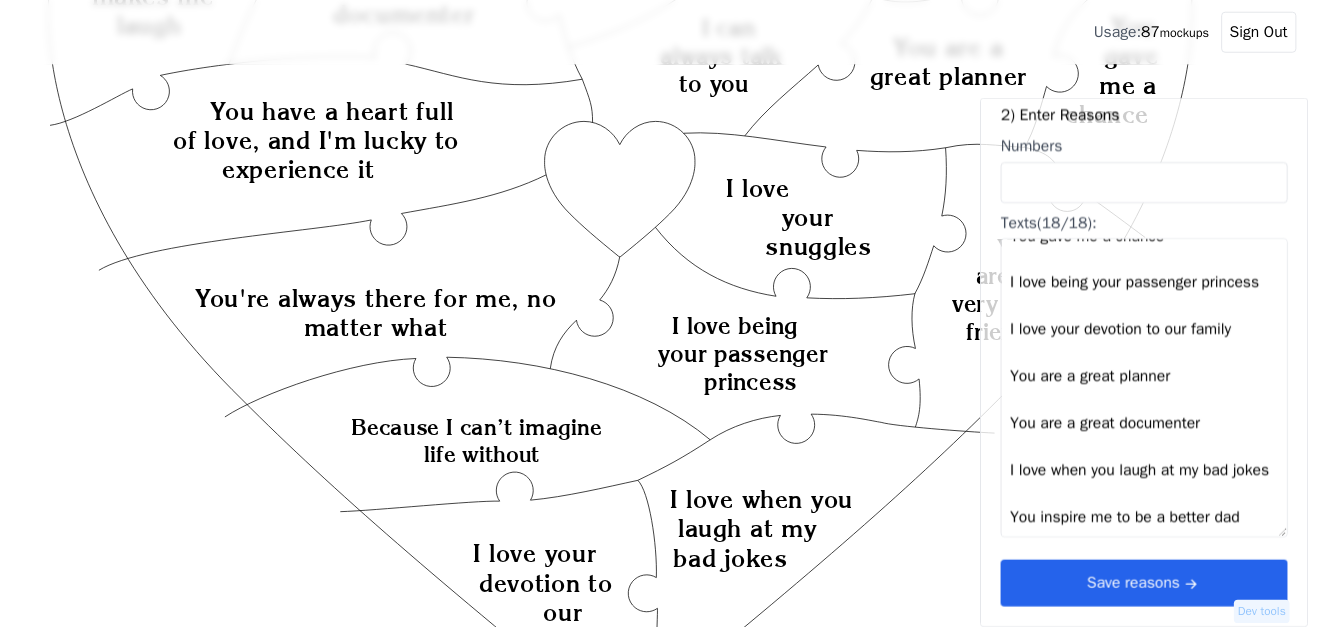 scroll, scrollTop: 0, scrollLeft: 0, axis: both 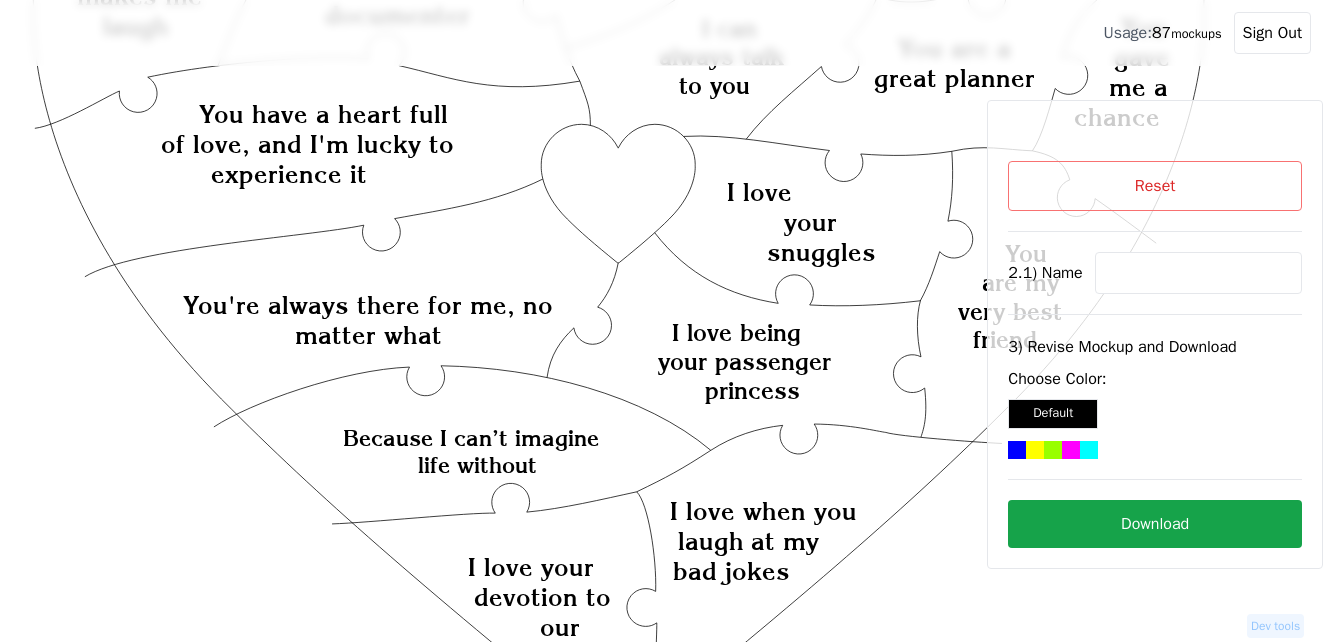 click at bounding box center [1198, 273] 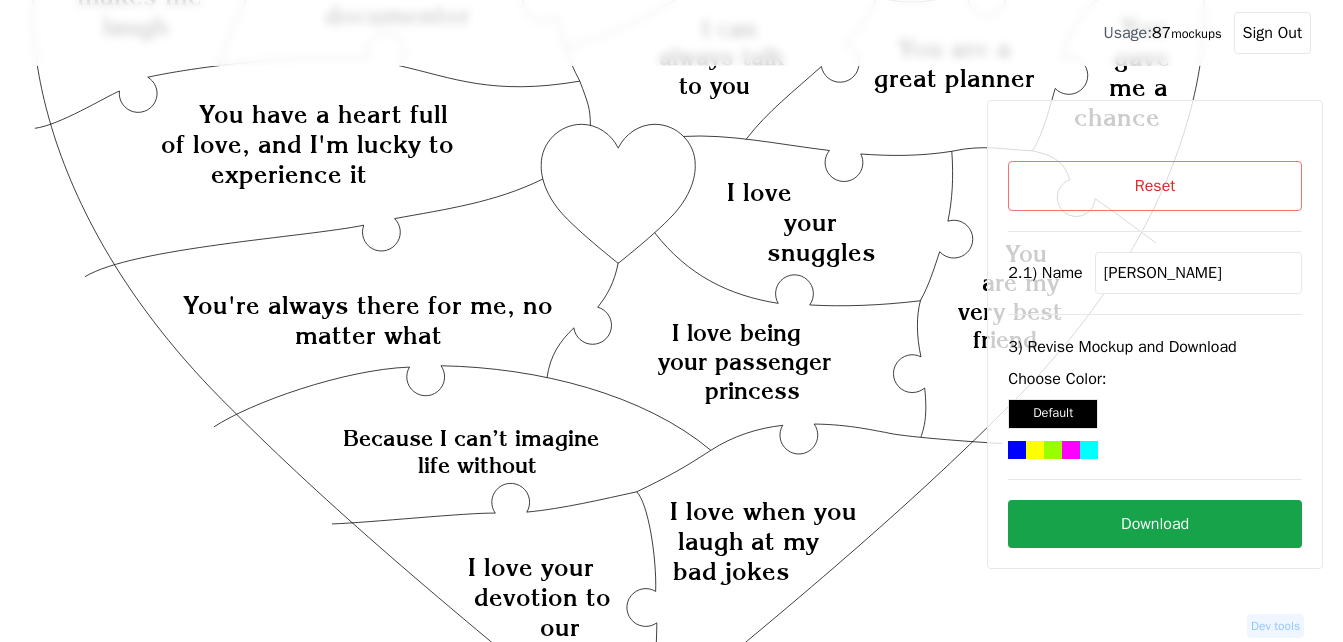 type on "[PERSON_NAME]" 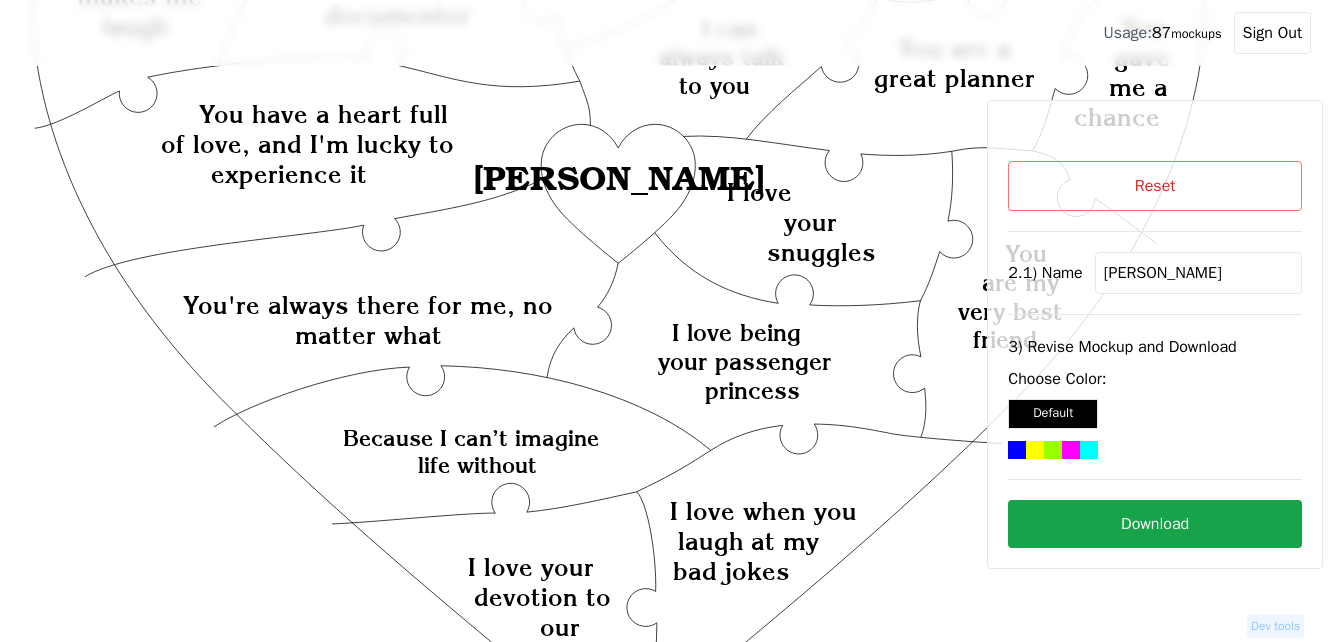click 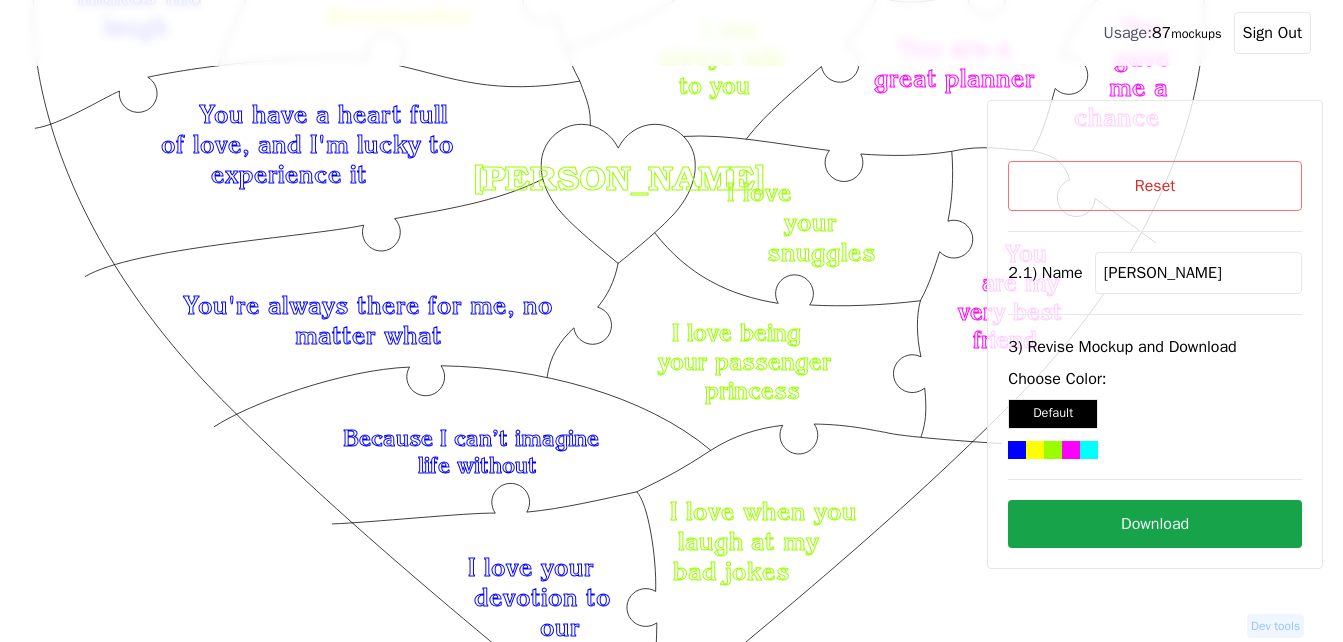 click on "Download" at bounding box center [1155, 524] 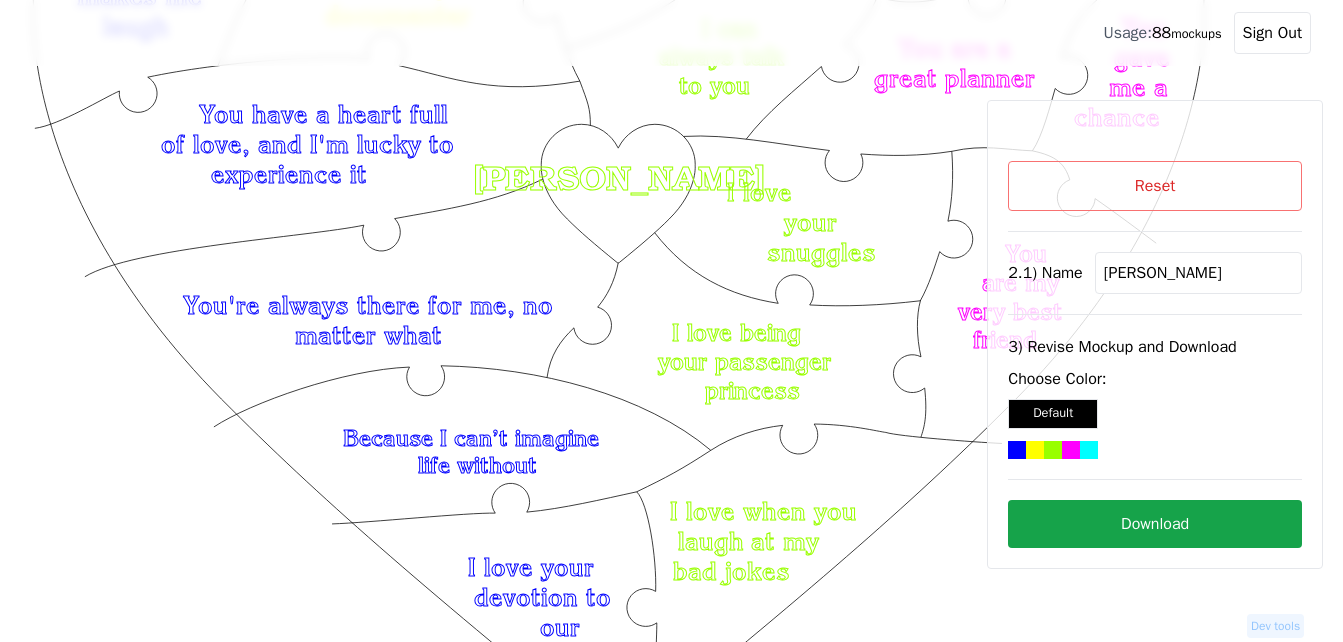 click on "Reset" at bounding box center [1155, 186] 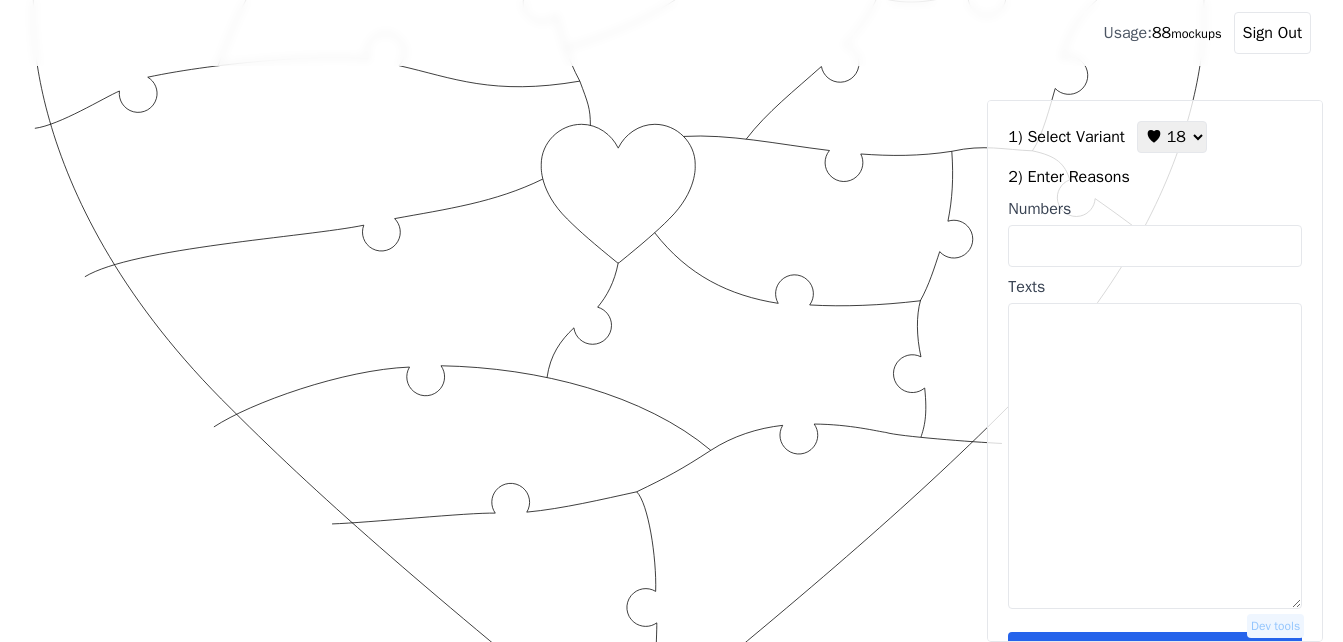 drag, startPoint x: 1174, startPoint y: 137, endPoint x: 1175, endPoint y: 154, distance: 17.029387 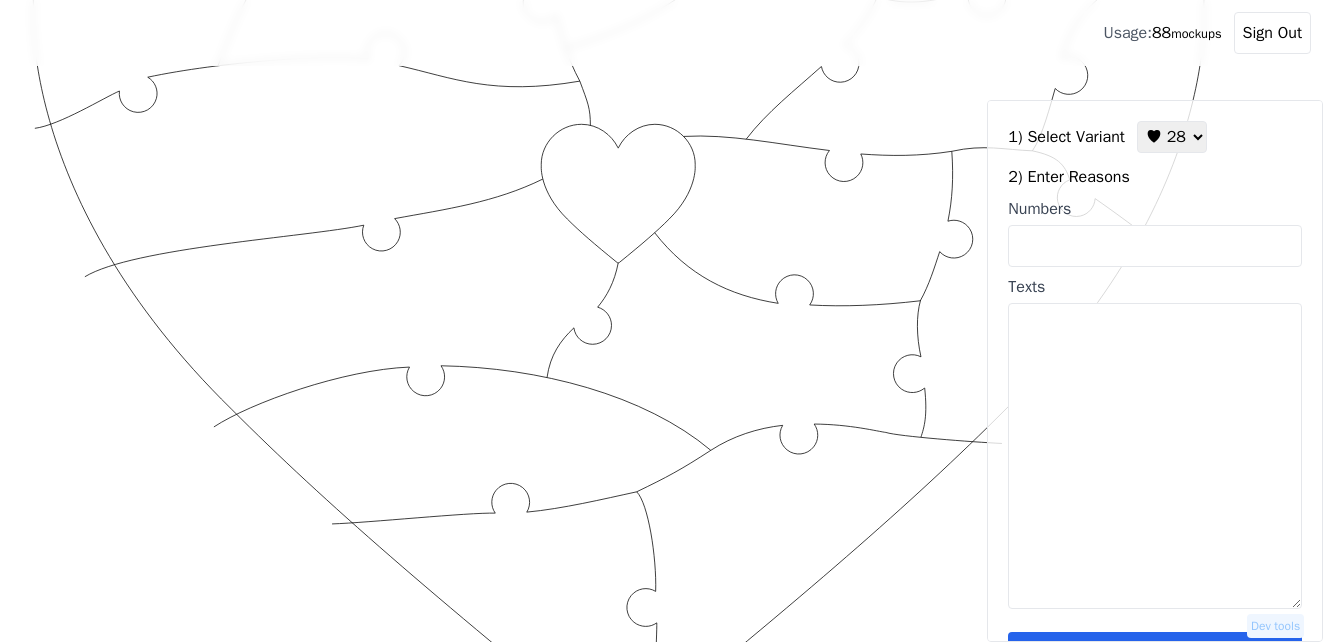 click on "♥ 12 ♥ 18 ♥ 28 ♥ 40 ♥ 50 ♥ 60 ♥ 70" at bounding box center (1172, 137) 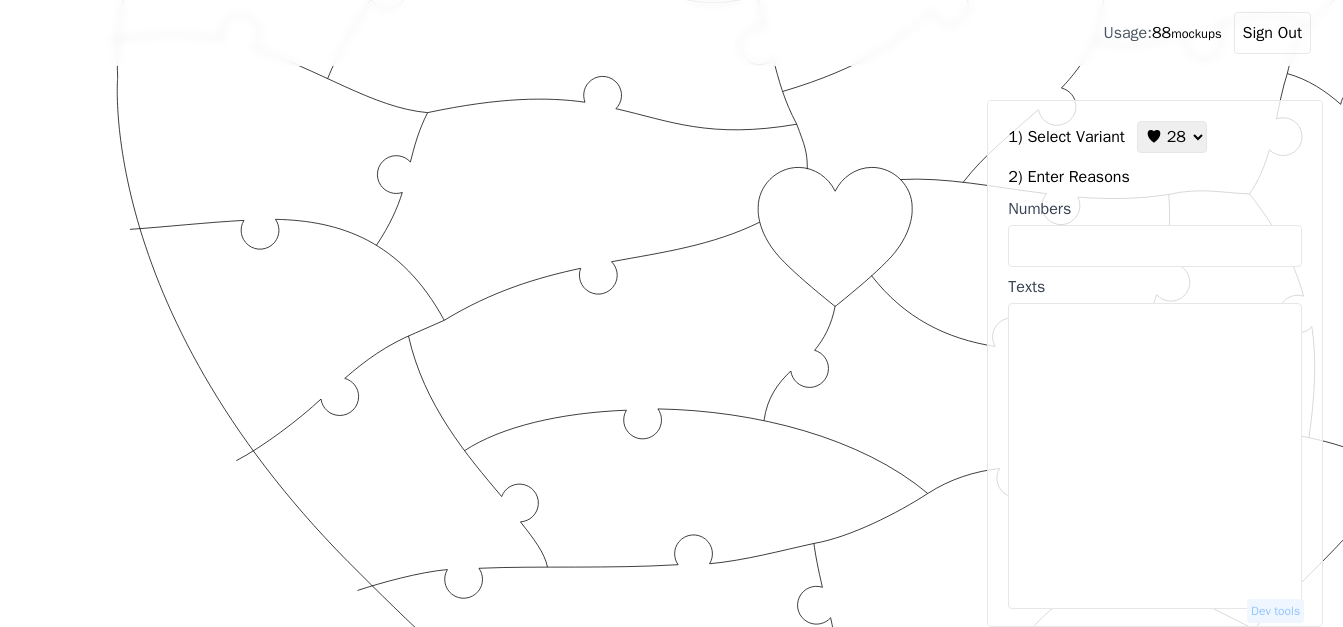 click on "Numbers" at bounding box center (1155, 246) 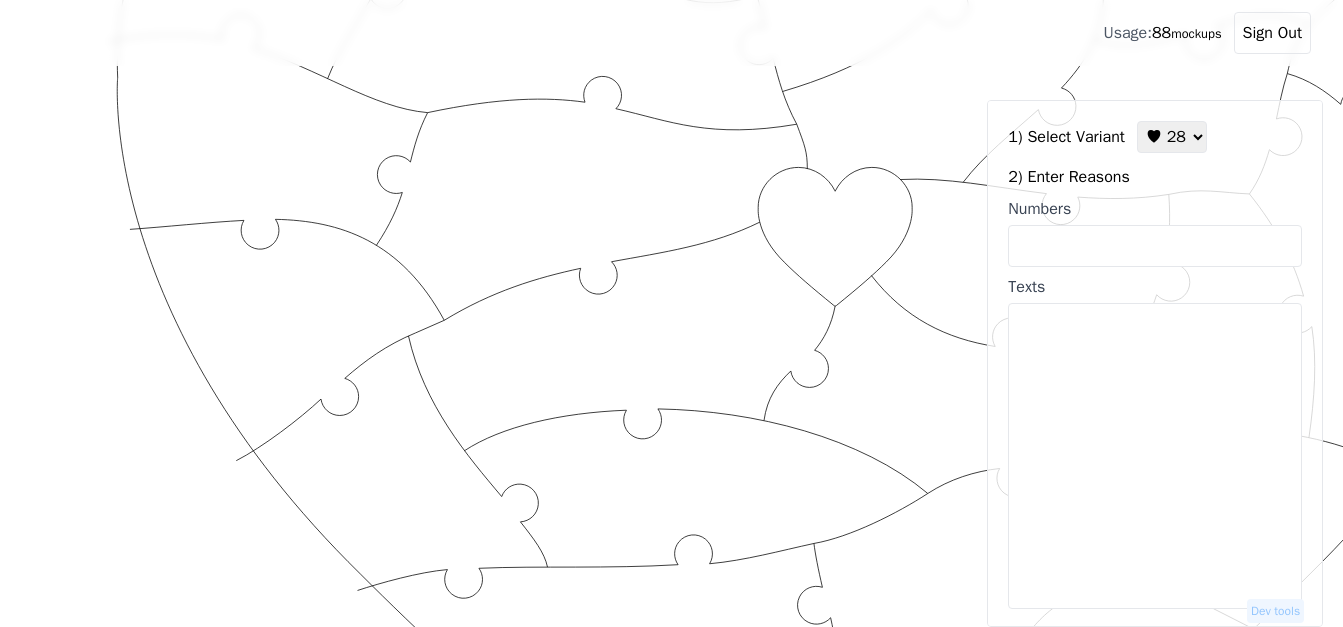 paste on "1, 2, 3, 41, 53, 59, 37, 23, 22, 4, 12, 16, 6, 9, 44, 55, 43, 42, 51, 52, 56, 5, 32, 27, 34, 38, 40, 31." 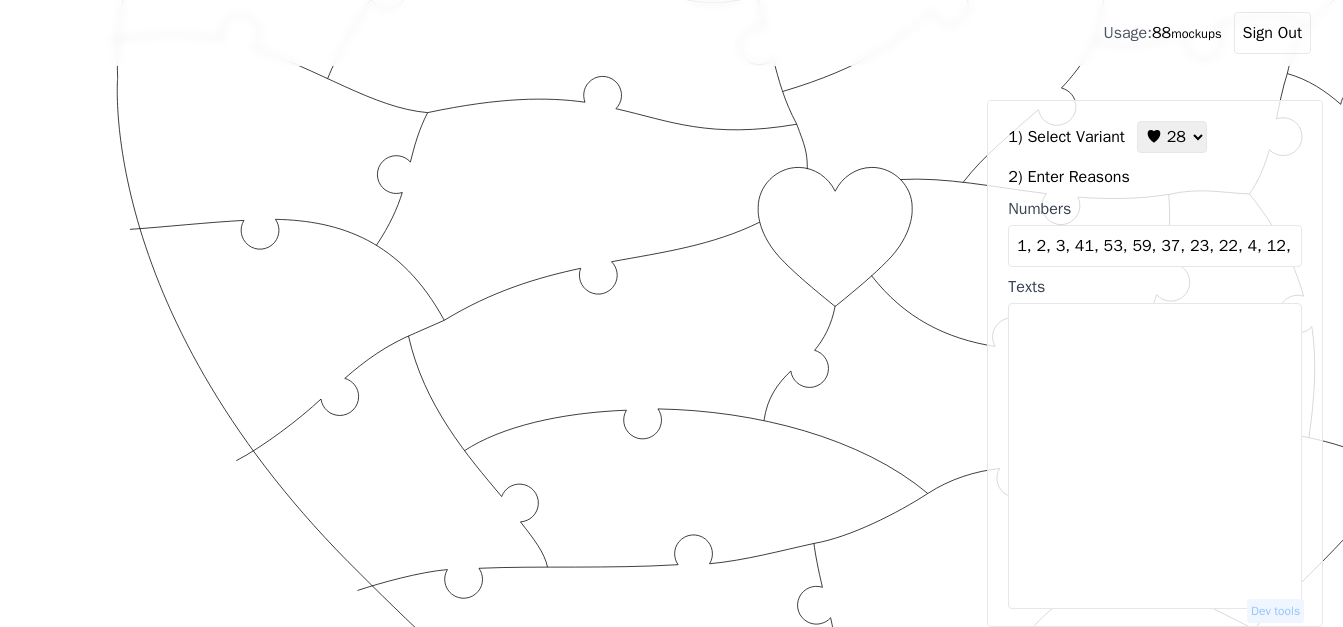 scroll, scrollTop: 0, scrollLeft: 381, axis: horizontal 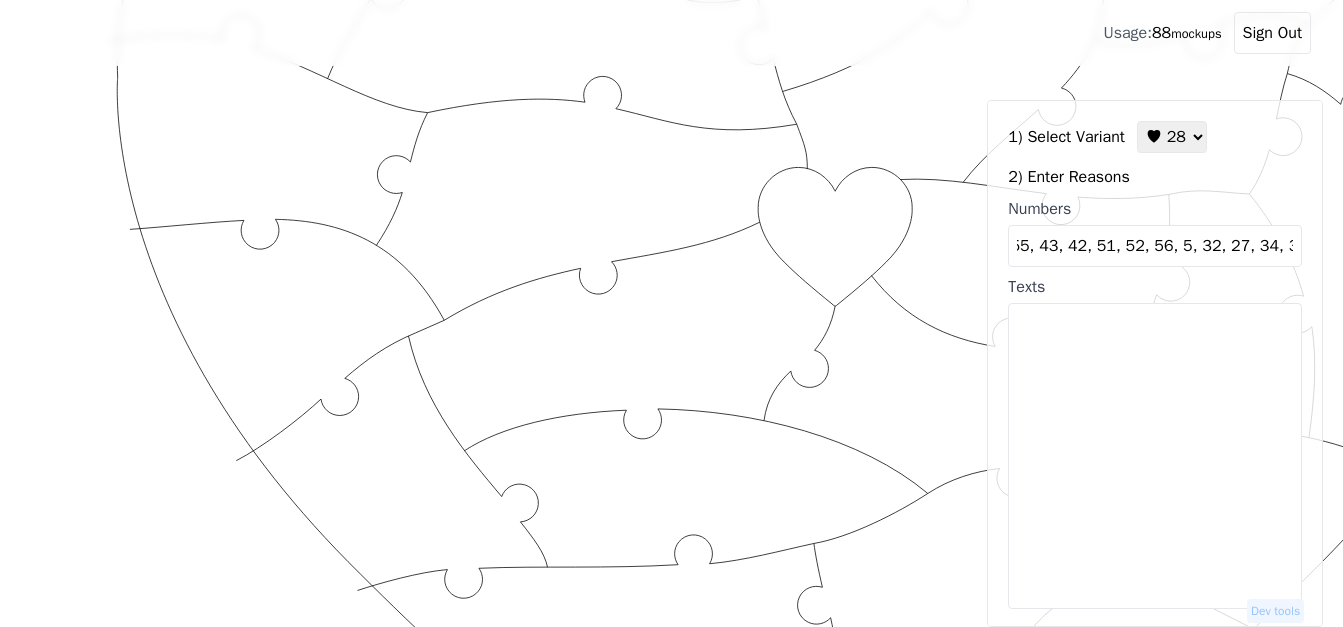 type on "1, 2, 3, 41, 53, 59, 37, 23, 22, 4, 12, 16, 6, 9, 44, 55, 43, 42, 51, 52, 56, 5, 32, 27, 34, 38, 40, 31." 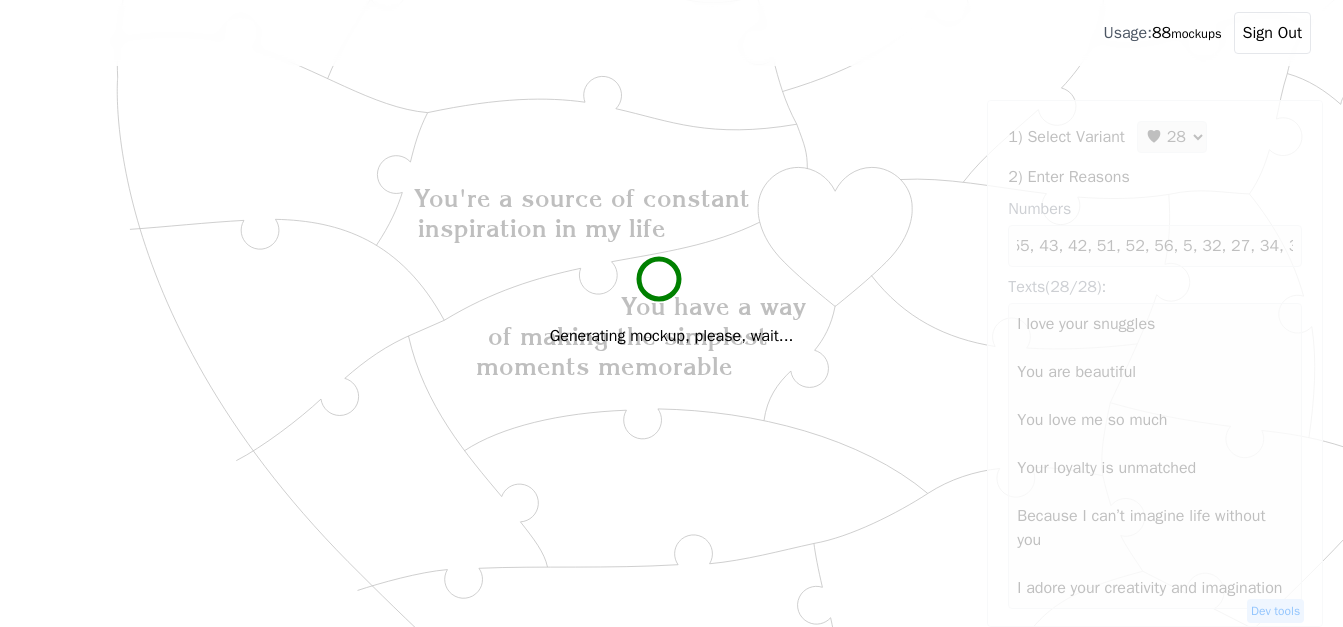 scroll, scrollTop: 0, scrollLeft: 0, axis: both 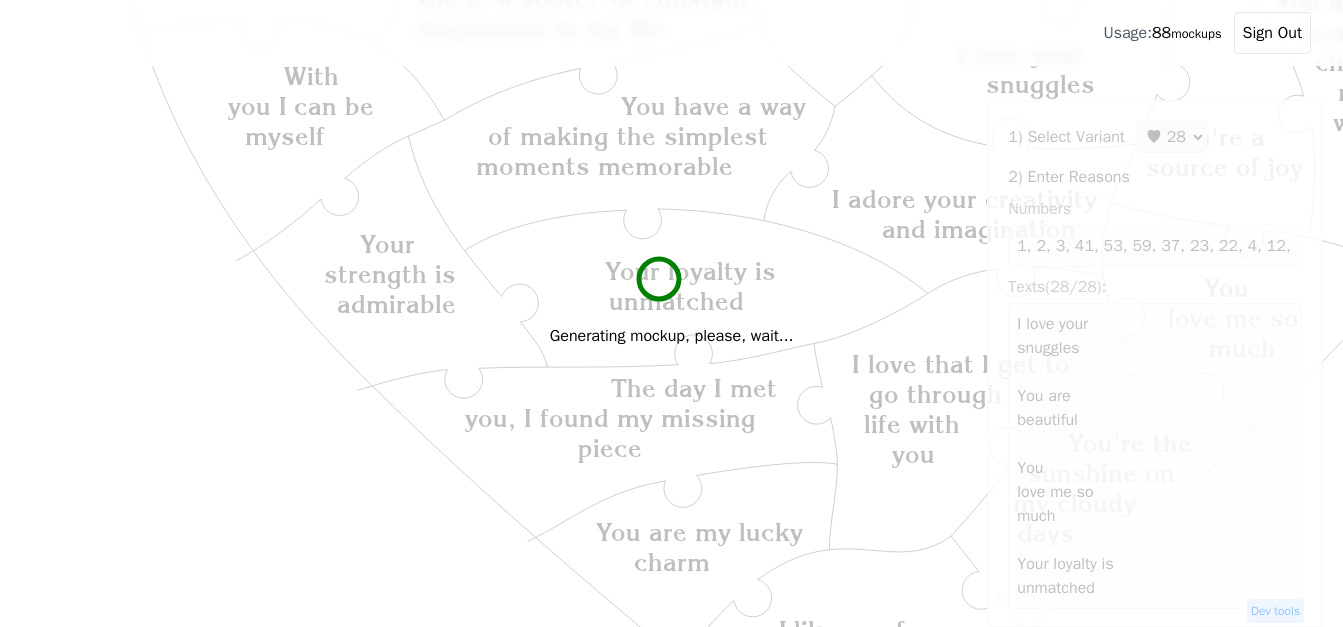 type on "I love your
snuggles
You are
beautiful
You
love me so
much
Your loyalty is
unmatched
Because I
can’t imagine
life without
you
I adore your creativity
and imagination
I like you for your
kindness and
compassion
Your
strength is
admirable
You are my lucky
charm
You have a way
of making  the simplest
moments memorable
You are my
very best
friend
With
you I can be
myself
You're
the missing
piece in the
puzzle of my
life
You
see the
best in
me
You're a source of constant
inspiration in my life
I love that I get to
go through
life with
you
You're
my
person
You’re the
calm in the
storm
You're a
source of joy
You're
always
there for me,
no matter
what
I love your
honesty
You're the
sunshine on
my cloudy
days
You know
how to
cheer
me up
when I'm
sad
Your sense
of humor  makes
me laugh
The day I met
you, I found my missing
piece
You
always make
time for
just the
two of us
You're smart
and dedicated
to your job
You make
my heart
smile" 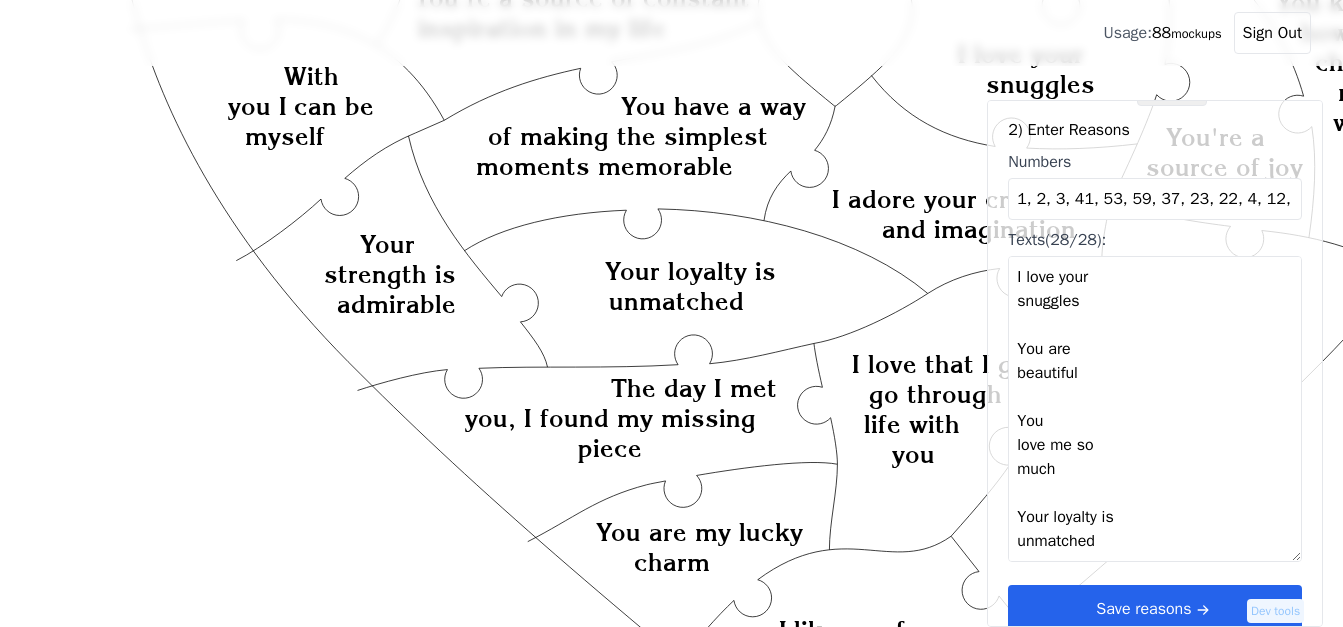 scroll, scrollTop: 60, scrollLeft: 0, axis: vertical 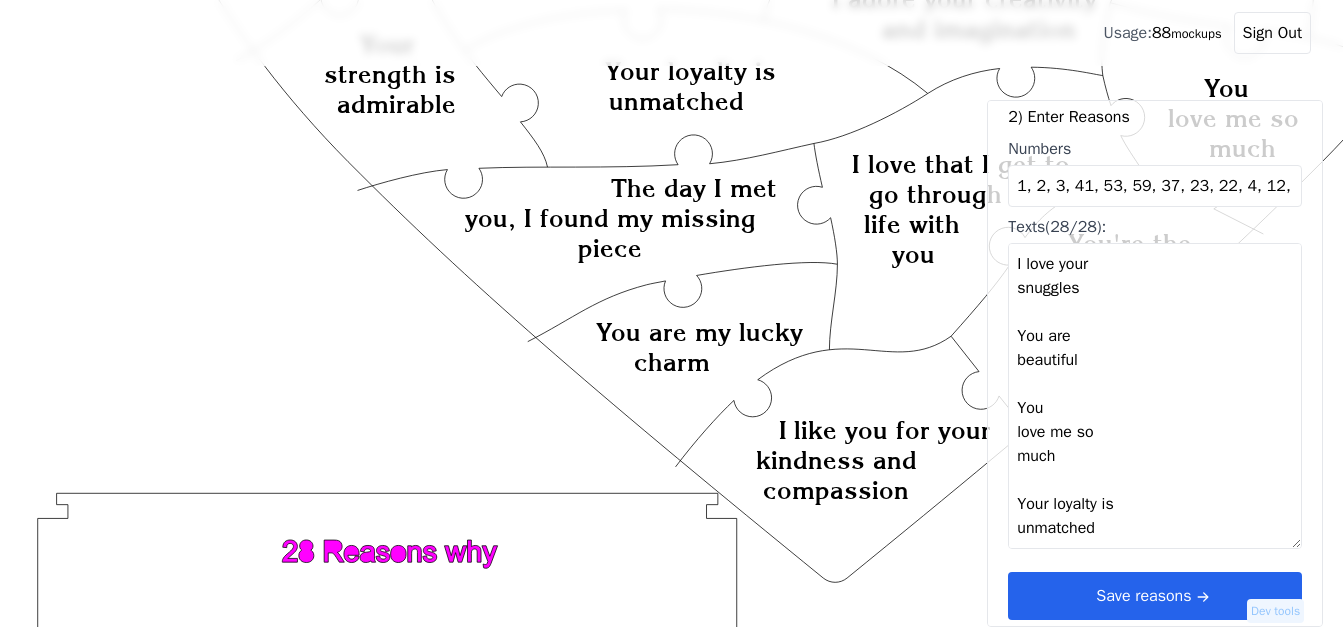 click on "Save reasons" at bounding box center (1155, 596) 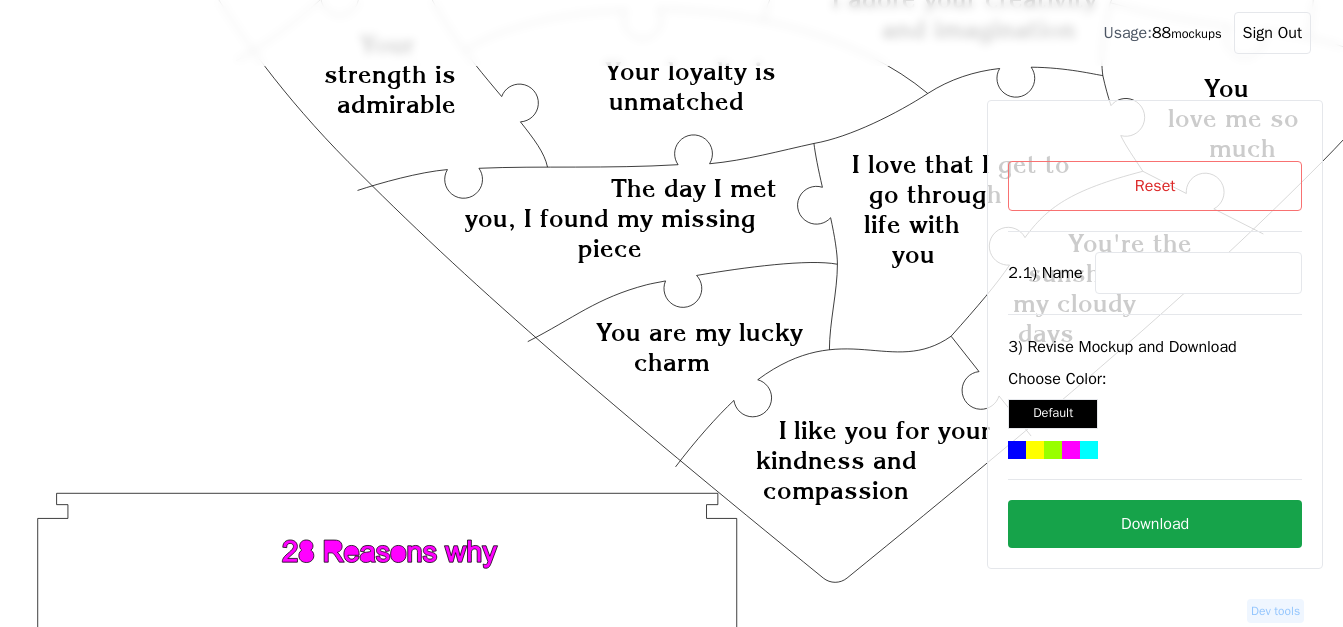 scroll, scrollTop: 0, scrollLeft: 0, axis: both 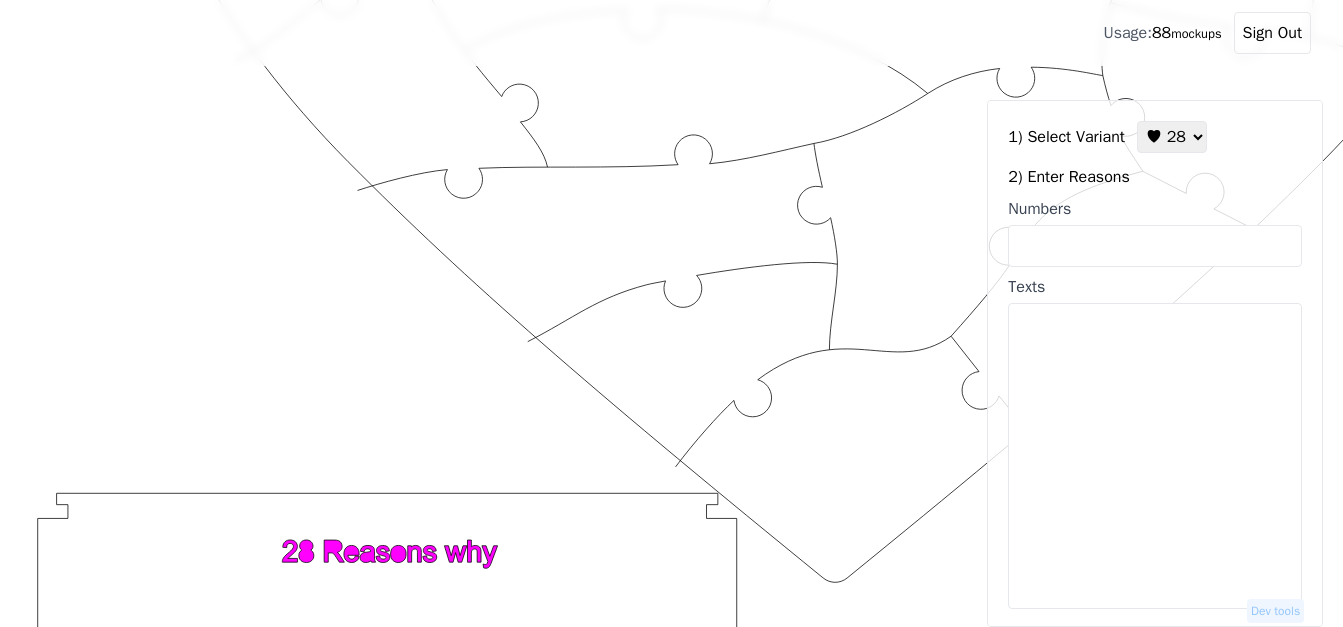 click on "Numbers" at bounding box center (1155, 246) 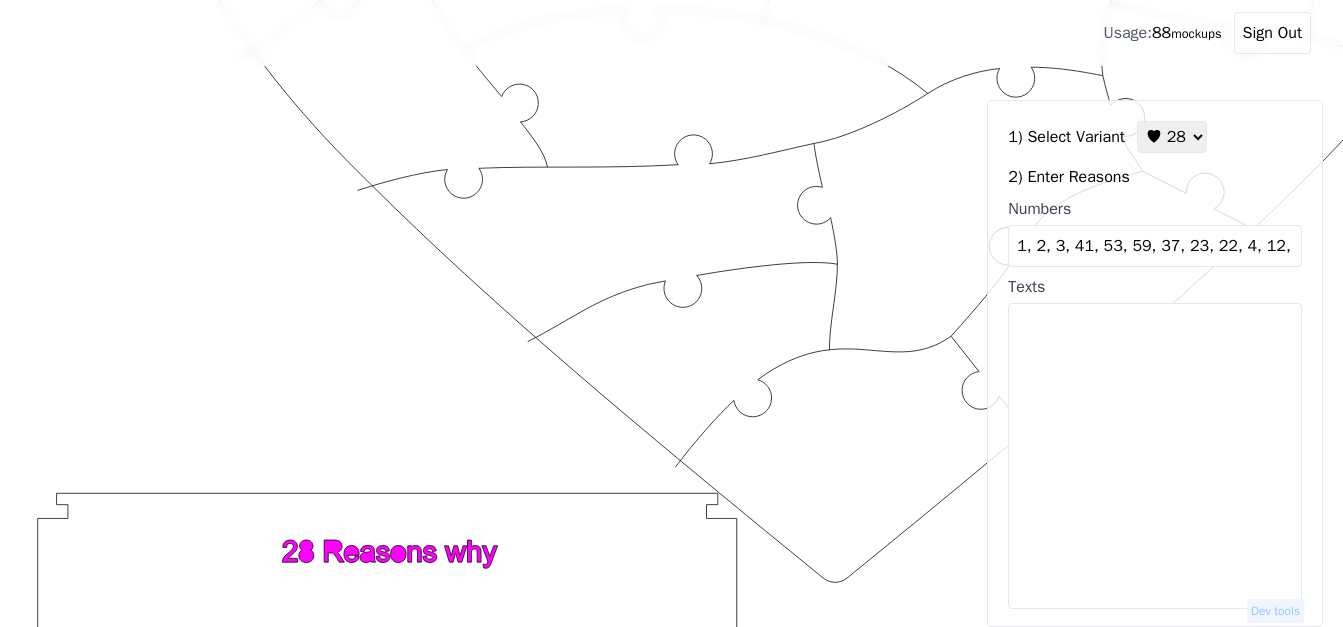 scroll, scrollTop: 0, scrollLeft: 377, axis: horizontal 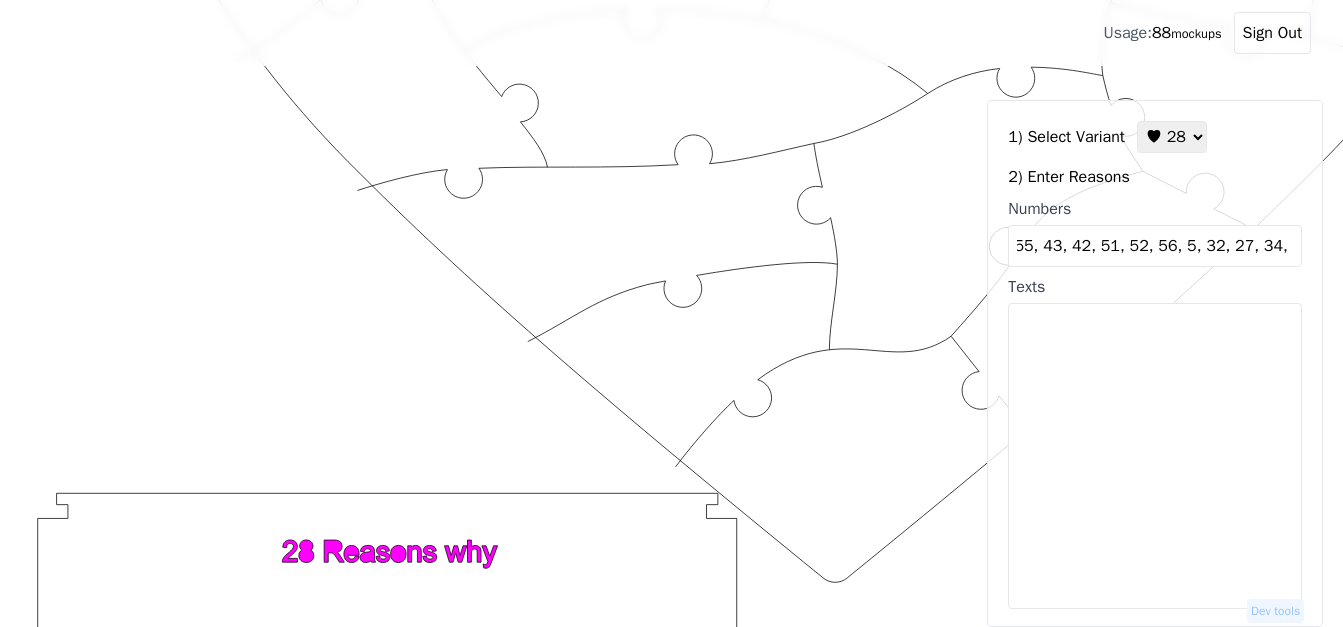 type on "1, 2, 3, 41, 53, 59, 37, 23, 22, 4, 12, 16, 6, 9, 44, 55, 43, 42, 51, 52, 56, 5, 32, 27, 34, 38, 40, 31." 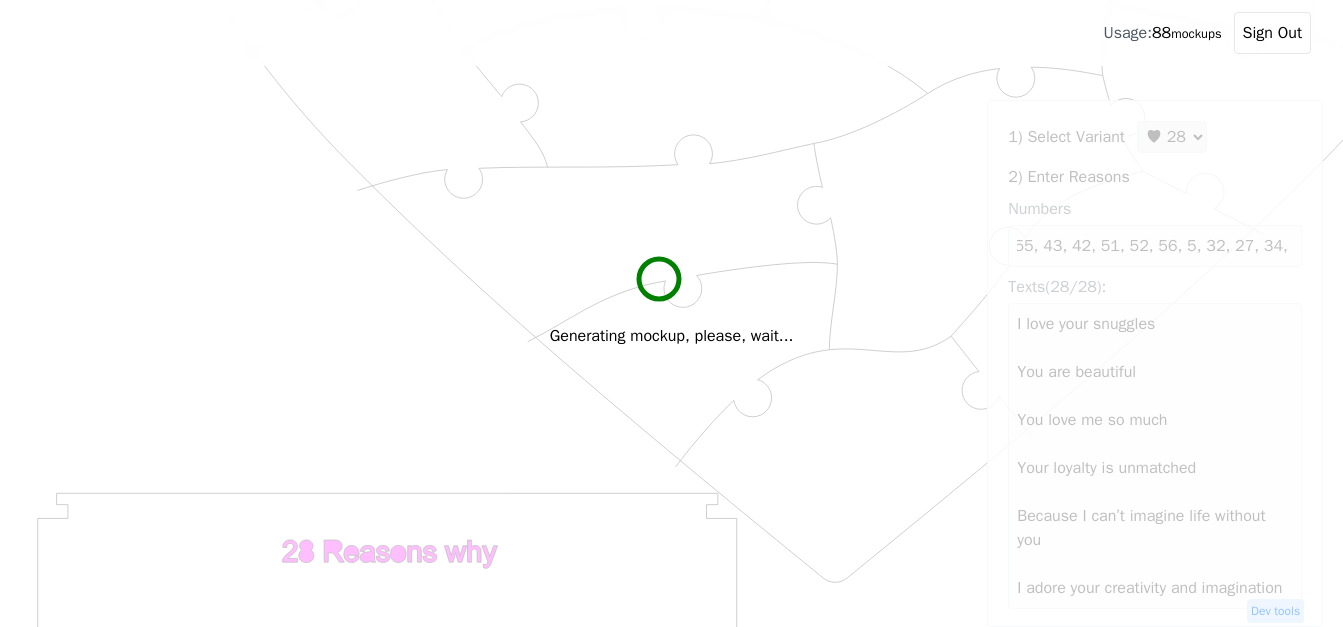 scroll, scrollTop: 0, scrollLeft: 0, axis: both 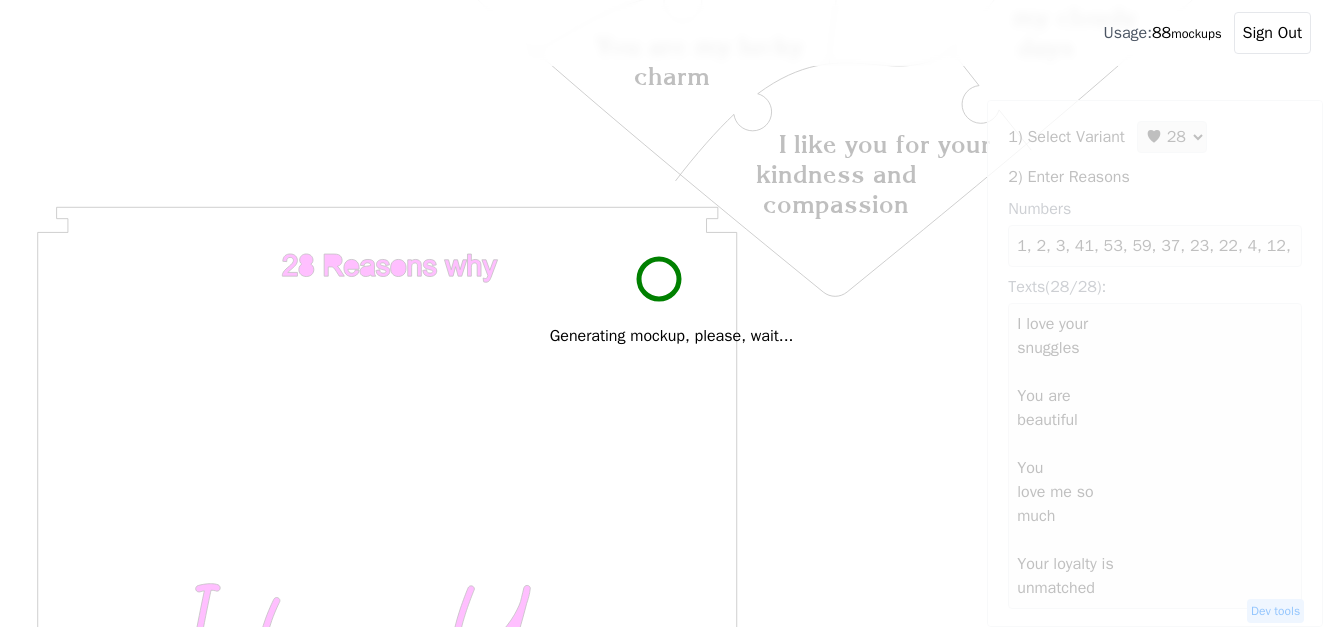 type on "I love your
snuggles
You are
beautiful
You
love me so
much
Your loyalty is
unmatched
Because I
can’t imagine
life without
you
I adore your creativity
and imagination
I like you for your
kindness and
compassion
Your
strength is
admirable
You are my lucky
charm
You have a way
of making  the simplest
moments memorable
You are my
very best
friend
With
you I can be
myself
You're
the missing
piece in the
puzzle of my
life
You
see the
best in
me
You're a source of constant
inspiration in my life
I love that I get to
go through
life with
you
You're
my
person
You’re the
calm in the
storm
You're a
source of joy
You're
always
there for me,
no matter
what
I love your
honesty
You're the
sunshine on
my cloudy
days
You know
how to
cheer
me up
when I'm
sad
Your sense
of humor  makes
me laugh
The day I met
you, I found my missing
piece
You
always make
time for
just the
two of us
You're smart
and dedicated
to your job
You make
my heart
smile" 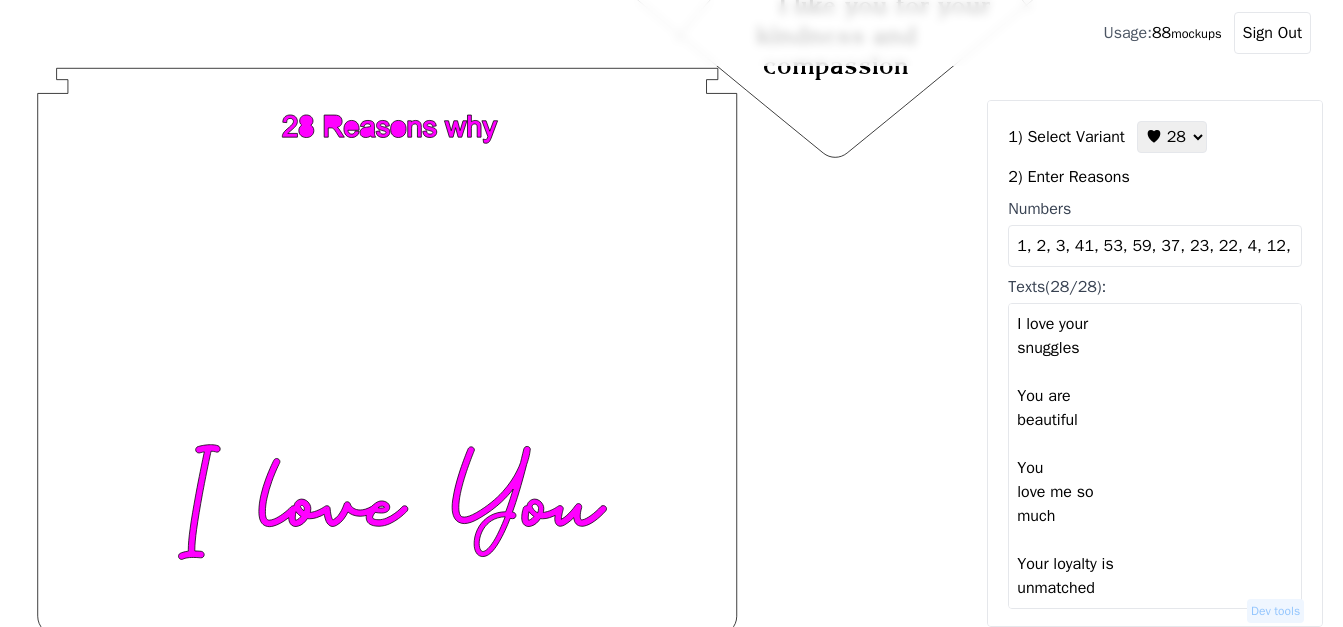 scroll, scrollTop: 1235, scrollLeft: 0, axis: vertical 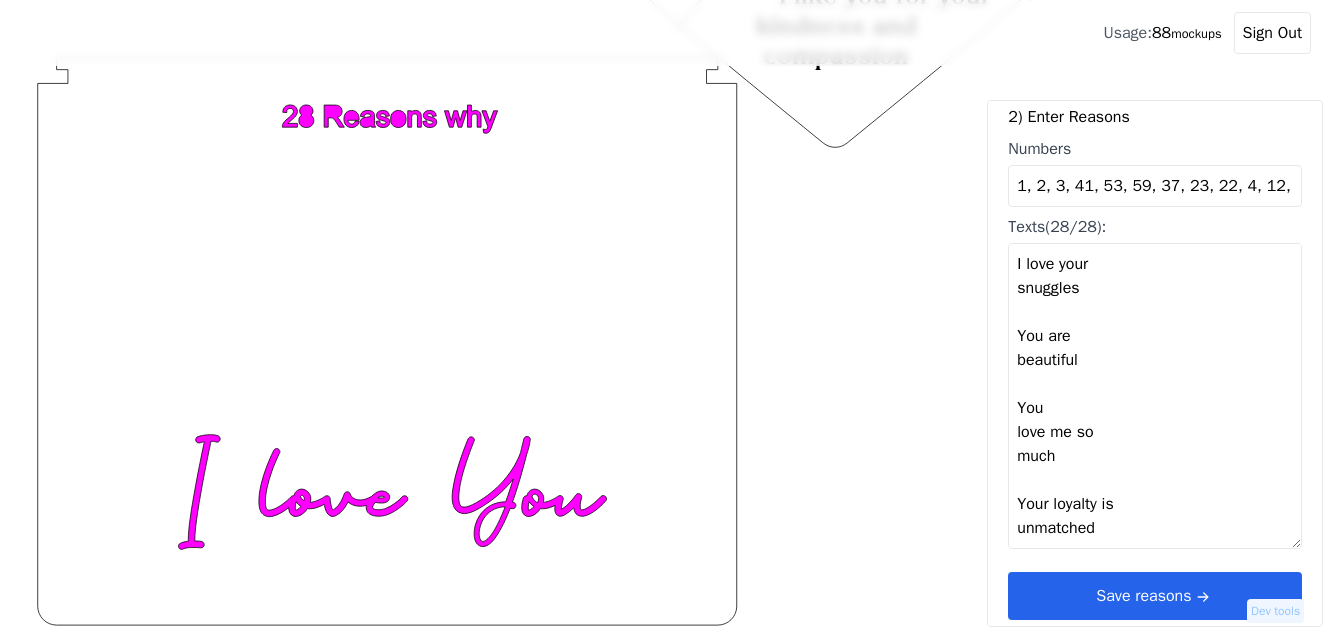 click 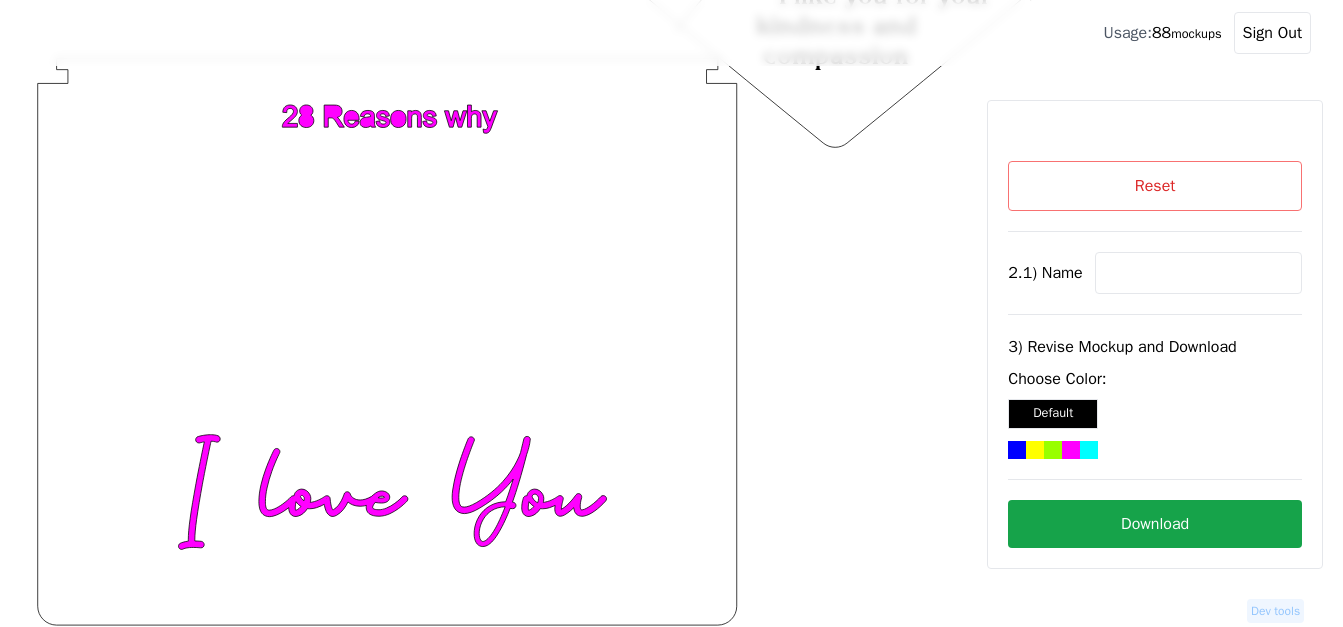 click at bounding box center (1198, 273) 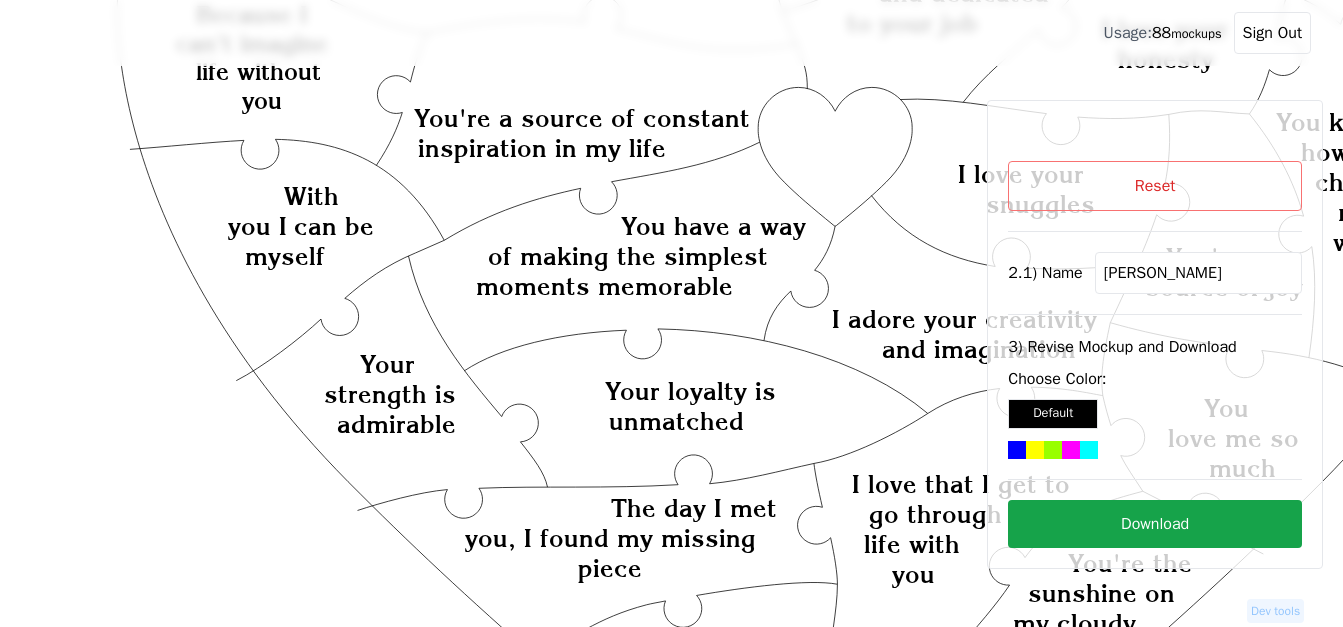 scroll, scrollTop: 435, scrollLeft: 0, axis: vertical 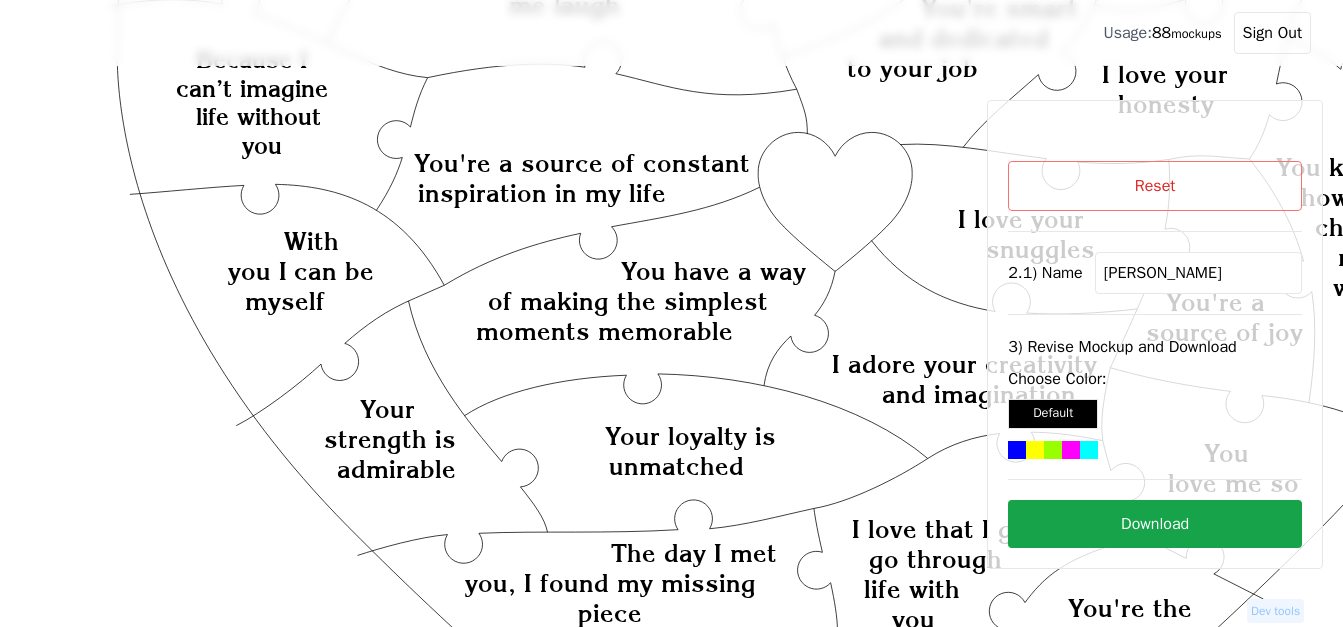 type on "[PERSON_NAME]" 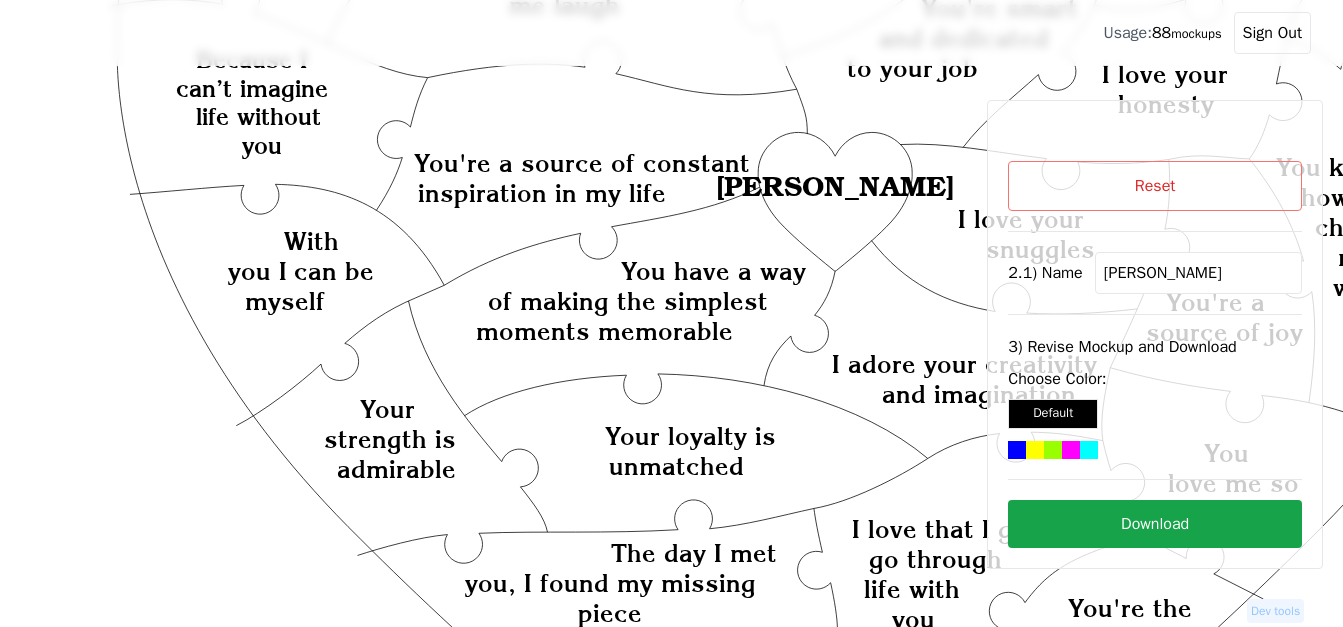 click 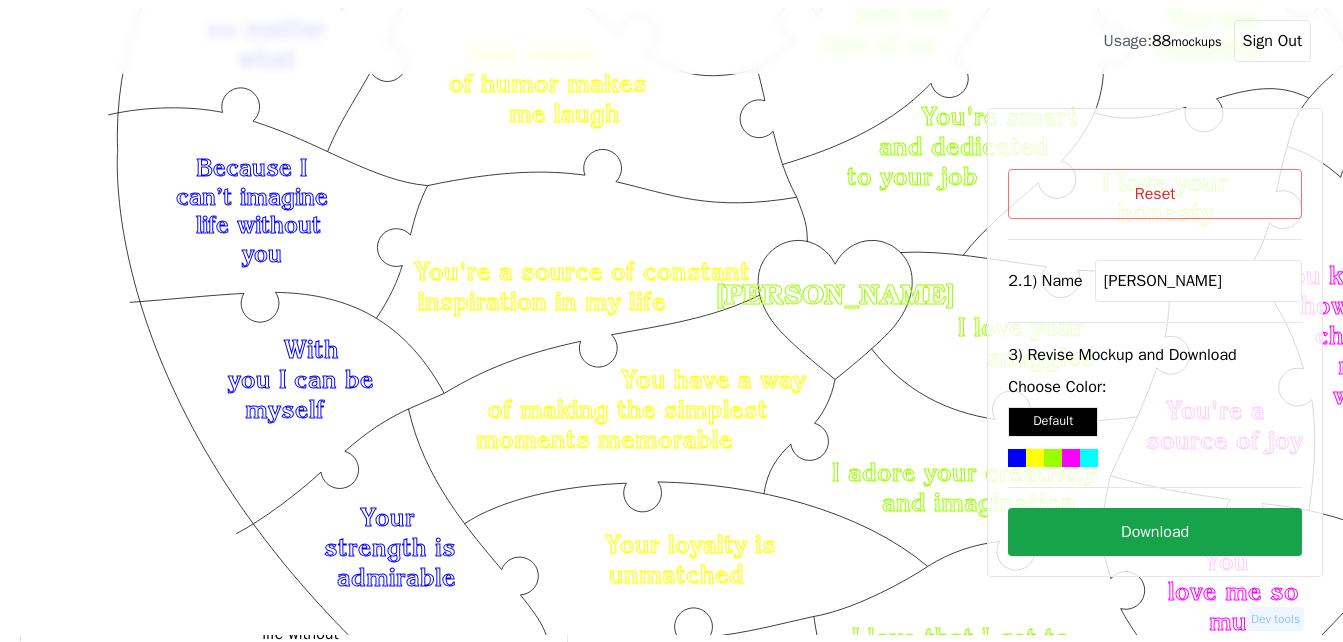 scroll, scrollTop: 435, scrollLeft: 0, axis: vertical 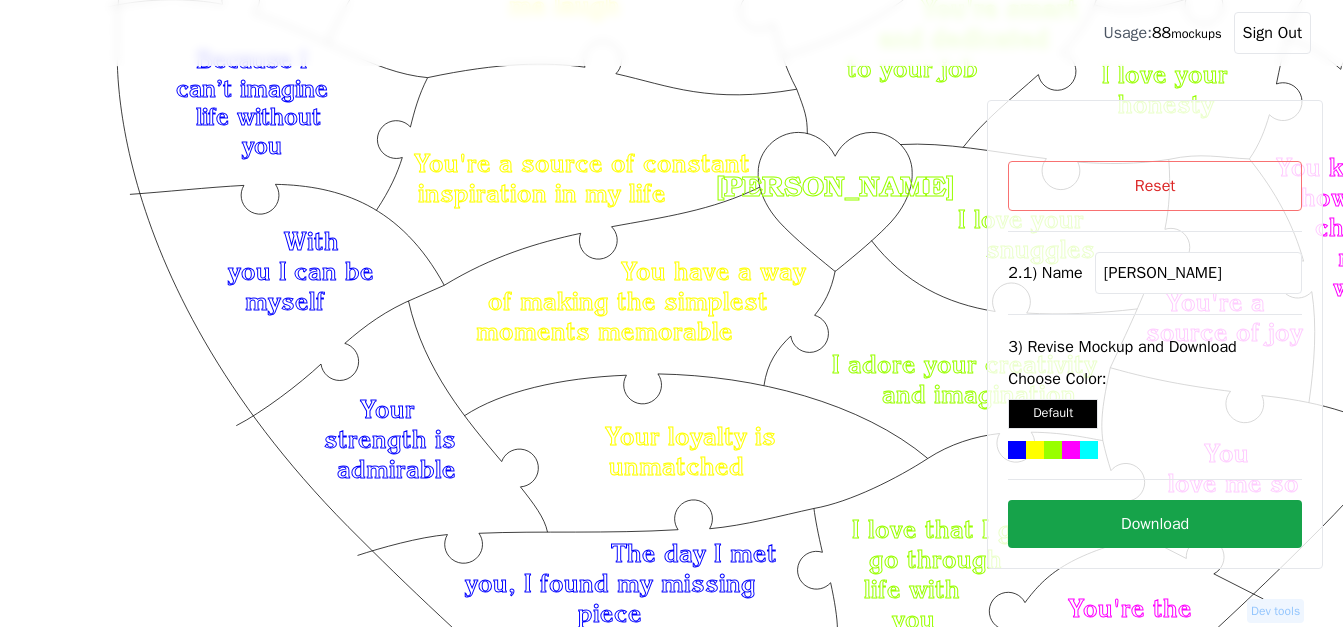 click on "Reset  2.1) Name [PERSON_NAME] 3) Revise Mockup and Download Choose Color: Default Download  Dev tools" at bounding box center [1155, 334] 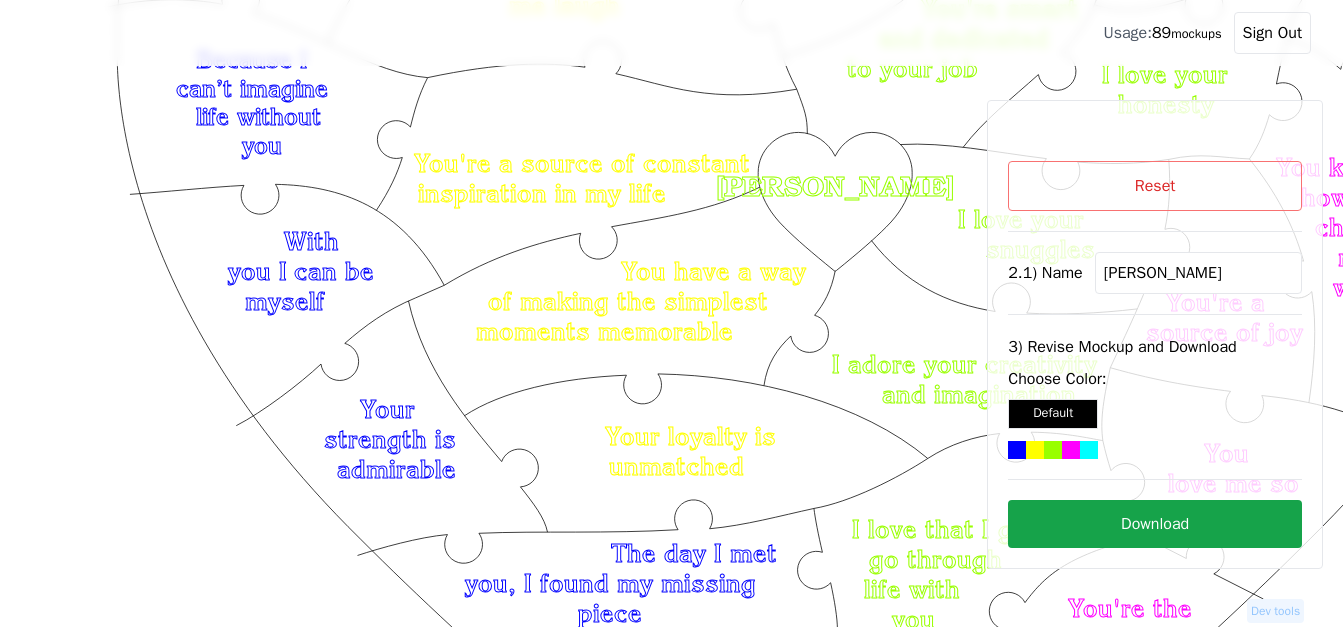 click on "Reset" at bounding box center [1155, 186] 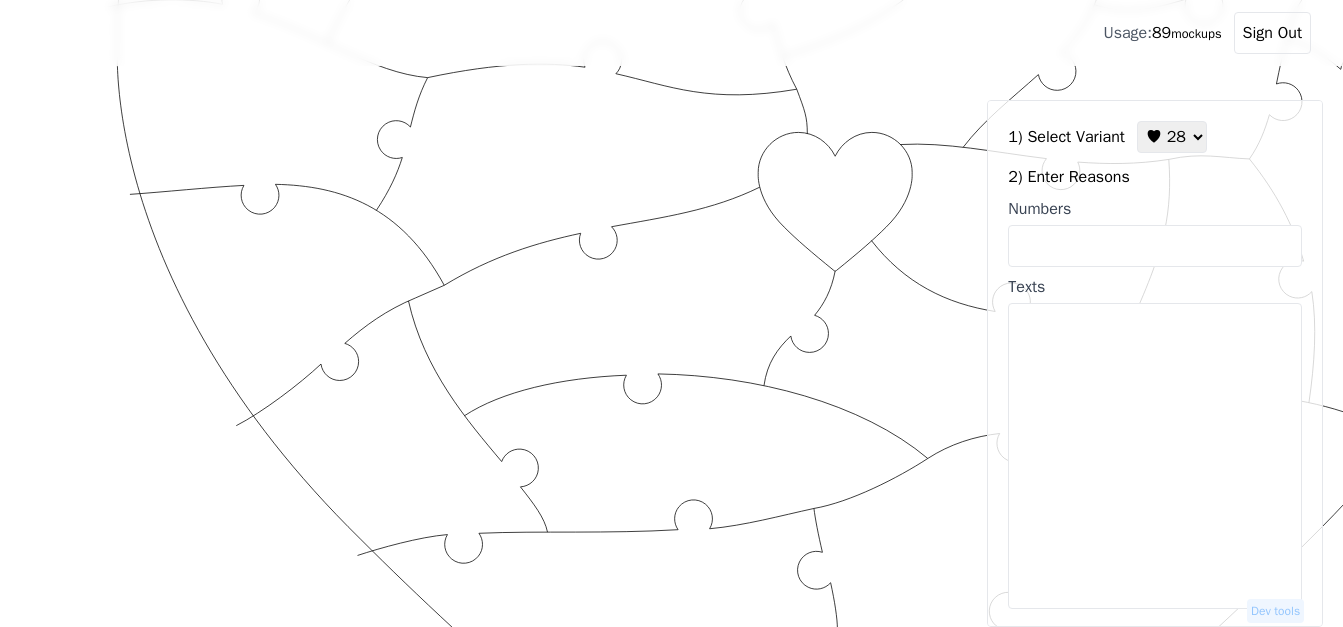 click on "♥ 12 ♥ 18 ♥ 28 ♥ 40 ♥ 50 ♥ 60 ♥ 70" at bounding box center (1172, 137) 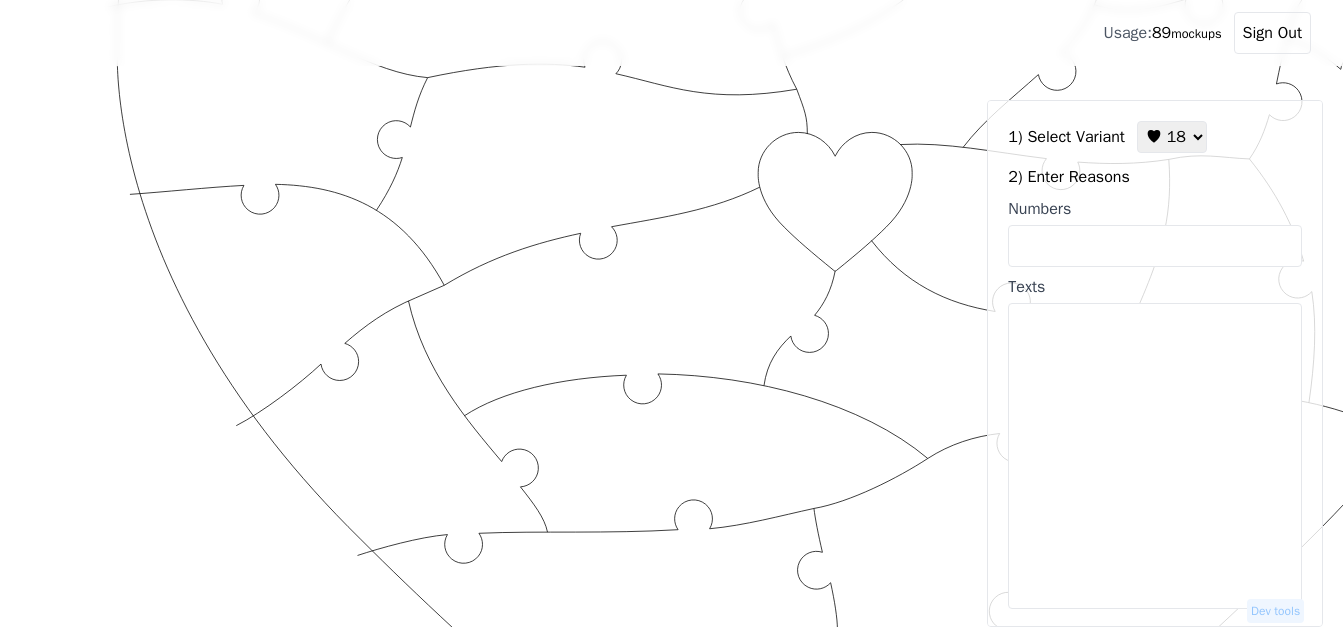 click on "♥ 12 ♥ 18 ♥ 28 ♥ 40 ♥ 50 ♥ 60 ♥ 70" at bounding box center [1172, 137] 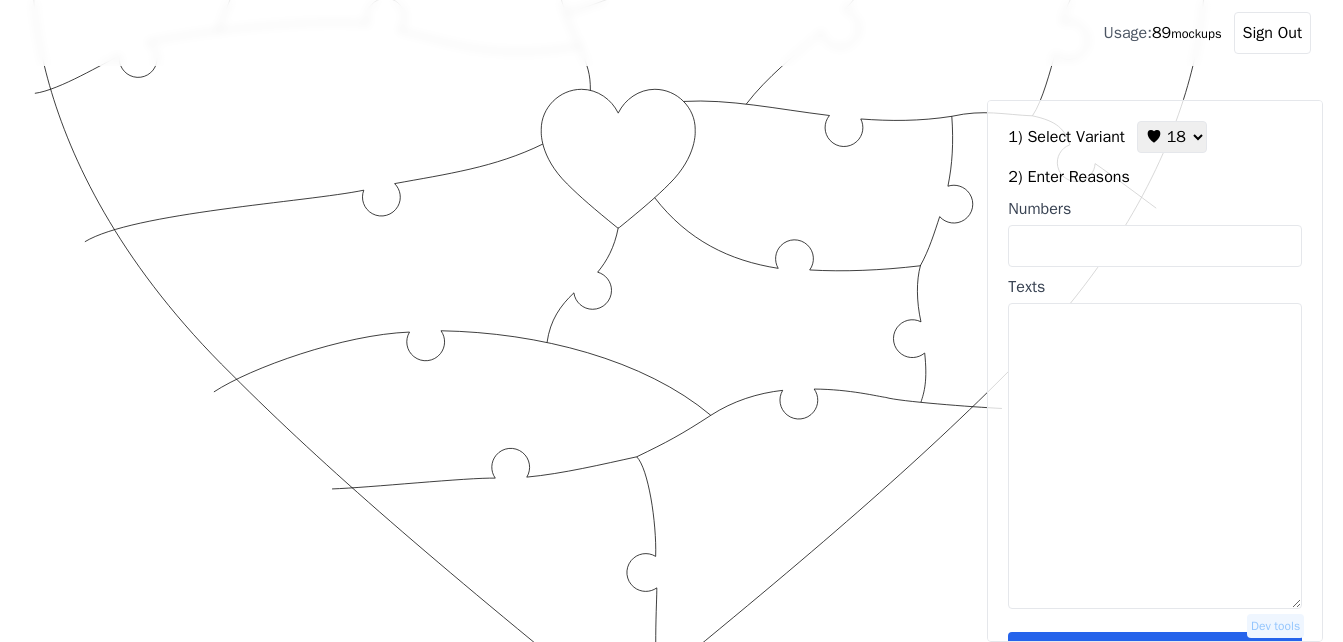 click on "Numbers" at bounding box center [1155, 246] 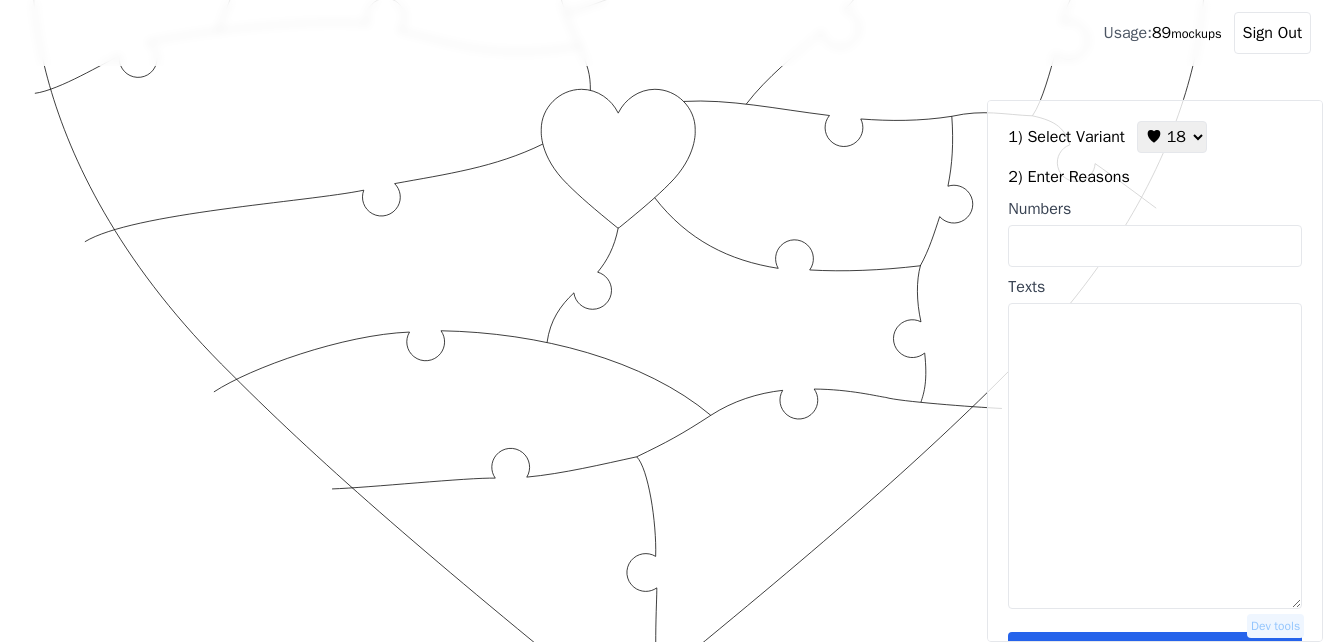 paste on "2, 3, 9, 10, 11, 17, 21, 29, 30, 33, 34, 37, 41, 46, 49, 52, 53, 55" 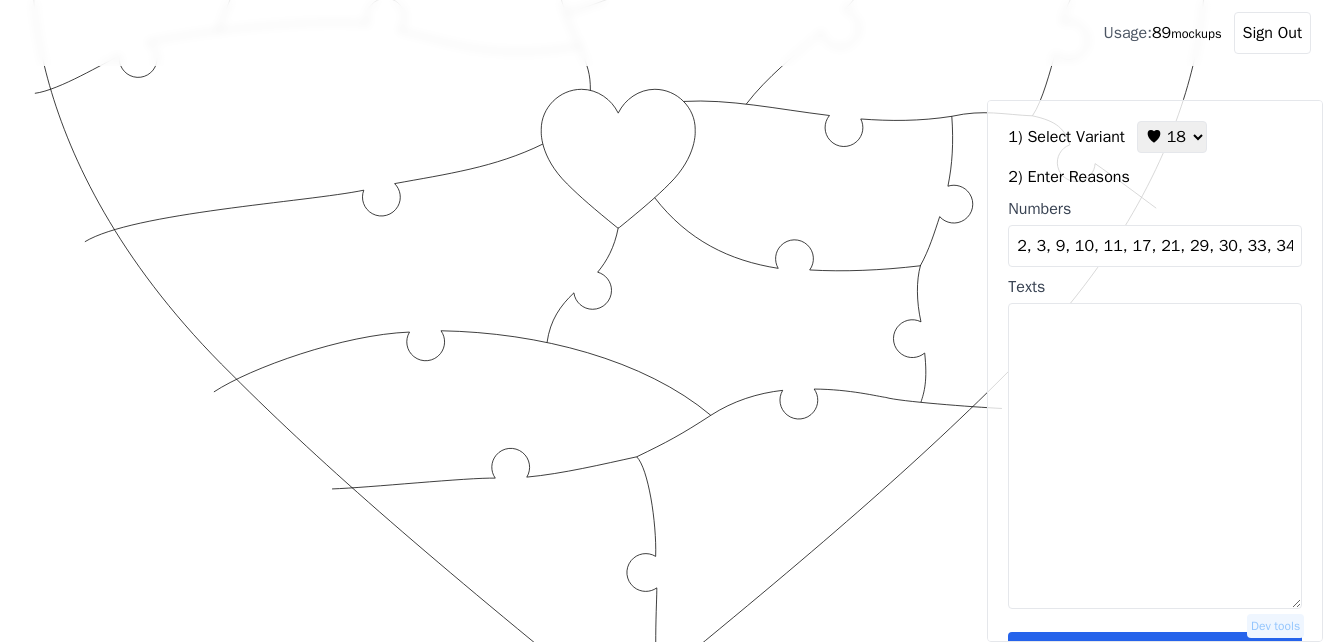 scroll, scrollTop: 0, scrollLeft: 161, axis: horizontal 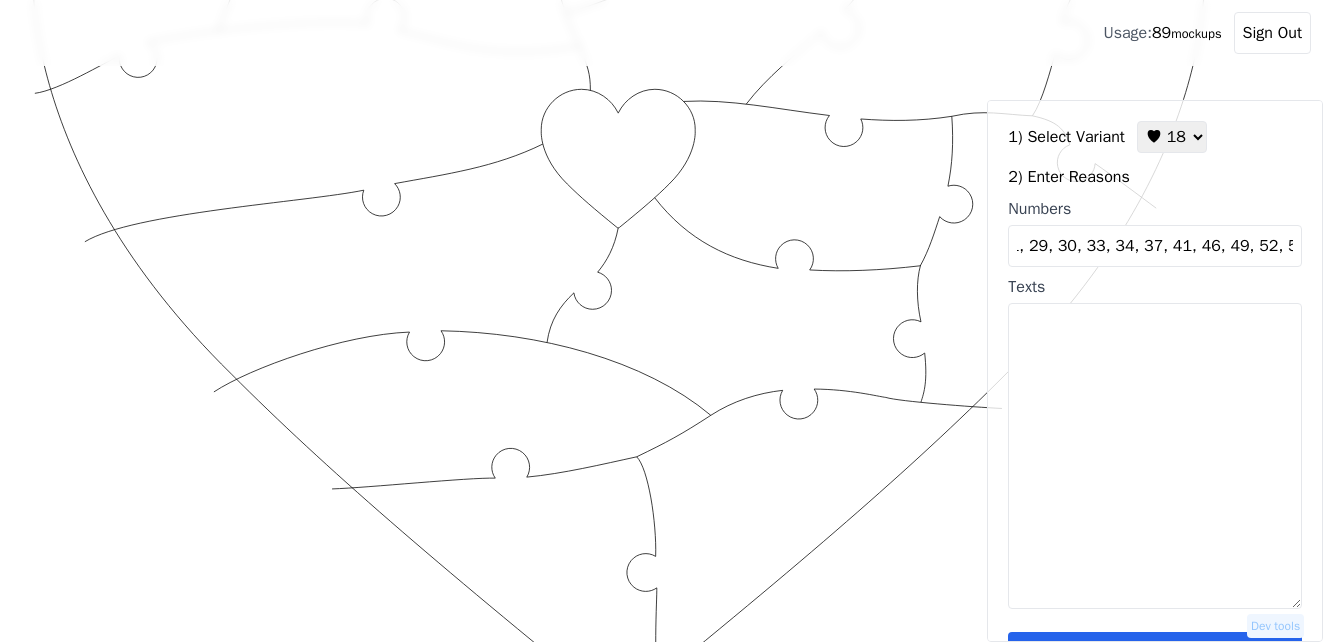 type on "2, 3, 9, 10, 11, 17, 21, 29, 30, 33, 34, 37, 41, 46, 49, 52, 53, 55" 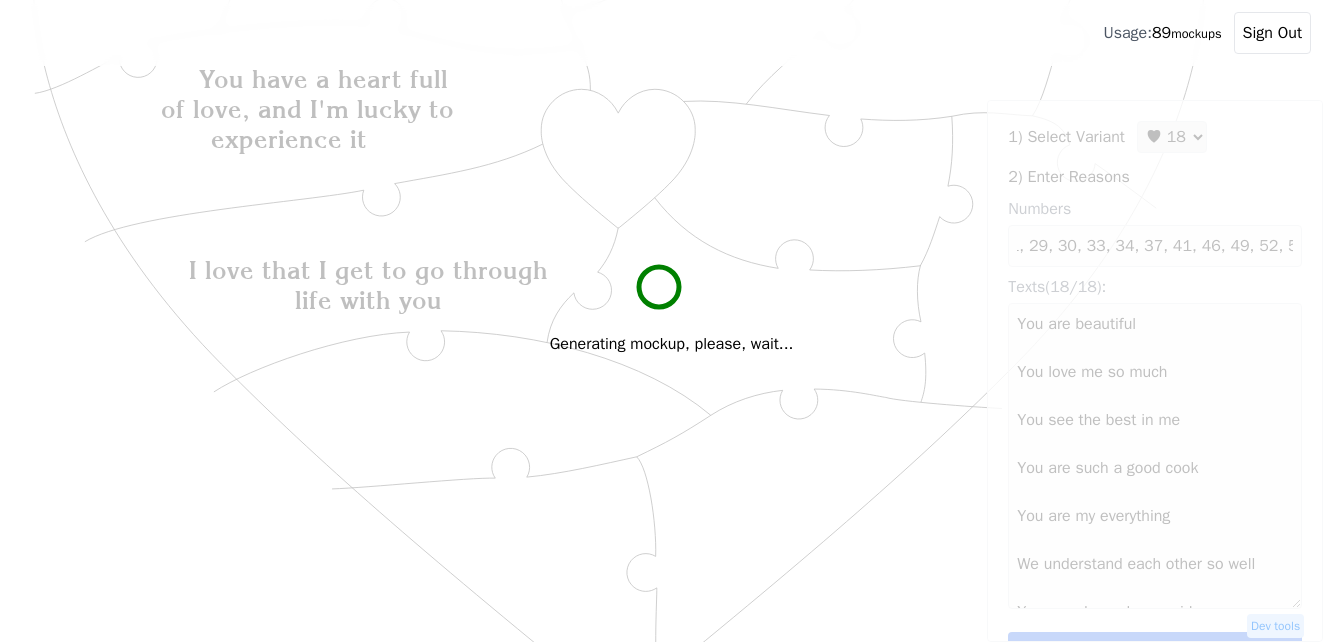 scroll, scrollTop: 0, scrollLeft: 0, axis: both 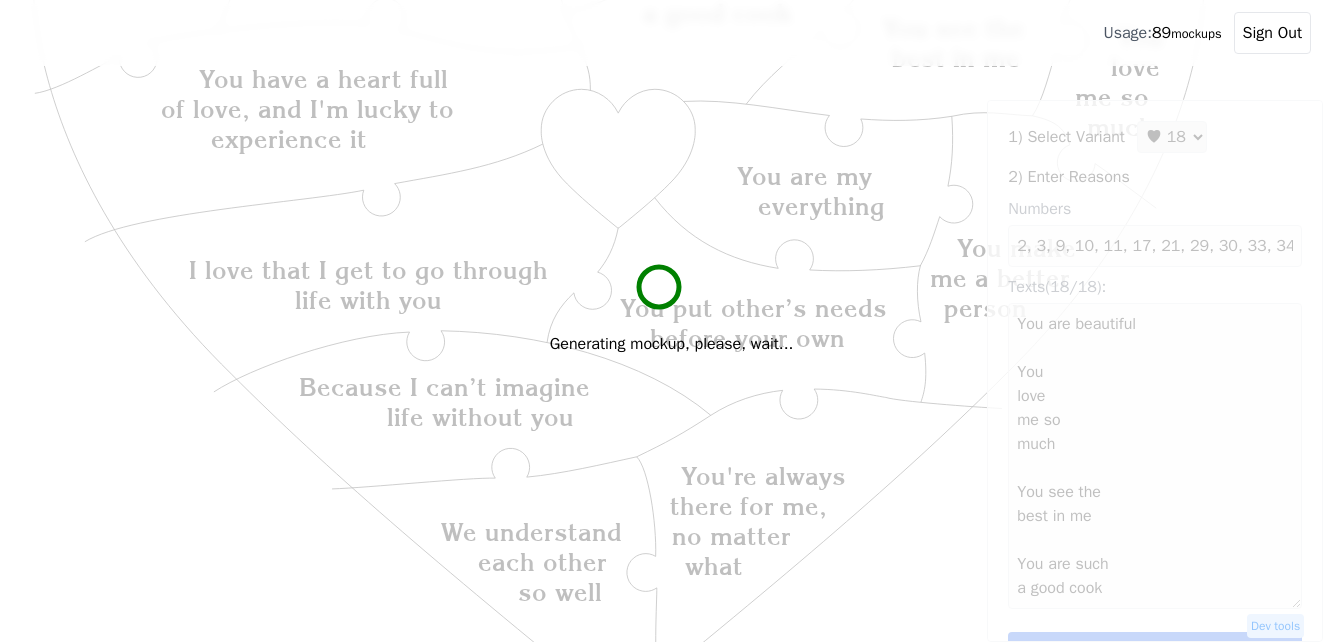 type on "You are
beautiful
You
love
me so
much
You see the
best in me
You are such
a good cook
You are my
everything
We understand
each other
so well
You
are always
by my side
You bring
out the best in
me
You make
me a better
person
You have a heart full
of love, and I'm lucky to
experience it
The day I met
you, I found my
missing piece
I like you
for your
kindness and
compassion
Your loyalty is
unmatched
You put other’s needs
before your own
I
love your
kindness
You're always
there for me,
no matter
what
Because I can’t imagine
life without you
I love that I get to go through
life with you" 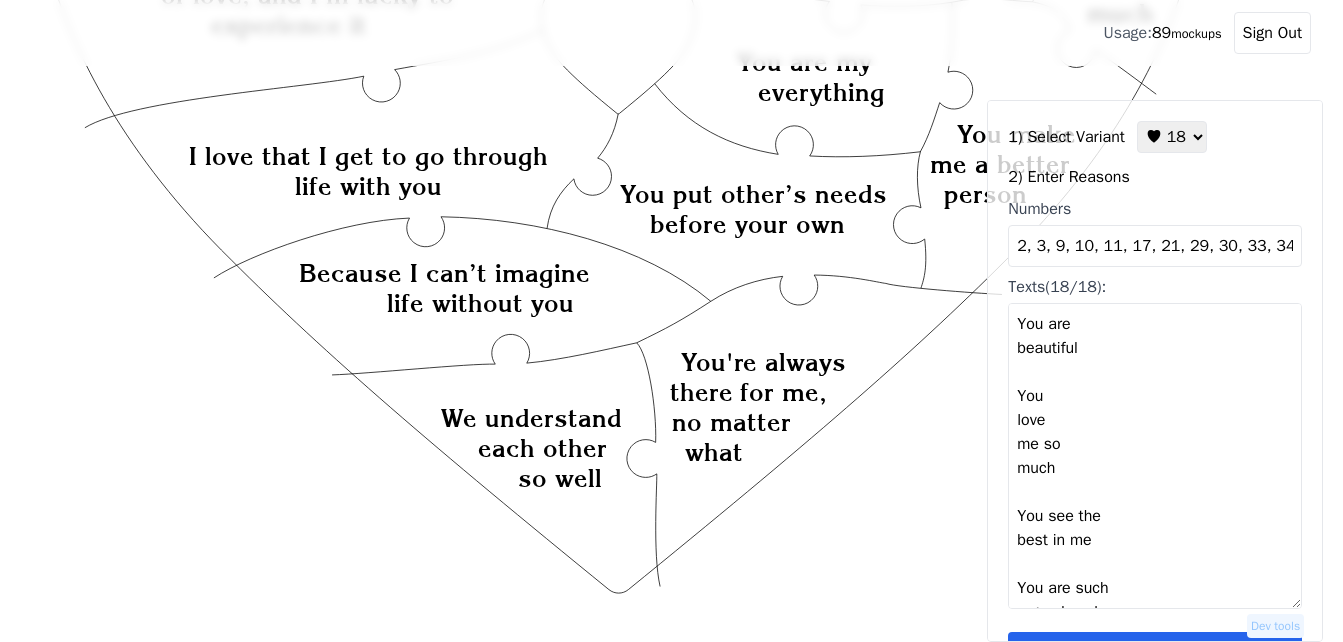 scroll, scrollTop: 635, scrollLeft: 0, axis: vertical 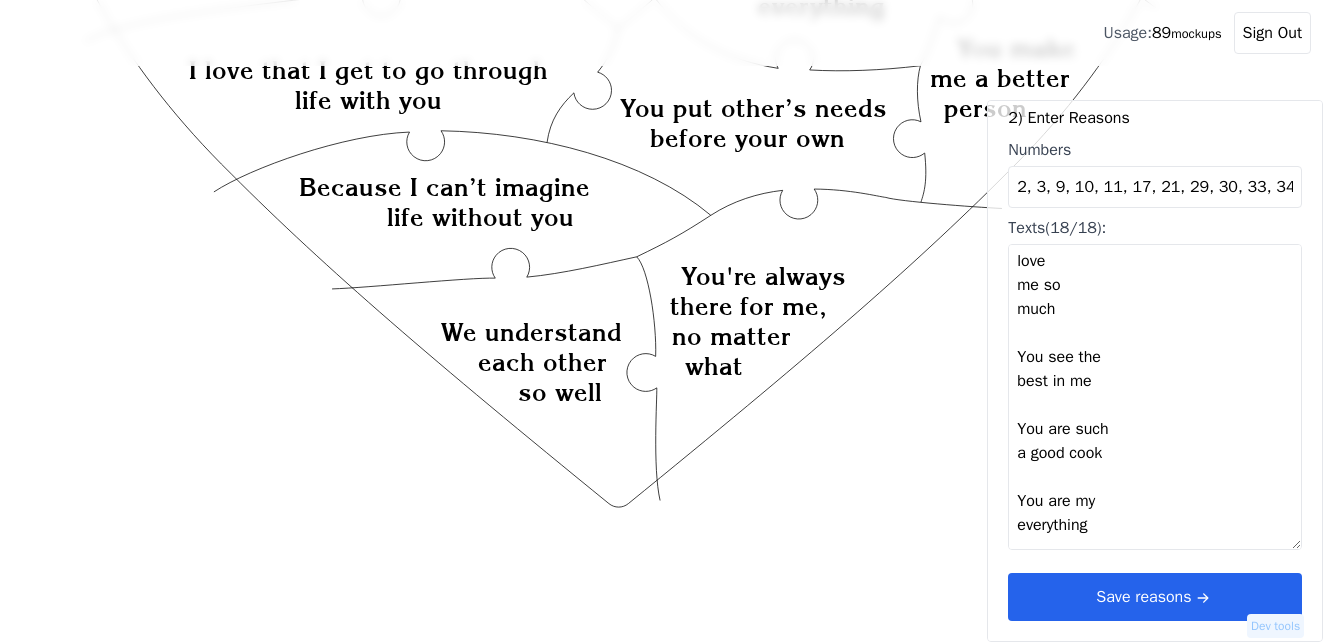 click on "Save reasons" at bounding box center (1155, 597) 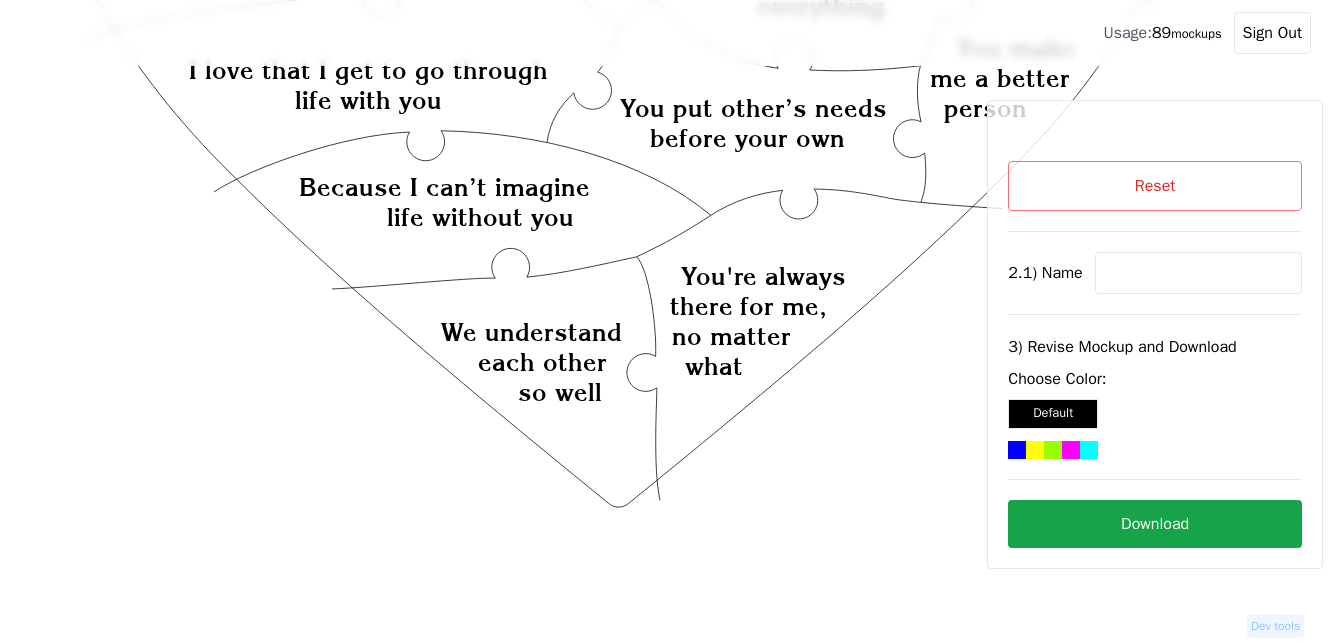 click at bounding box center [1198, 273] 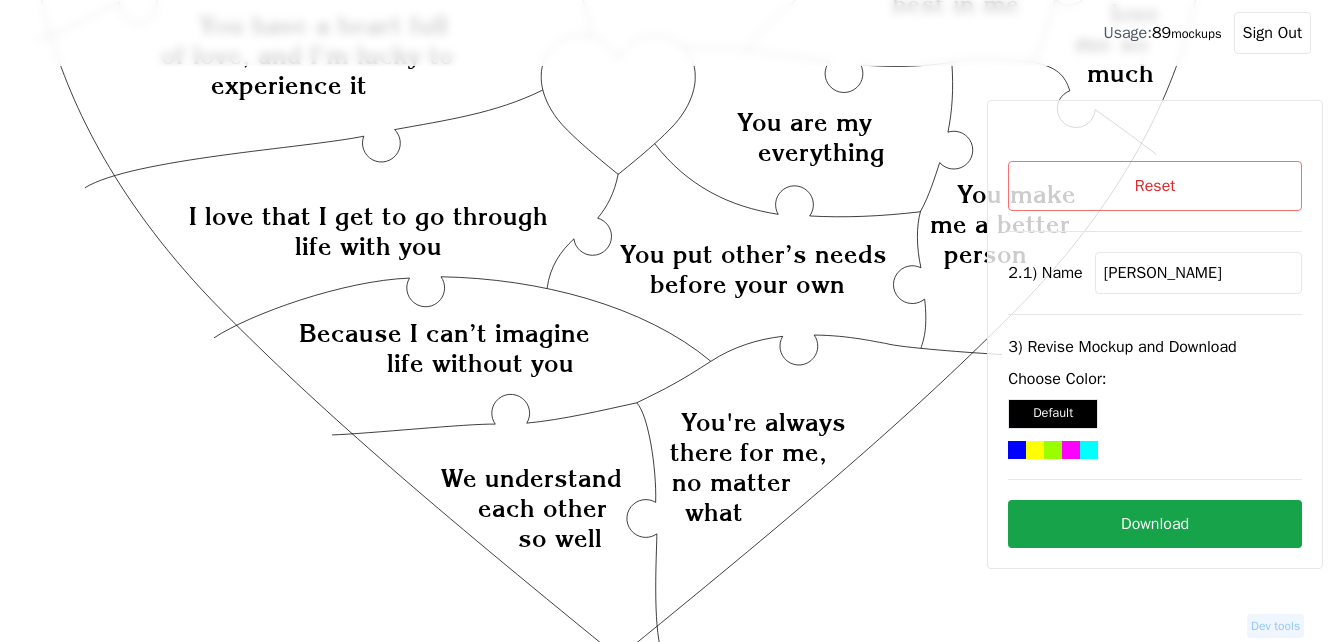 scroll, scrollTop: 435, scrollLeft: 0, axis: vertical 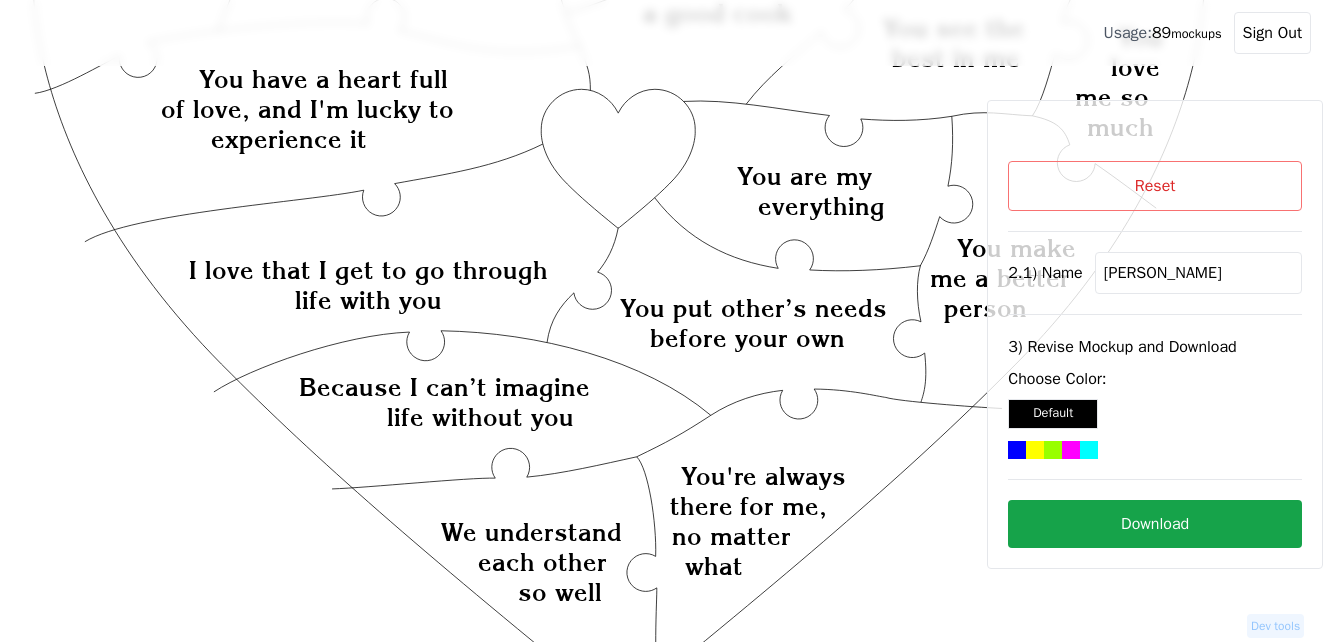 type on "[PERSON_NAME]" 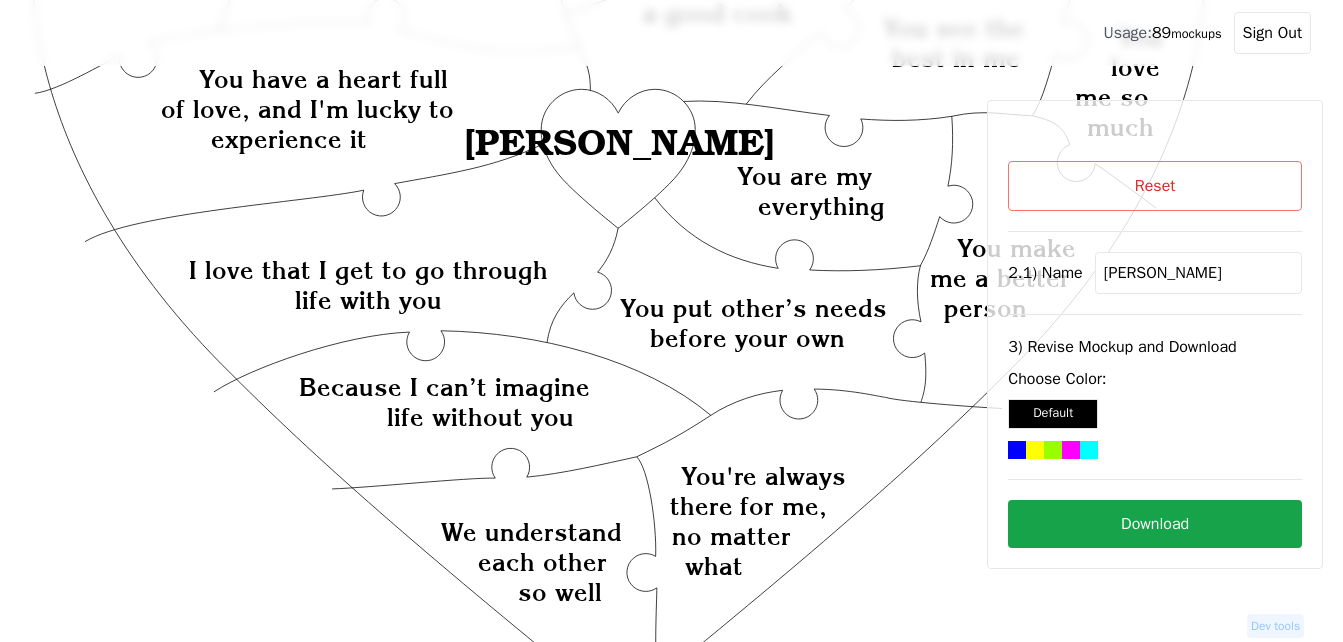 click on "Created with Snap
Created with Snap Created with Snap You have a heart full of love, and I'm lucky to experience it Created with Snap I love that I get to go through life with you Created with Snap The day I met you, I found my missing piece Created with Snap I like you for your kindness and compassion Created with Snap You're always there for me, no matter what Created with Snap Because I can’t imagine life without you Created with Snap You put other’s needs before your own Created with Snap We understand each other so well Created with Snap You bring out the best in me Created with Snap You make me a better person Created with Snap You are always by my side Created with Snap Your loyalty is unmatched Created with Snap You are such a good cook Created with Snap You see the best in me Created with Snap You are my everything Created with Snap I love your kindness Created with Snap You love me so much Created with Snap You are beautiful Created with Snap [PERSON_NAME] Created with Snap" 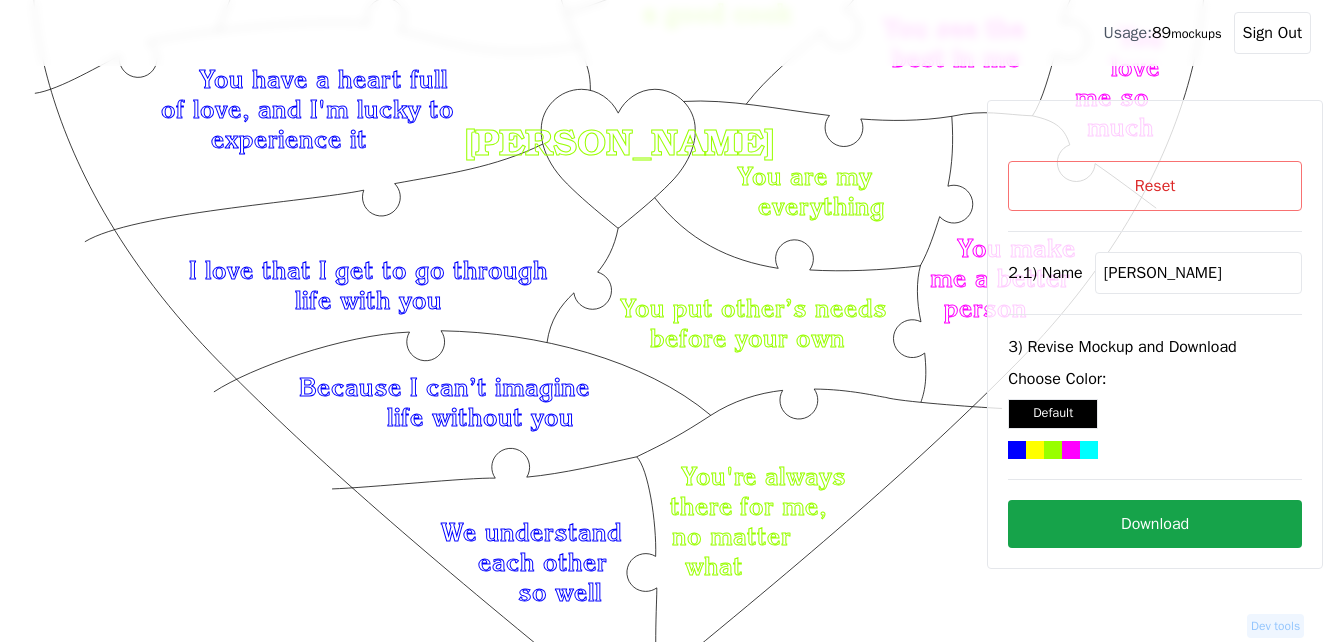 click on "Download" at bounding box center (1155, 524) 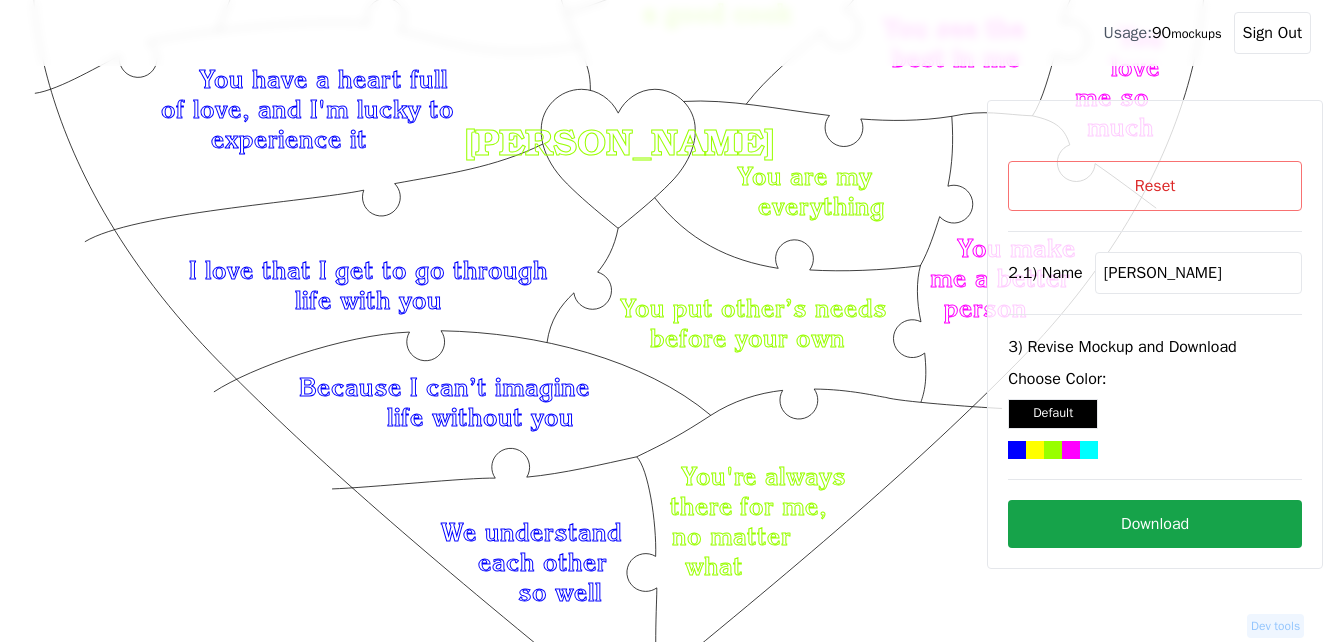 click on "Reset" at bounding box center [1155, 186] 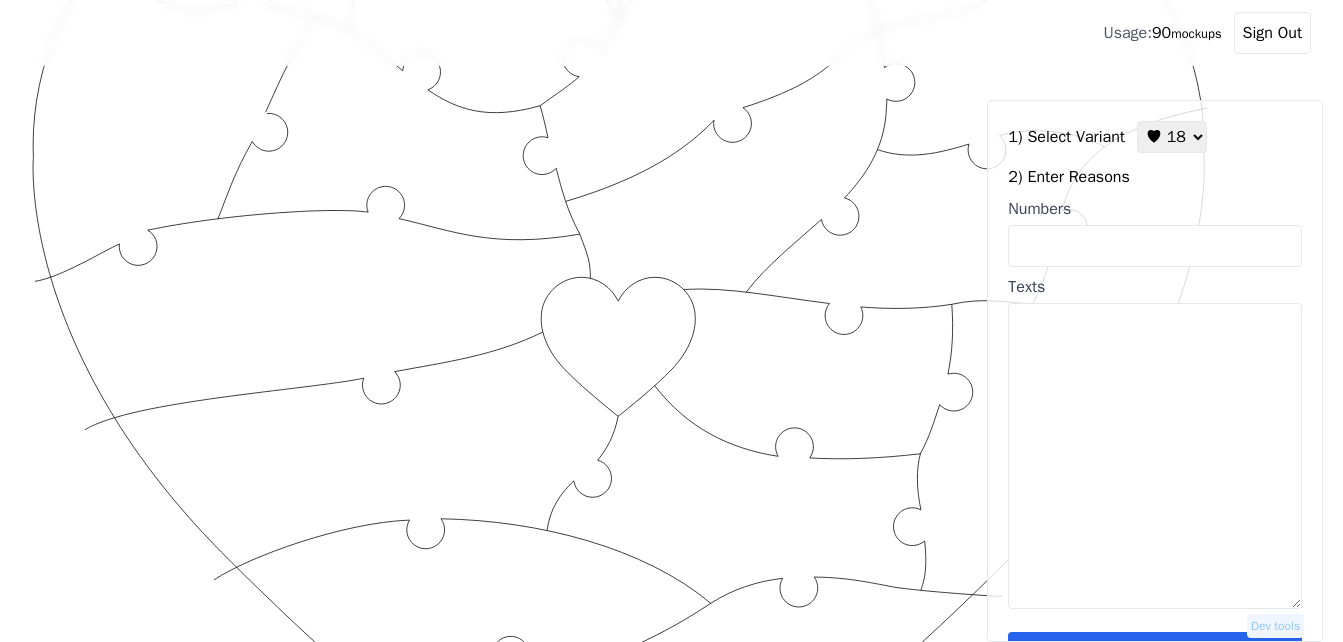 scroll, scrollTop: 235, scrollLeft: 0, axis: vertical 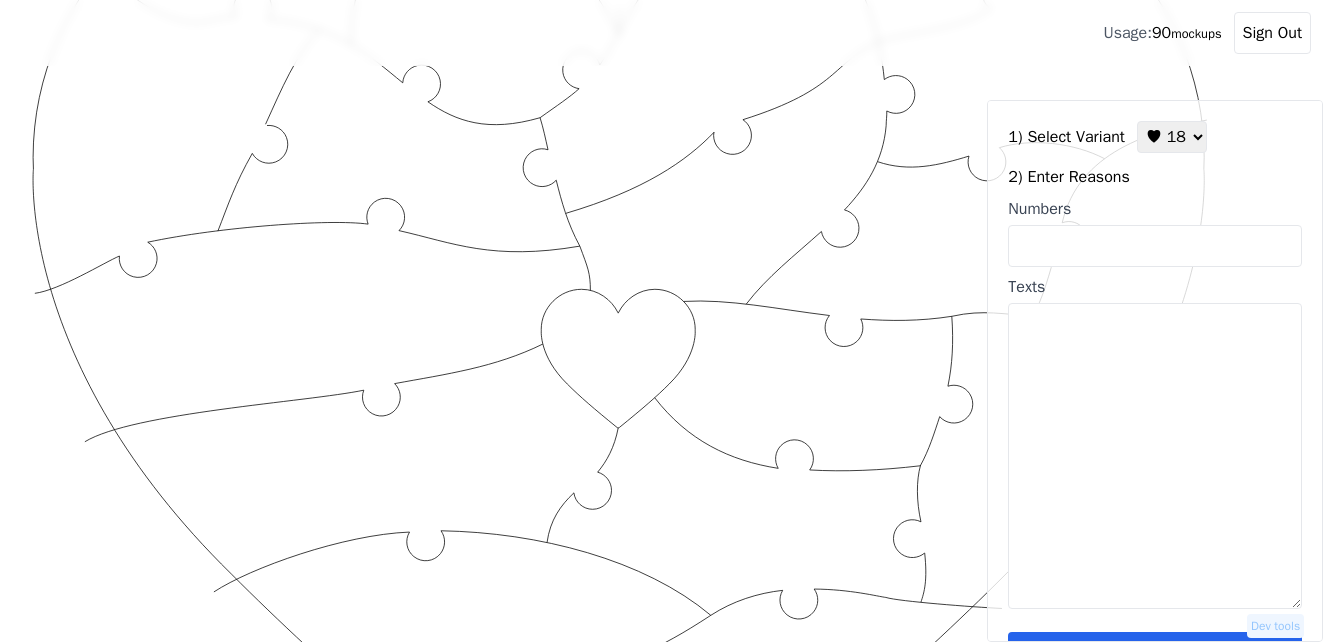click on "♥ 12 ♥ 18 ♥ 28 ♥ 40 ♥ 50 ♥ 60 ♥ 70" at bounding box center [1172, 137] 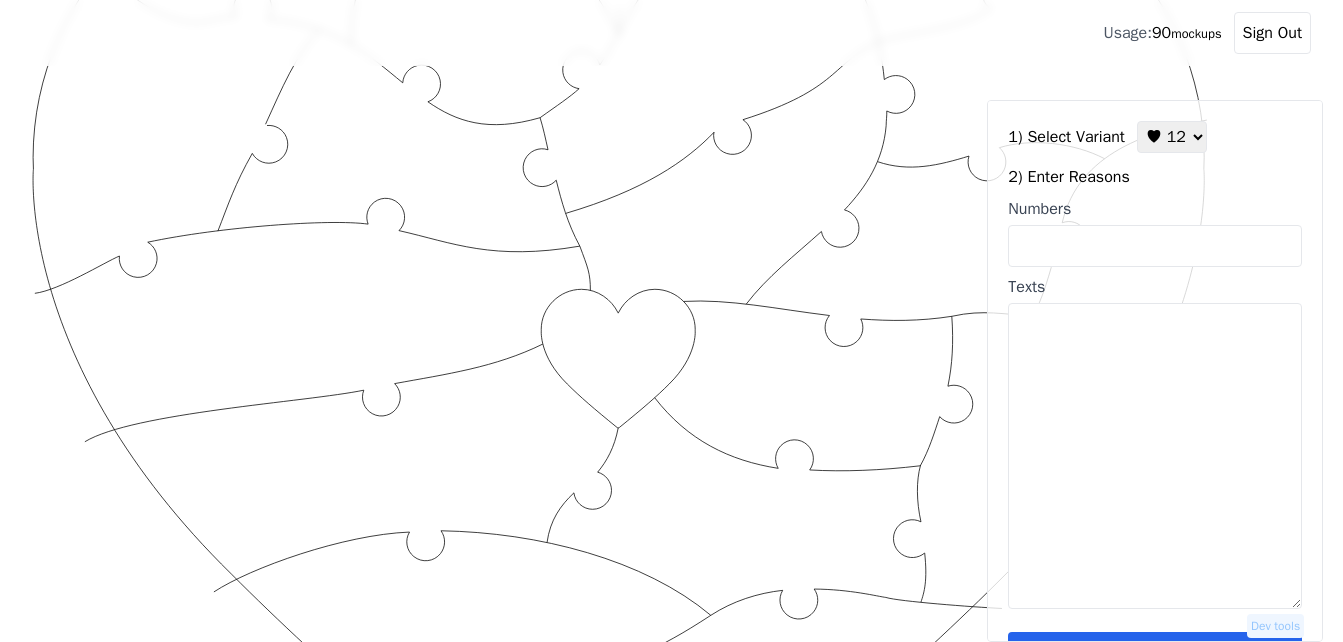 click on "♥ 12 ♥ 18 ♥ 28 ♥ 40 ♥ 50 ♥ 60 ♥ 70" at bounding box center (1172, 137) 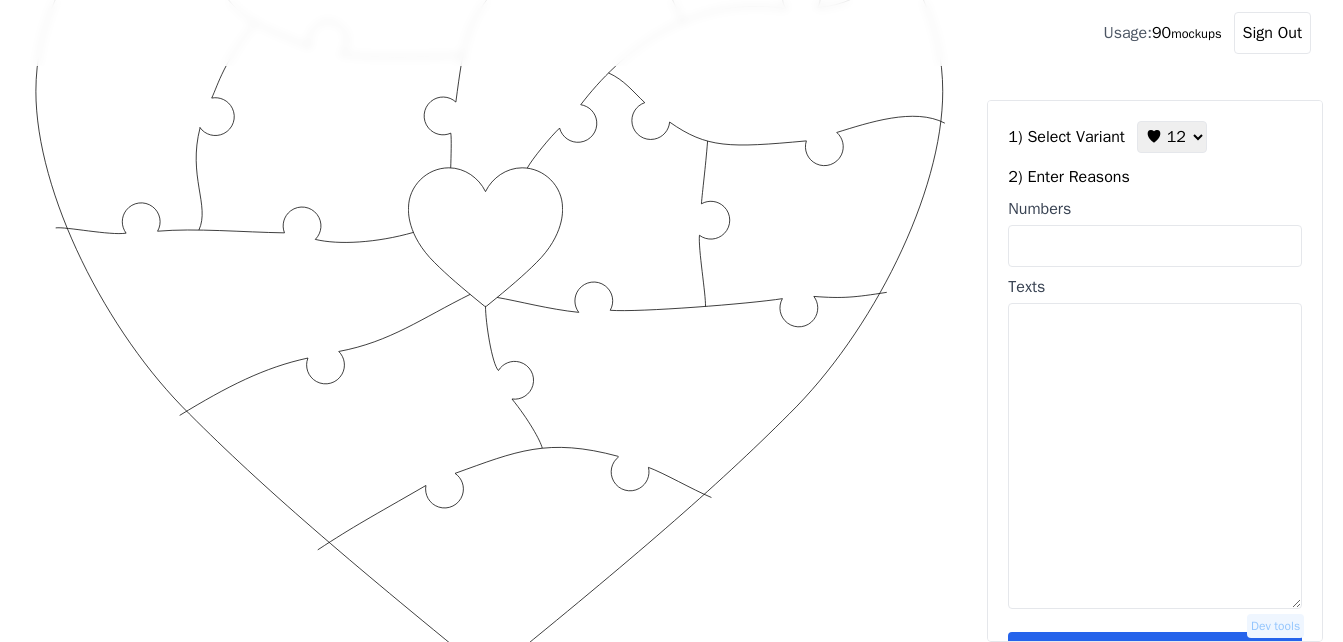 click on "Numbers" at bounding box center (1155, 246) 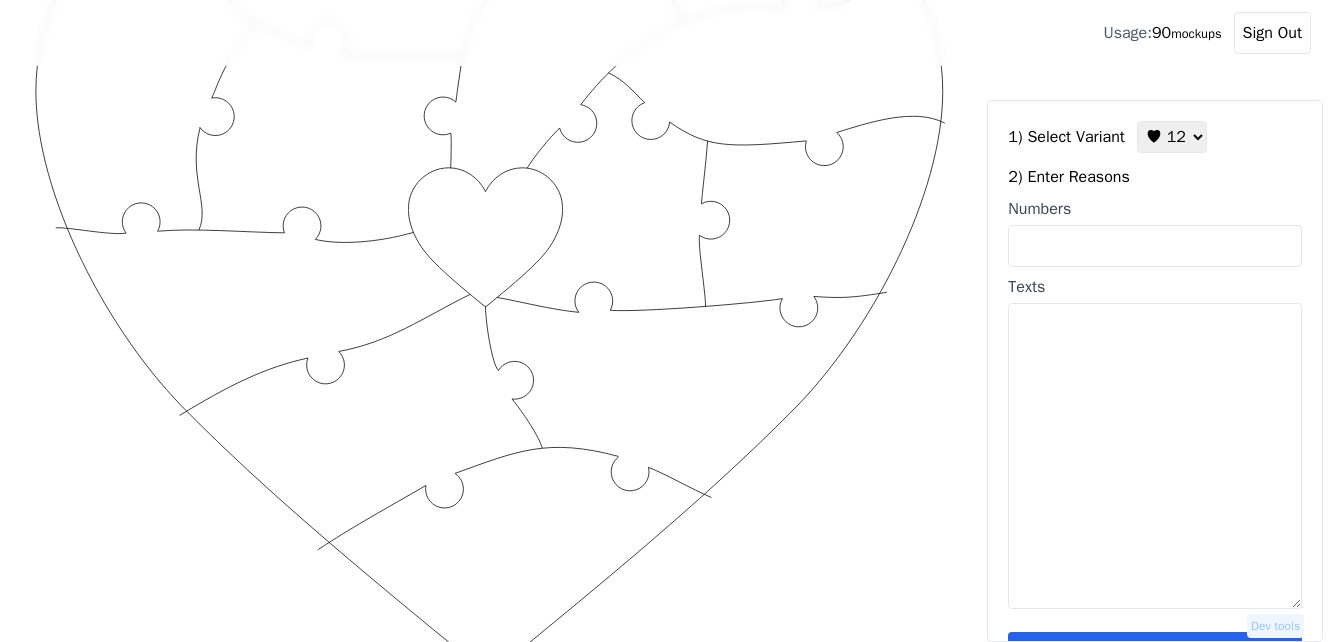 paste on "1.)﻿You let me be weird without judging me
2.) I love your snuggles and kisses
3.) You choose me
4.) Holding my booty up the stairs, and outside, and getting in the car…
5.) You have a good heart
6.) You are calm when life throws curve balls
7.) Your playful banter
8.) Always opening the car door for me
9.) Your voice- that NYC accent
10.) Your eyes, those freckles
11.) You don’t have a lot to say, but when you do it’s profound
12.) That careless hair that gets everywhere" 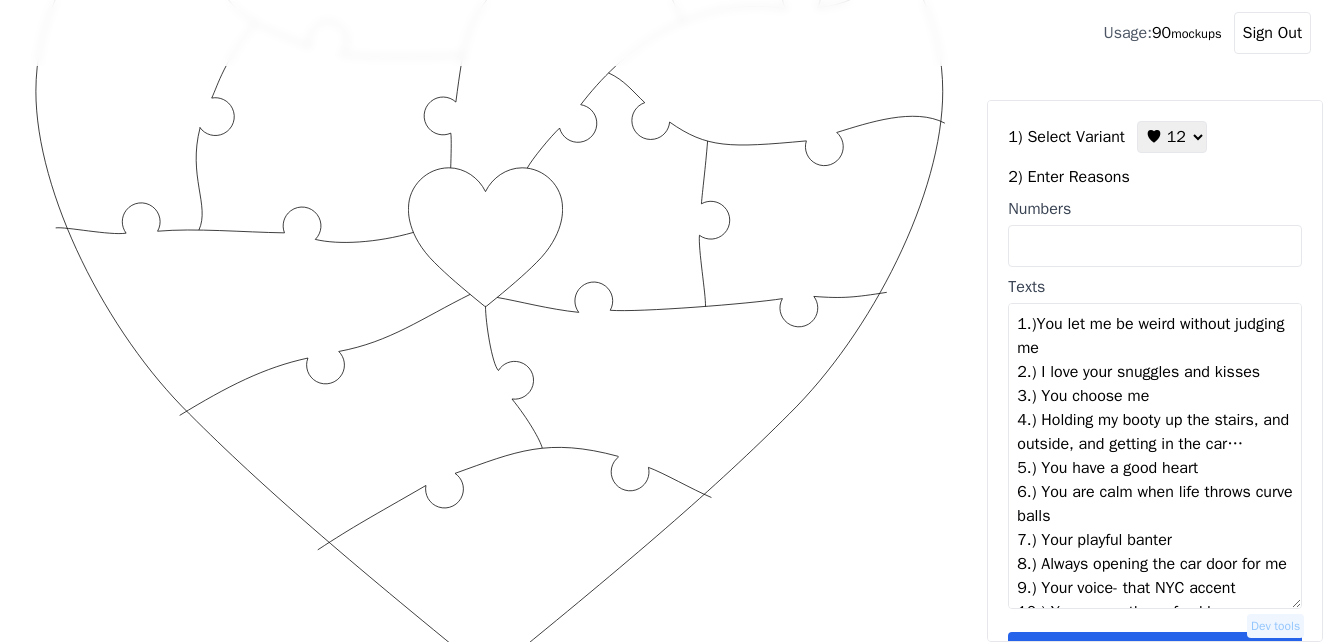 scroll, scrollTop: 158, scrollLeft: 0, axis: vertical 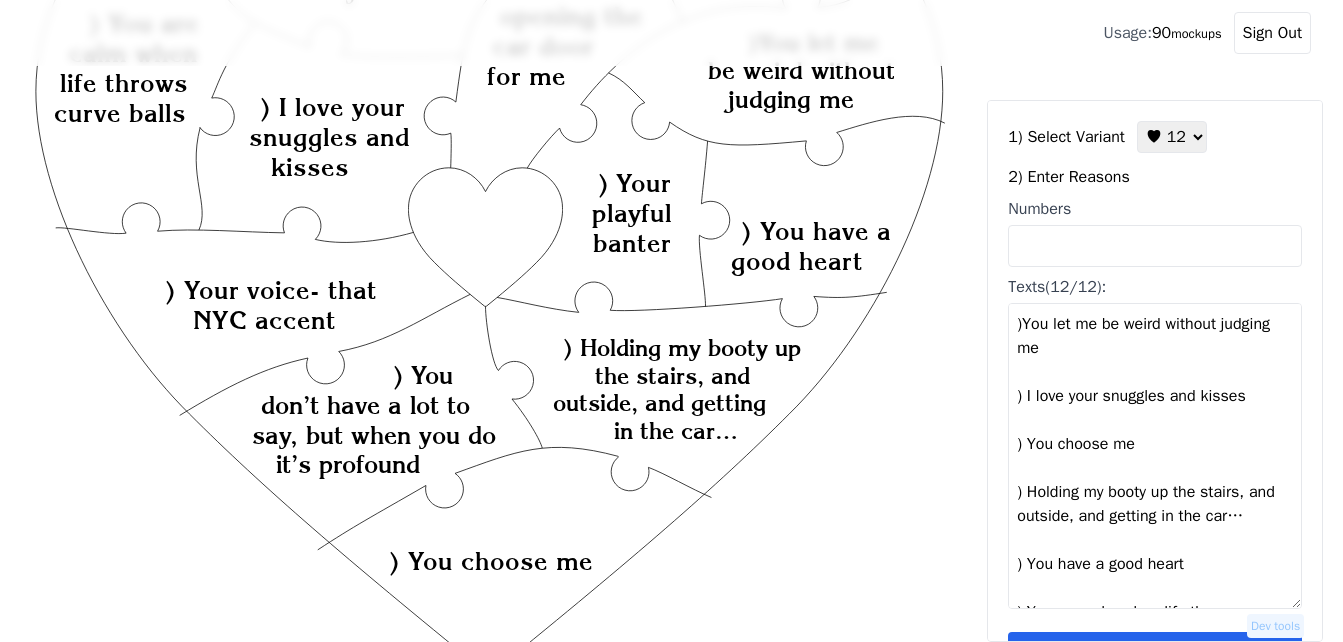 click on ")﻿You let me be weird without judging me
) I love your snuggles and kisses
) You choose me
) Holding my booty up the stairs, and outside, and getting in the car…
) You have a good heart
) You are calm when life throws curve balls
) Your playful banter
) Always opening the car door for me
) Your voice- that NYC accent
) Your eyes, those freckles
) You don’t have a lot to say, but when you do it’s profound
) That careless hair that gets everywhere" at bounding box center (1155, 456) 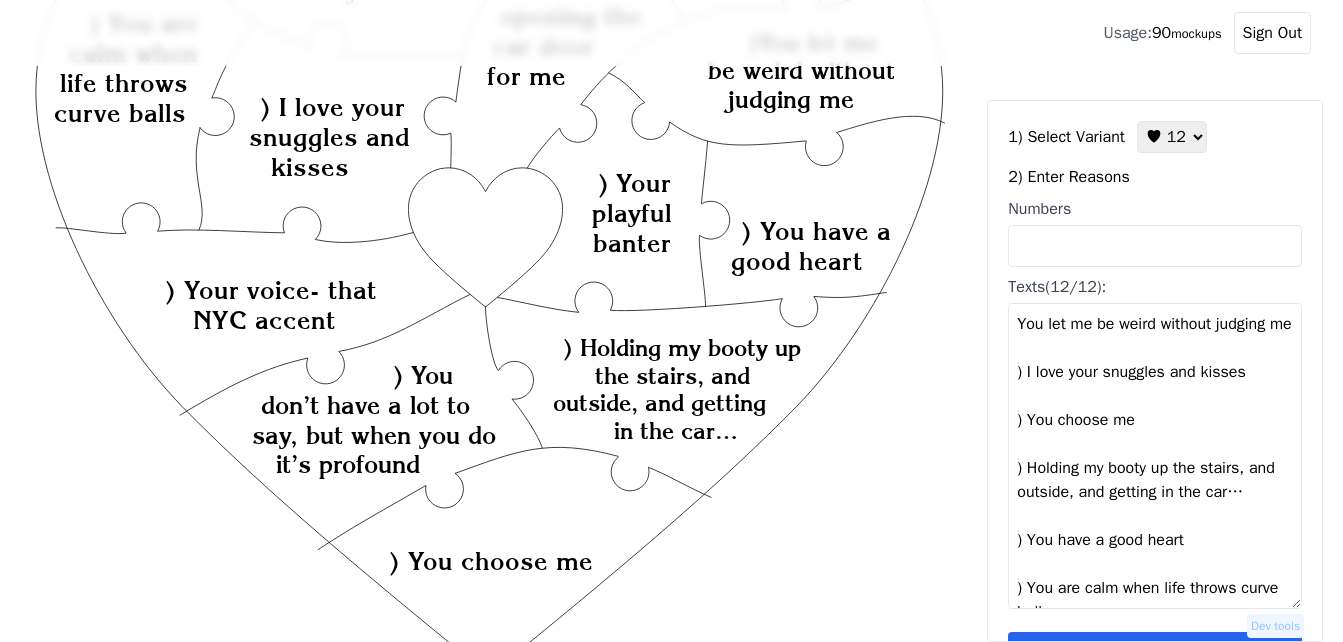 click on "﻿You let me be weird without judging me
) I love your snuggles and kisses
) You choose me
) Holding my booty up the stairs, and outside, and getting in the car…
) You have a good heart
) You are calm when life throws curve balls
) Your playful banter
) Always opening the car door for me
) Your voice- that NYC accent
) Your eyes, those freckles
) You don’t have a lot to say, but when you do it’s profound
) That careless hair that gets everywhere" at bounding box center (1155, 456) 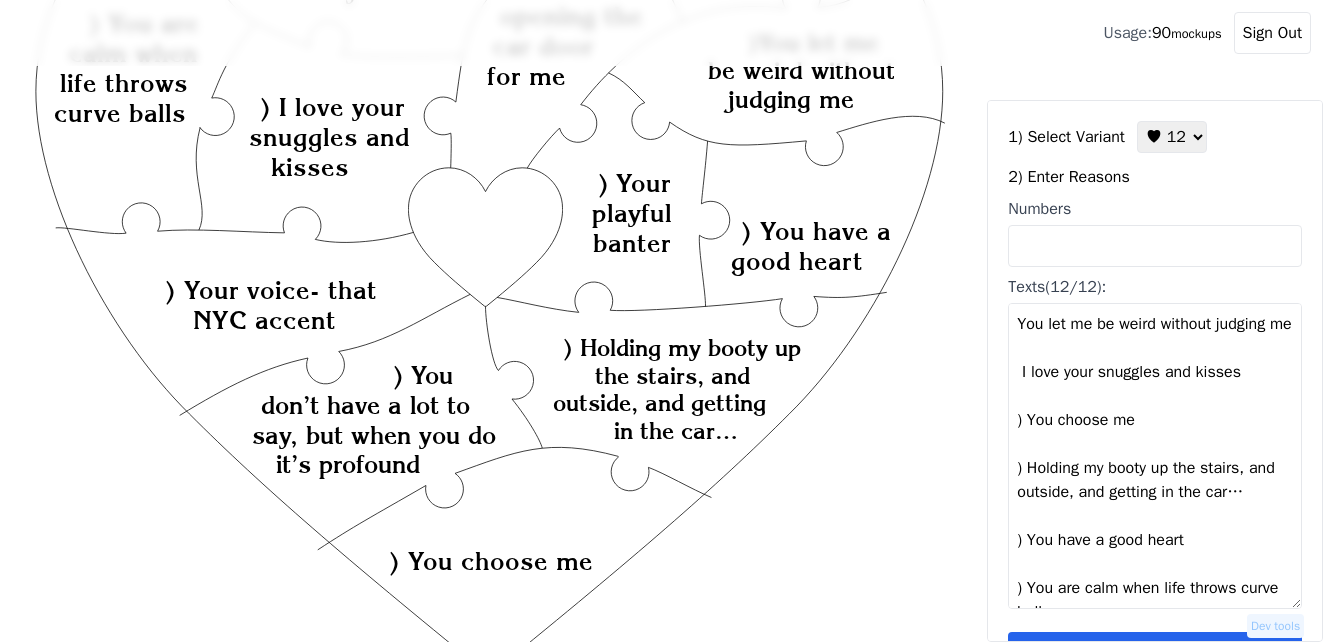 click on "﻿You let me be weird without judging me
I love your snuggles and kisses
) You choose me
) Holding my booty up the stairs, and outside, and getting in the car…
) You have a good heart
) You are calm when life throws curve balls
) Your playful banter
) Always opening the car door for me
) Your voice- that NYC accent
) Your eyes, those freckles
) You don’t have a lot to say, but when you do it’s profound
) That careless hair that gets everywhere" at bounding box center (1155, 456) 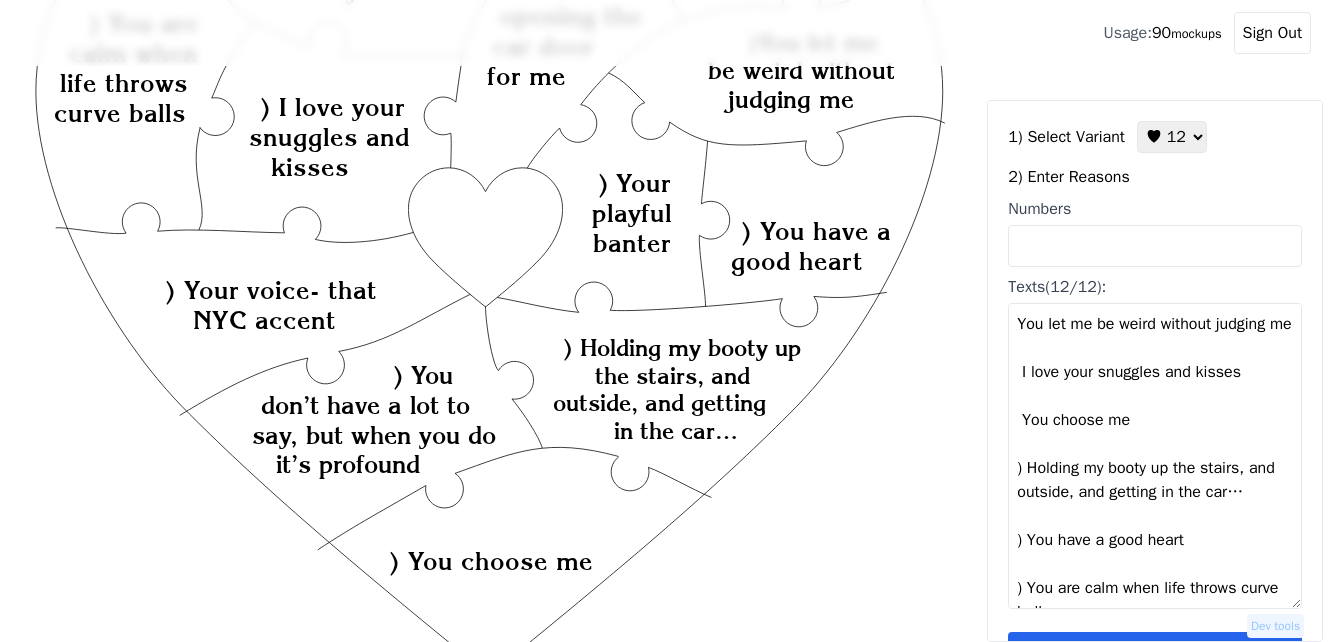 click on "﻿You let me be weird without judging me
I love your snuggles and kisses
You choose me
) Holding my booty up the stairs, and outside, and getting in the car…
) You have a good heart
) You are calm when life throws curve balls
) Your playful banter
) Always opening the car door for me
) Your voice- that NYC accent
) Your eyes, those freckles
) You don’t have a lot to say, but when you do it’s profound
) That careless hair that gets everywhere" at bounding box center [1155, 456] 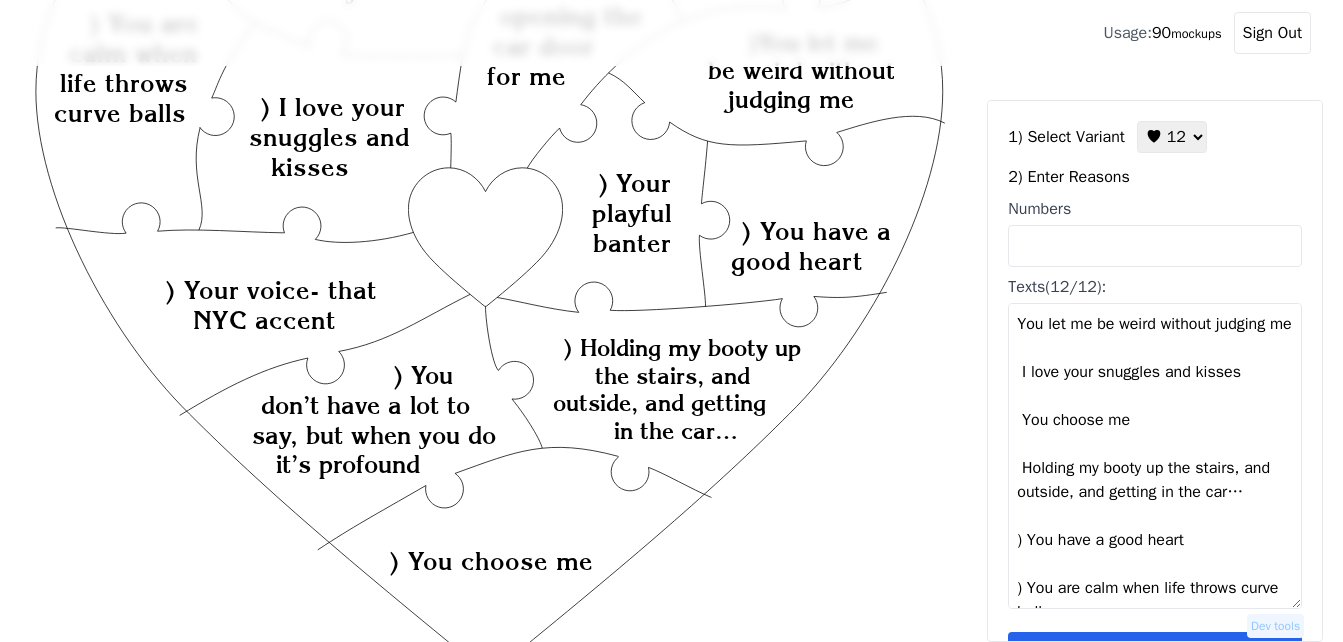 click on "﻿You let me be weird without judging me
I love your snuggles and kisses
You choose me
Holding my booty up the stairs, and outside, and getting in the car…
) You have a good heart
) You are calm when life throws curve balls
) Your playful banter
) Always opening the car door for me
) Your voice- that NYC accent
) Your eyes, those freckles
) You don’t have a lot to say, but when you do it’s profound
) That careless hair that gets everywhere" at bounding box center [1155, 456] 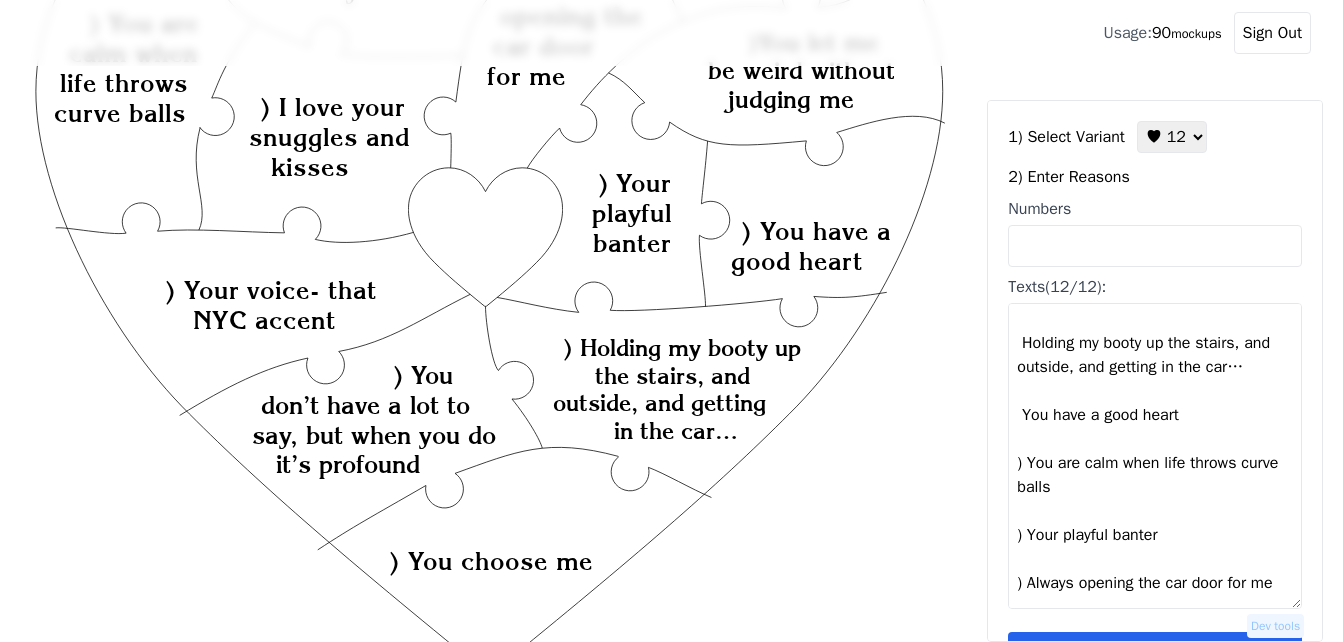 scroll, scrollTop: 200, scrollLeft: 0, axis: vertical 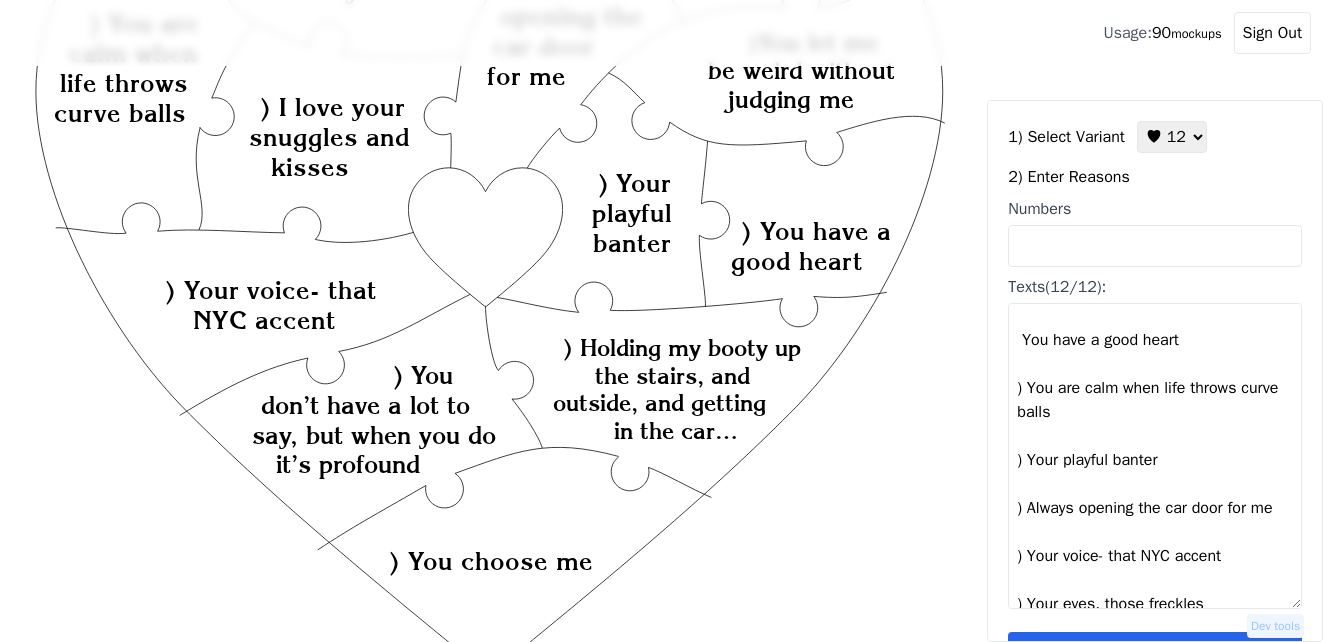 click on "﻿You let me be weird without judging me
I love your snuggles and kisses
You choose me
Holding my booty up the stairs, and outside, and getting in the car…
You have a good heart
) You are calm when life throws curve balls
) Your playful banter
) Always opening the car door for me
) Your voice- that NYC accent
) Your eyes, those freckles
) You don’t have a lot to say, but when you do it’s profound
) That careless hair that gets everywhere" at bounding box center [1155, 456] 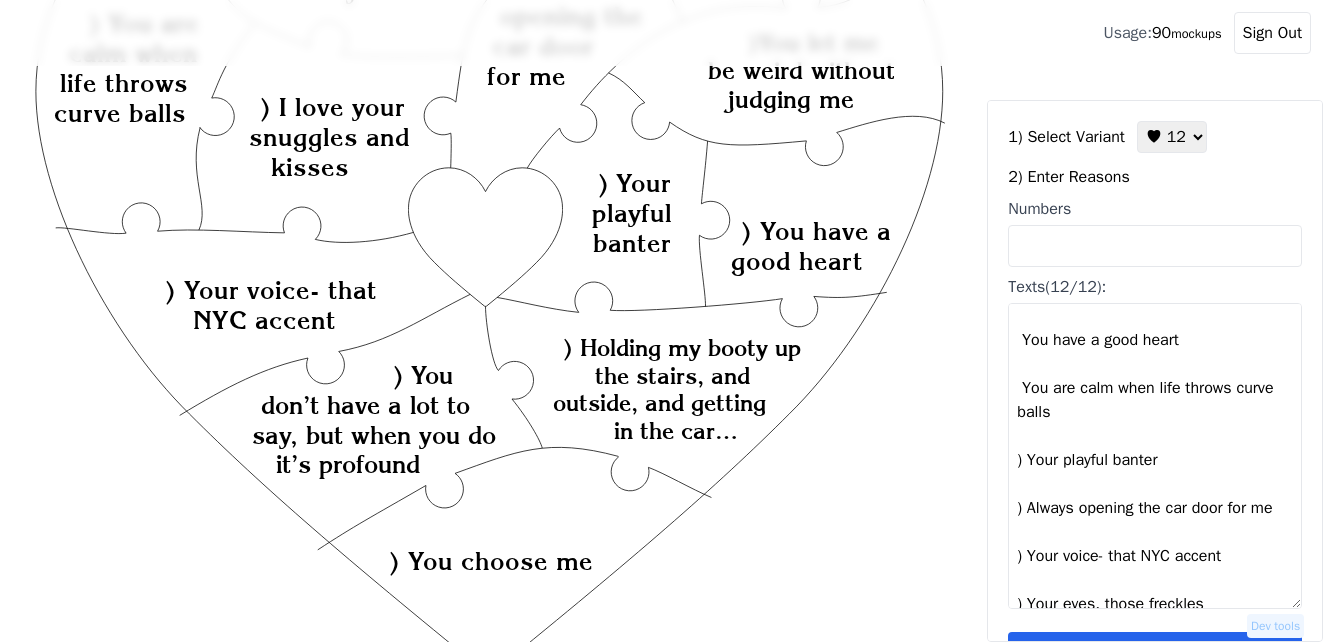 click on "﻿You let me be weird without judging me
I love your snuggles and kisses
You choose me
Holding my booty up the stairs, and outside, and getting in the car…
You have a good heart
You are calm when life throws curve balls
) Your playful banter
) Always opening the car door for me
) Your voice- that NYC accent
) Your eyes, those freckles
) You don’t have a lot to say, but when you do it’s profound
) That careless hair that gets everywhere" at bounding box center [1155, 456] 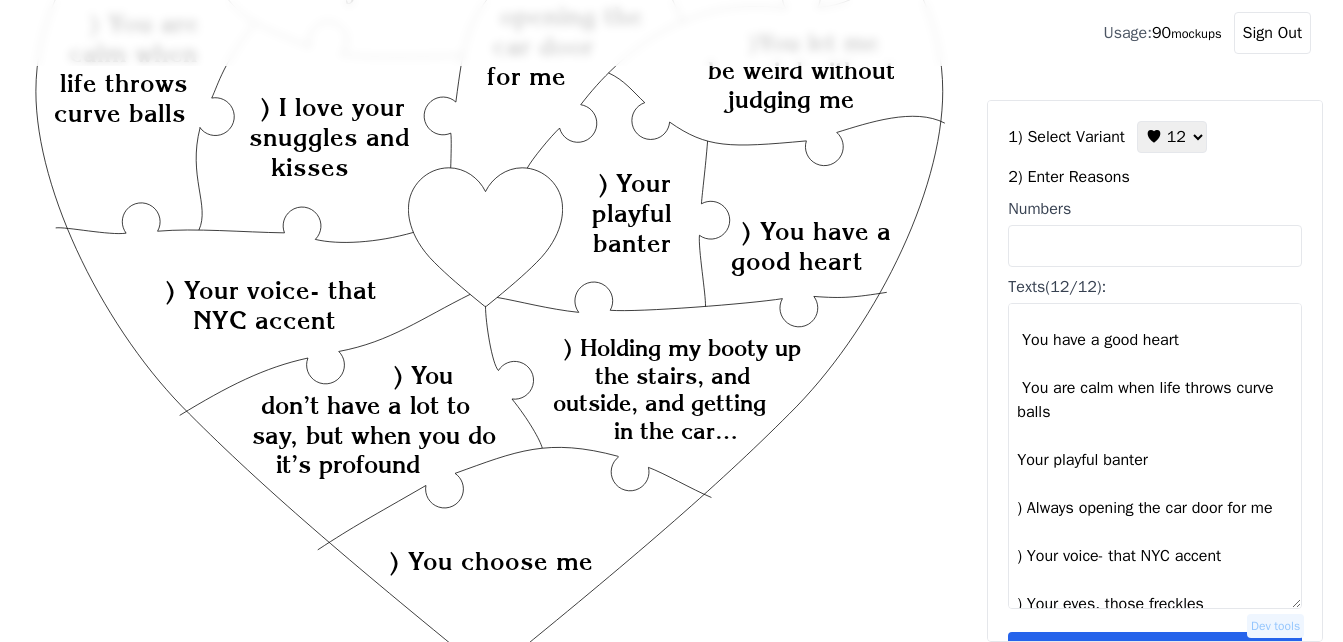 click on "﻿You let me be weird without judging me
I love your snuggles and kisses
You choose me
Holding my booty up the stairs, and outside, and getting in the car…
You have a good heart
You are calm when life throws curve balls
Your playful banter
) Always opening the car door for me
) Your voice- that NYC accent
) Your eyes, those freckles
) You don’t have a lot to say, but when you do it’s profound
) That careless hair that gets everywhere" at bounding box center [1155, 456] 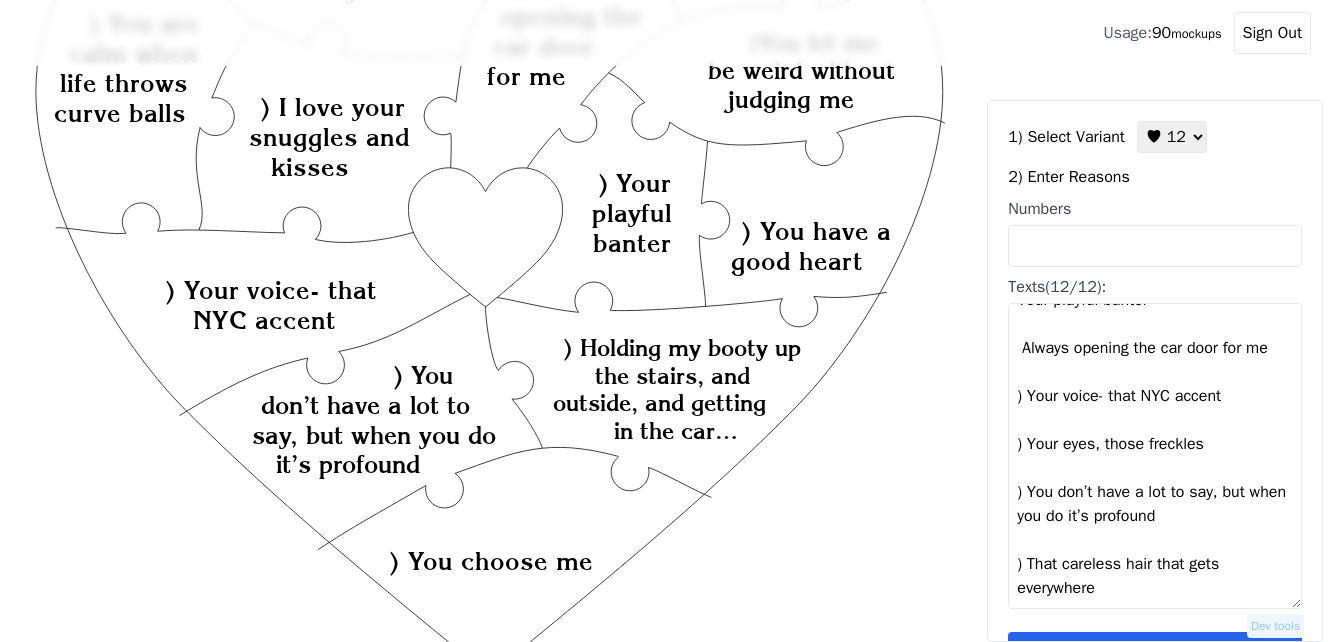 scroll, scrollTop: 400, scrollLeft: 0, axis: vertical 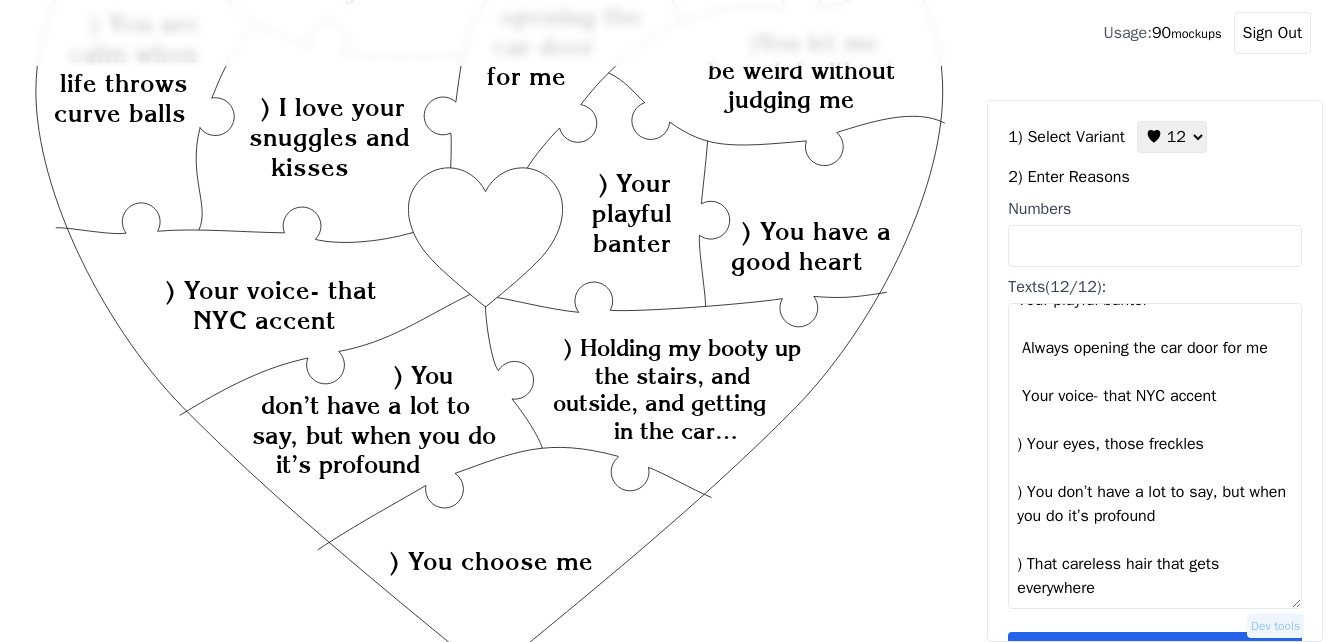 click on "﻿You let me be weird without judging me
I love your snuggles and kisses
You choose me
Holding my booty up the stairs, and outside, and getting in the car…
You have a good heart
You are calm when life throws curve balls
Your playful banter
Always opening the car door for me
Your voice- that NYC accent
) Your eyes, those freckles
) You don’t have a lot to say, but when you do it’s profound
) That careless hair that gets everywhere" at bounding box center [1155, 456] 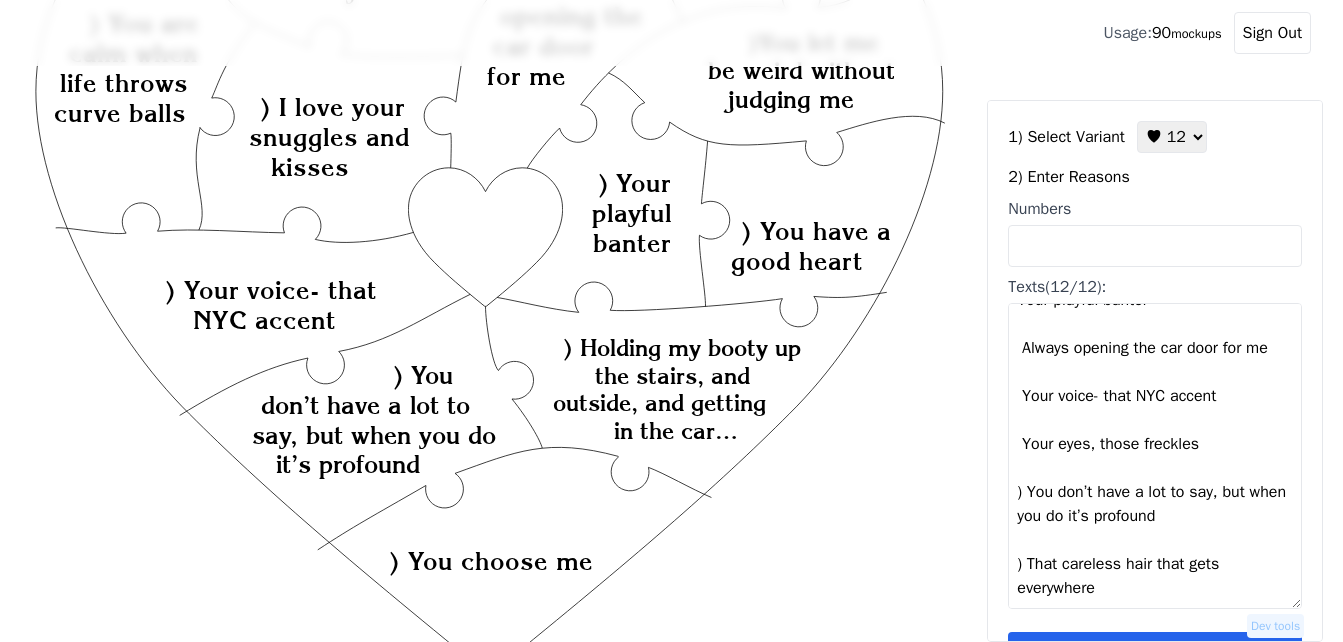 click on "﻿You let me be weird without judging me
I love your snuggles and kisses
You choose me
Holding my booty up the stairs, and outside, and getting in the car…
You have a good heart
You are calm when life throws curve balls
Your playful banter
Always opening the car door for me
Your voice- that NYC accent
Your eyes, those freckles
) You don’t have a lot to say, but when you do it’s profound
) That careless hair that gets everywhere" at bounding box center [1155, 456] 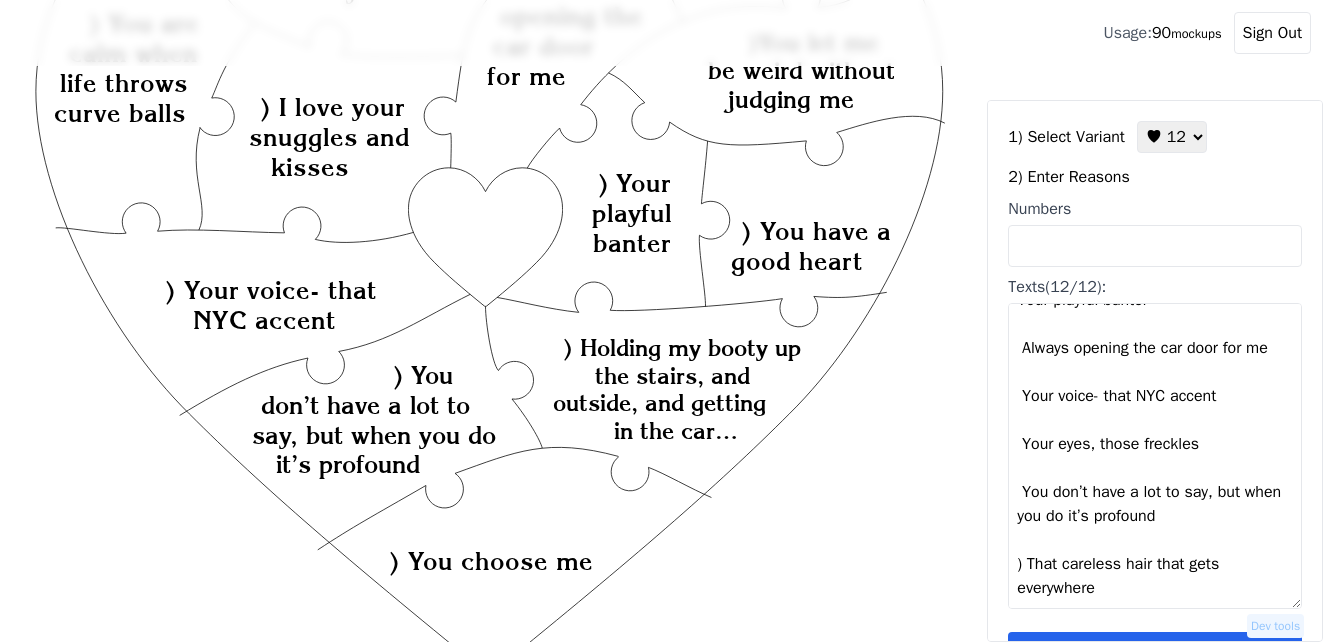 click on "﻿You let me be weird without judging me
I love your snuggles and kisses
You choose me
Holding my booty up the stairs, and outside, and getting in the car…
You have a good heart
You are calm when life throws curve balls
Your playful banter
Always opening the car door for me
Your voice- that NYC accent
Your eyes, those freckles
You don’t have a lot to say, but when you do it’s profound
) That careless hair that gets everywhere" at bounding box center (1155, 456) 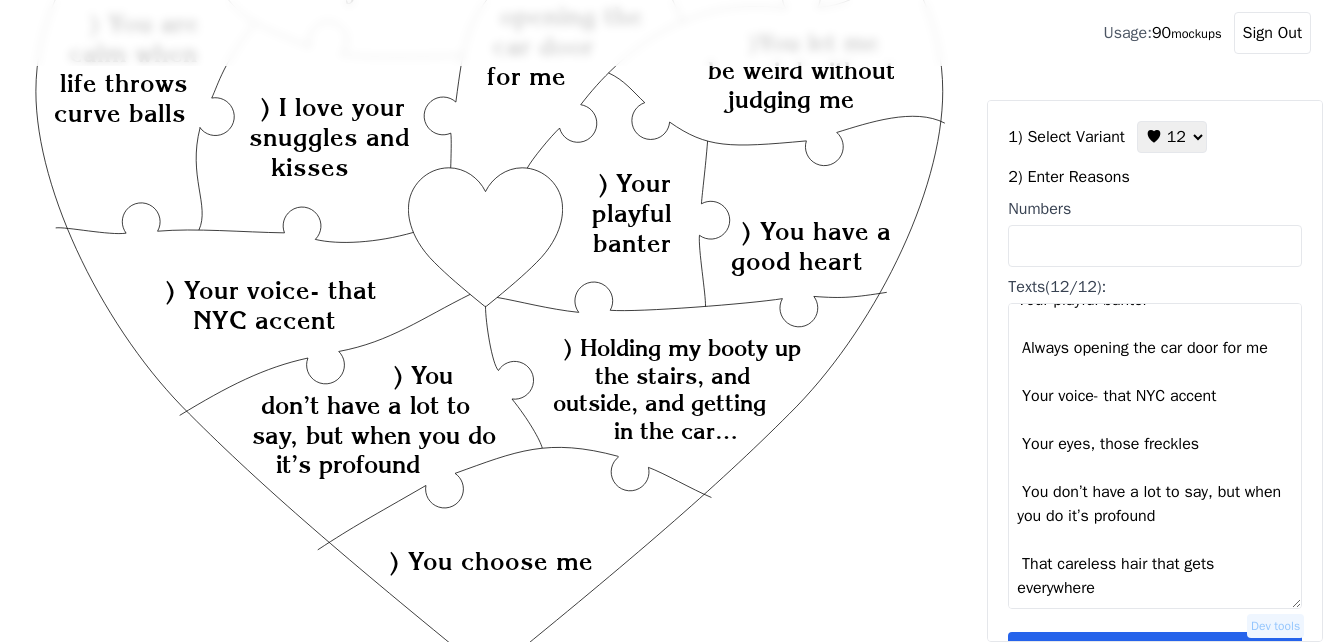 scroll, scrollTop: 432, scrollLeft: 0, axis: vertical 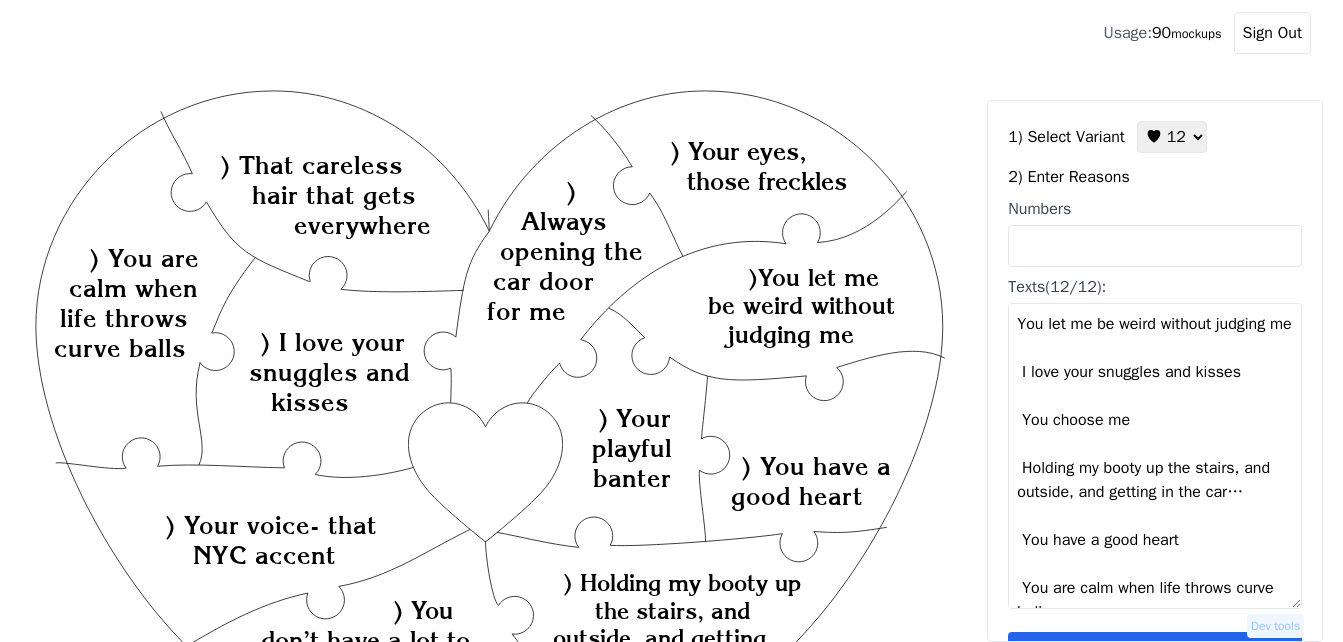 type on "You let me be weird without judging me
I love your snuggles and kisses
You choose me
Holding my booty up the stairs, and outside, and getting in the car…
You have a good heart
You are calm when life throws curve balls
Your playful banter
Always opening the car door for me
Your voice- that NYC accent
Your eyes, those freckles
You don’t have a lot to say, but when you do it’s profound
That careless hair that gets everywhere" 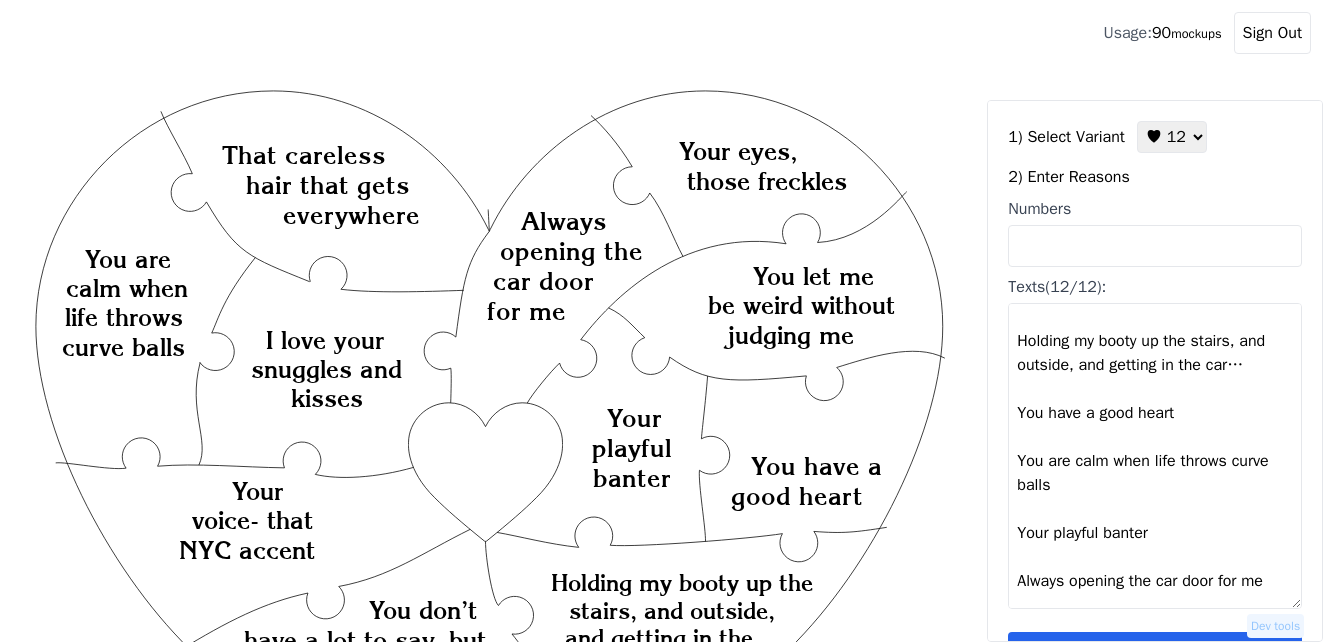scroll, scrollTop: 200, scrollLeft: 0, axis: vertical 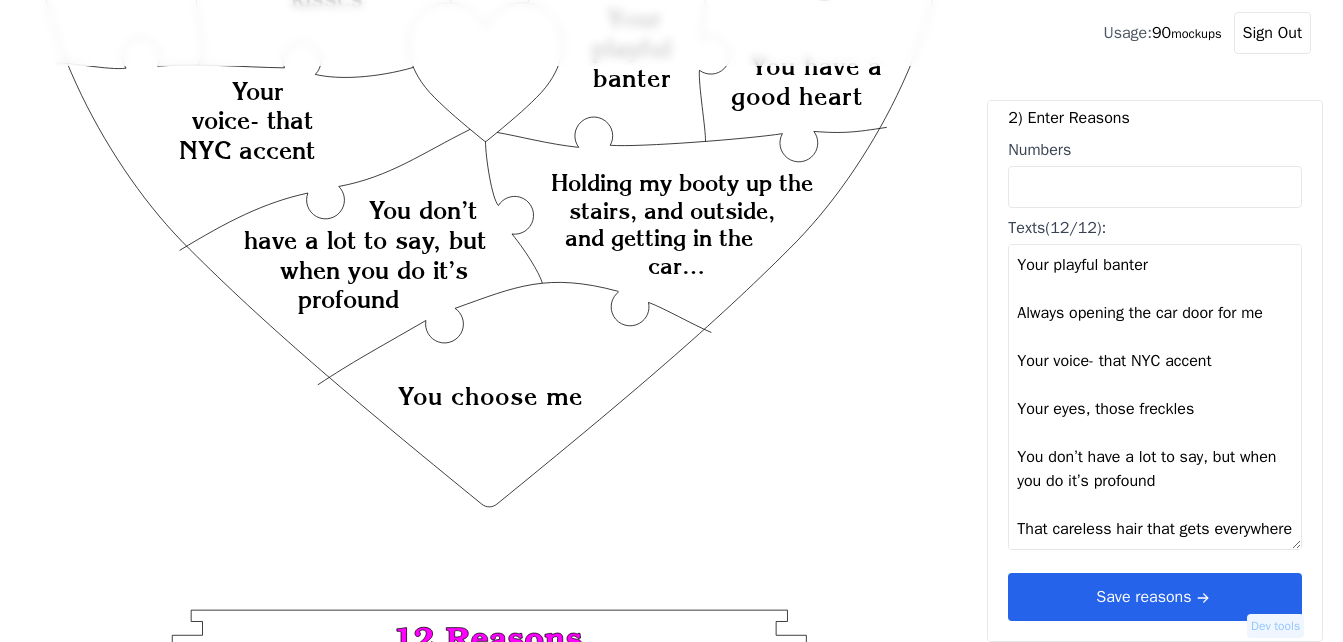 click 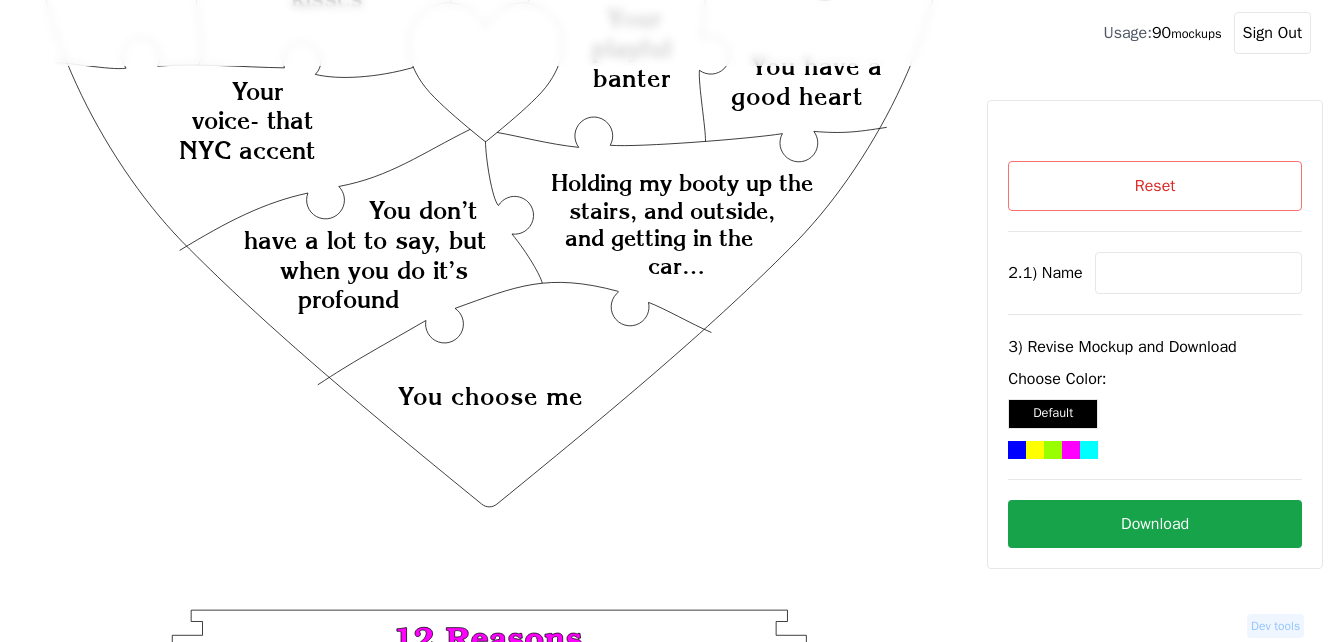 click at bounding box center [1198, 273] 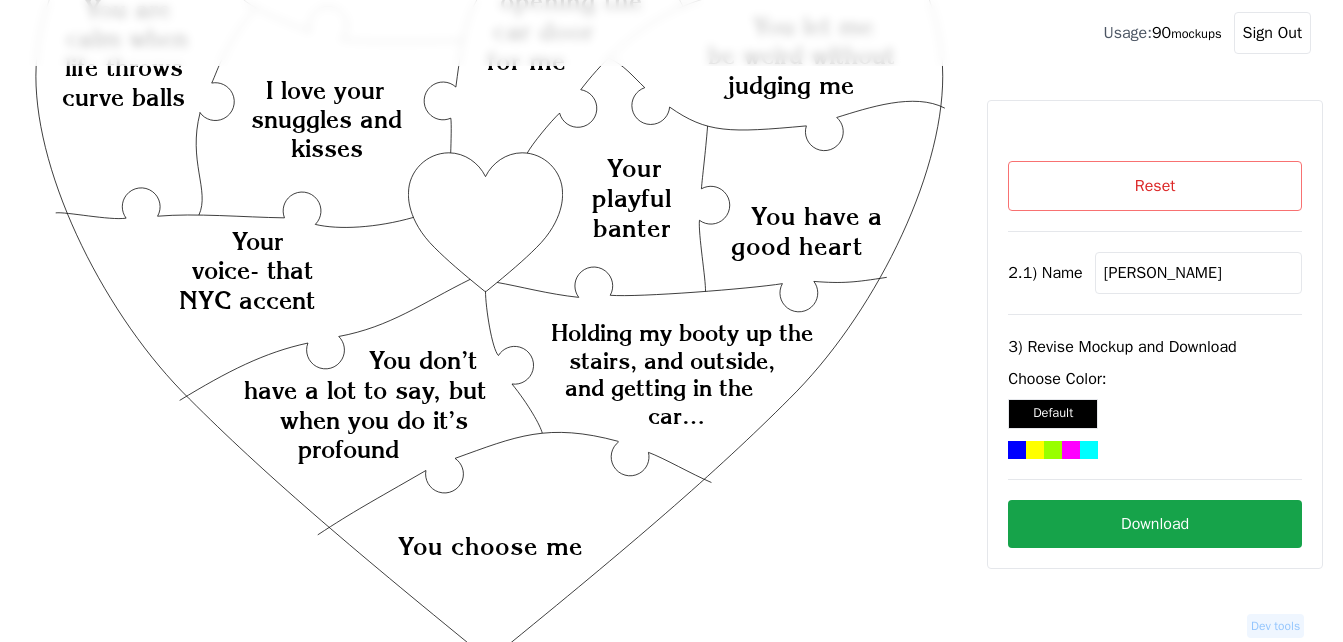 scroll, scrollTop: 100, scrollLeft: 0, axis: vertical 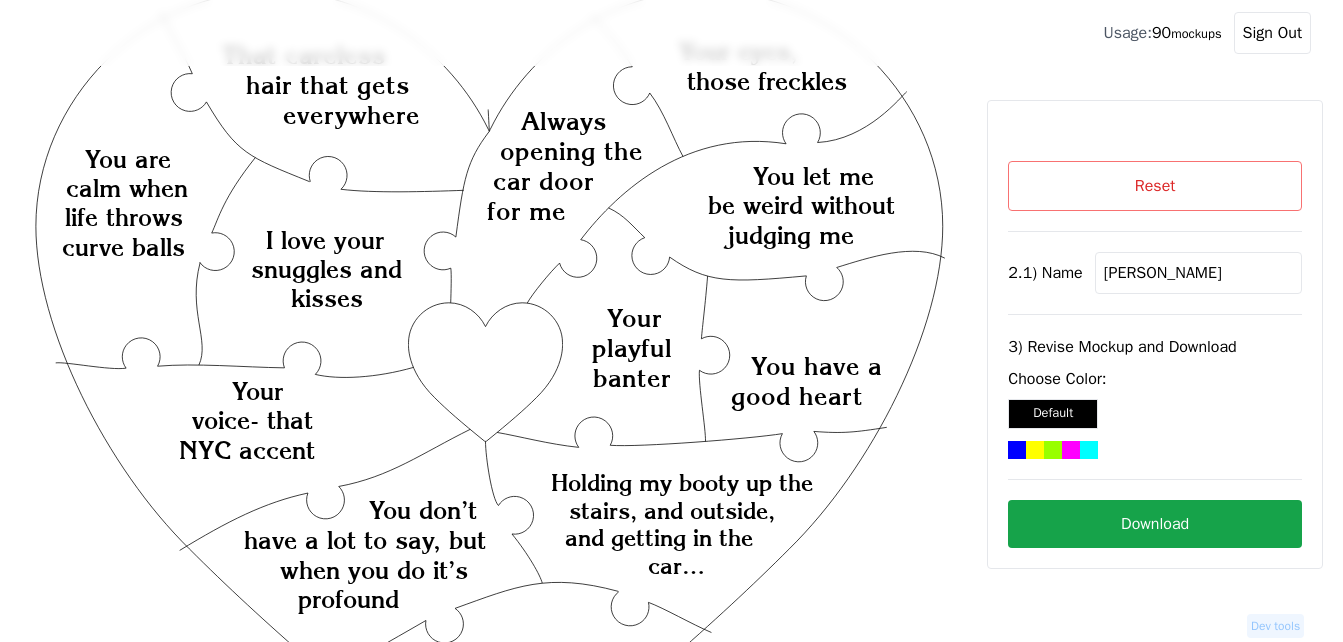 type on "[PERSON_NAME]" 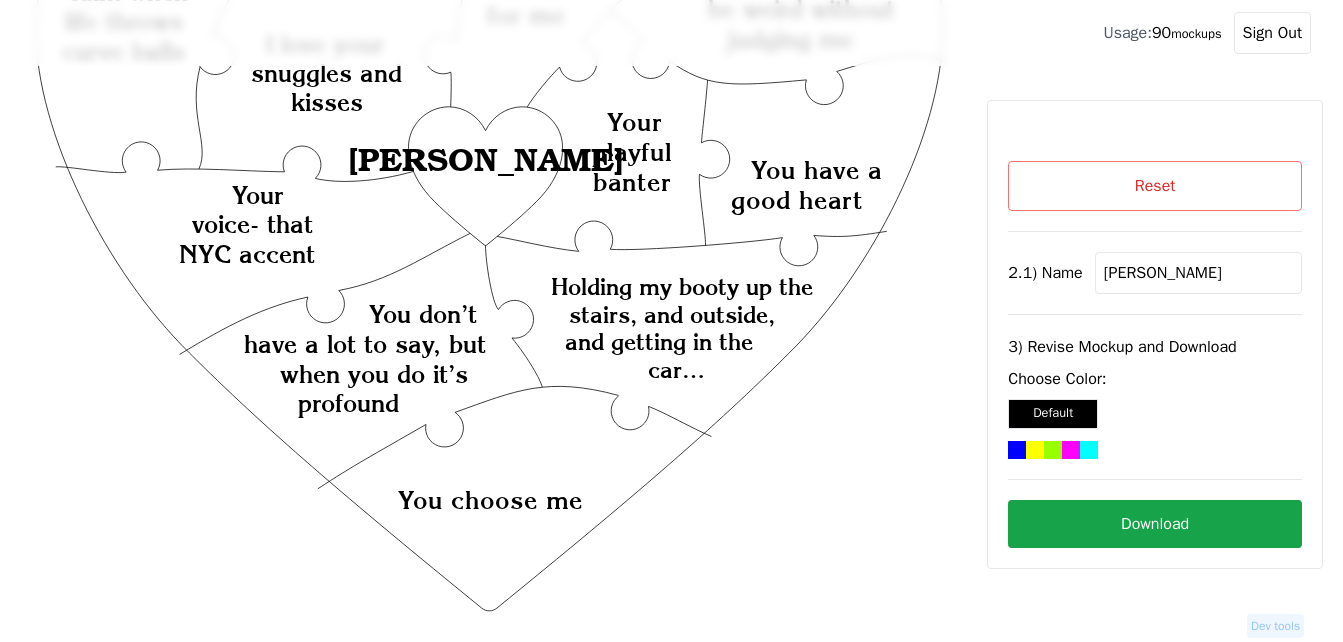 scroll, scrollTop: 300, scrollLeft: 0, axis: vertical 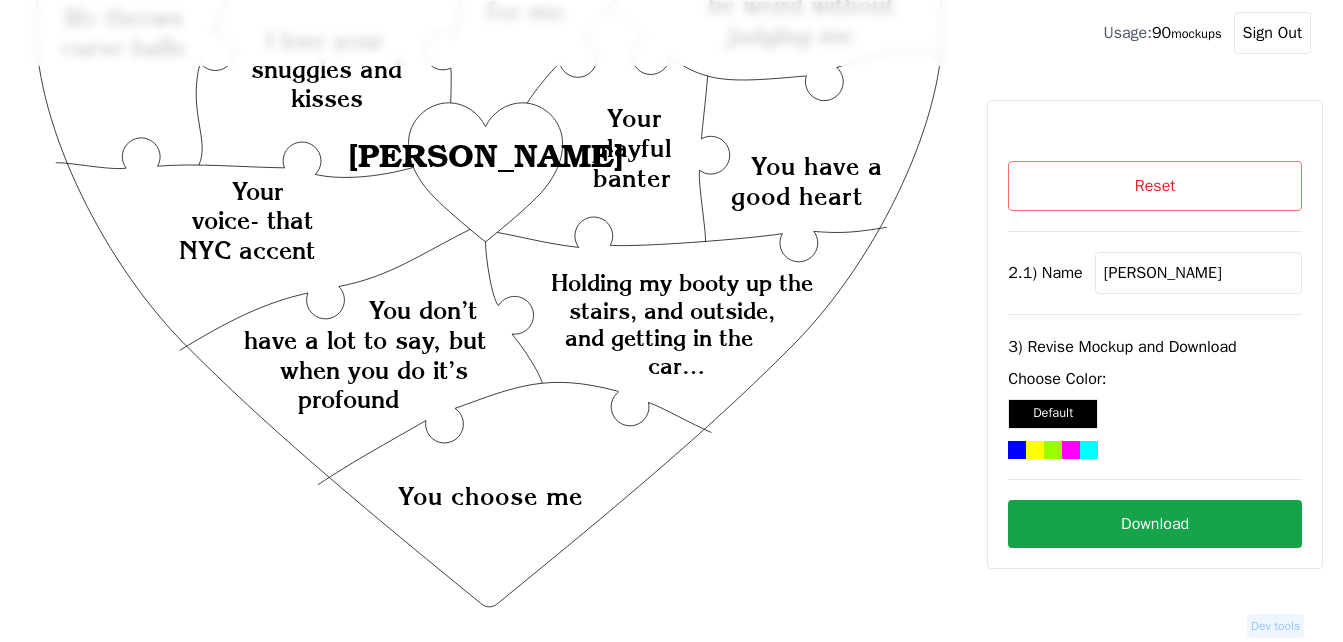 click 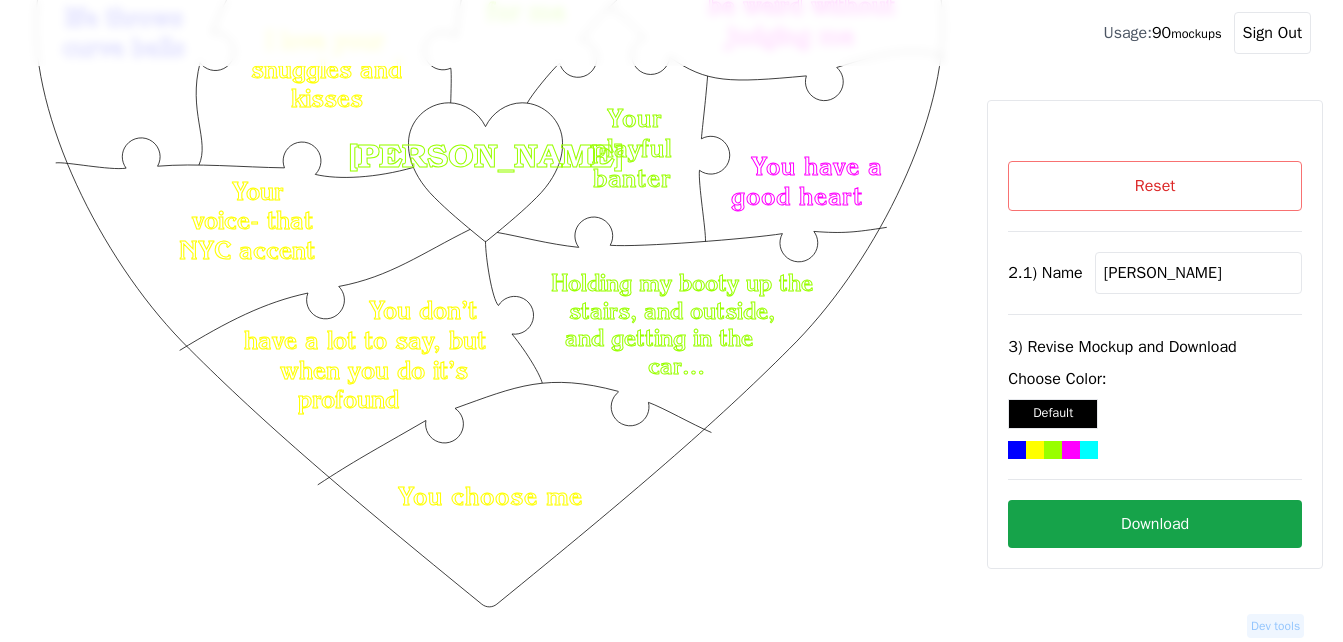 click on "Download" at bounding box center [1155, 524] 